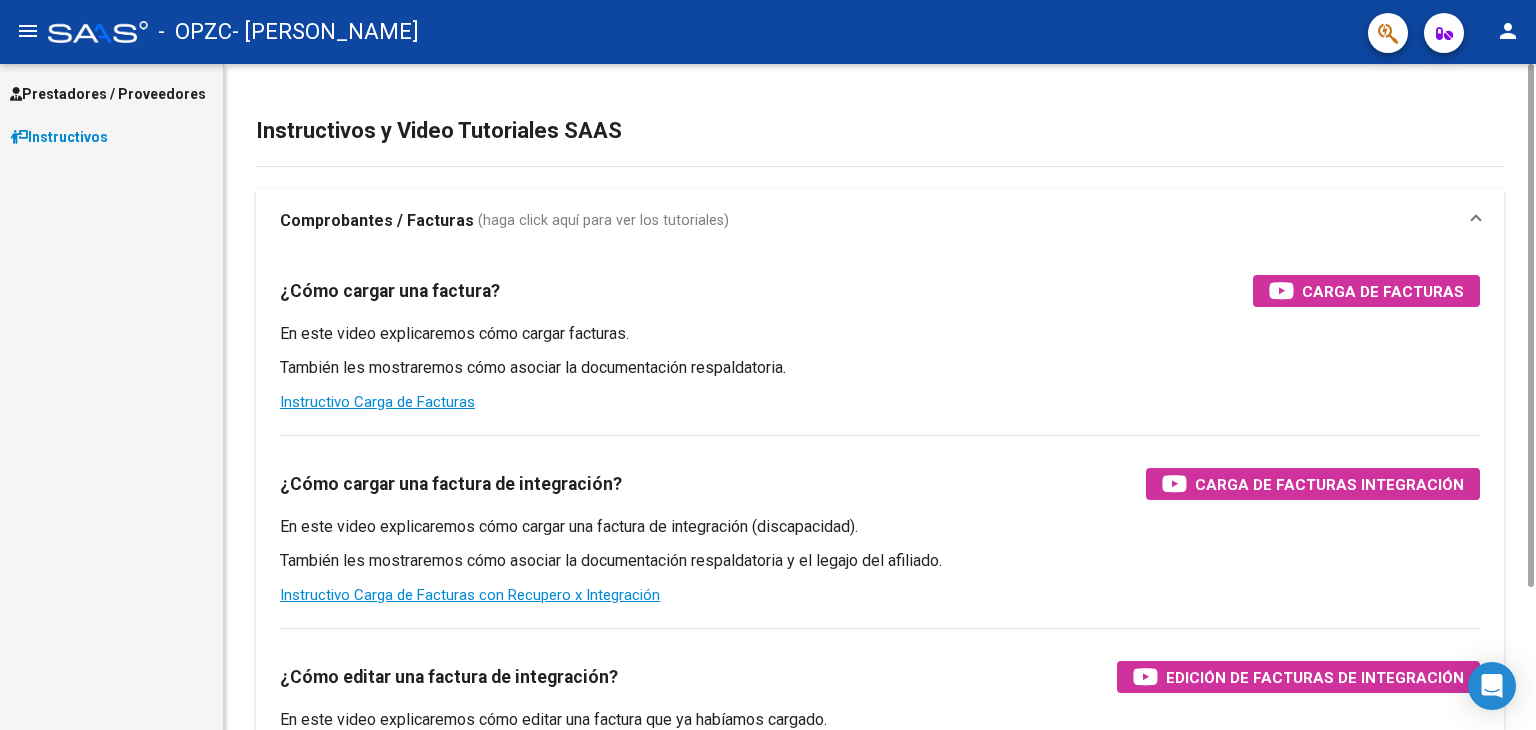 scroll, scrollTop: 0, scrollLeft: 0, axis: both 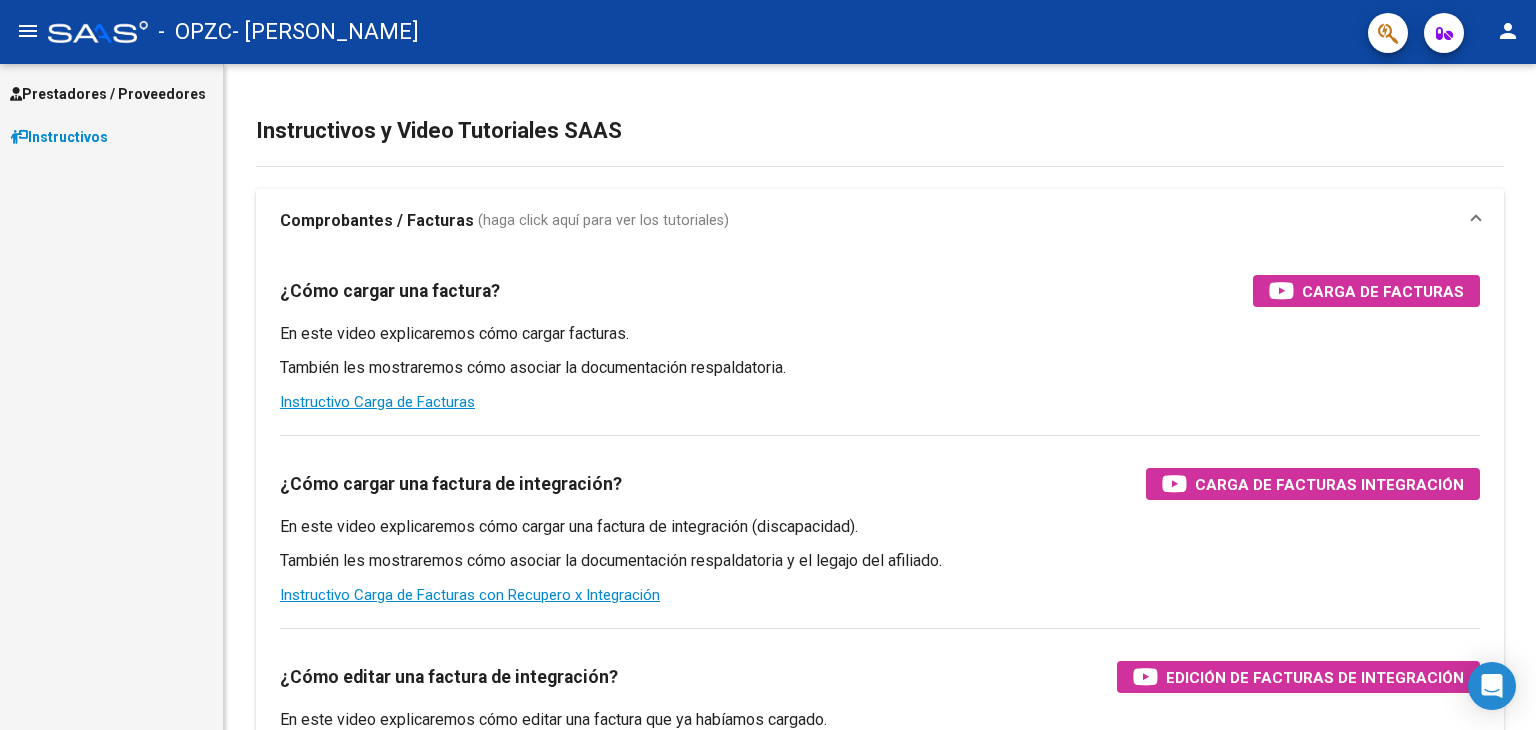 click on "Prestadores / Proveedores" at bounding box center (108, 94) 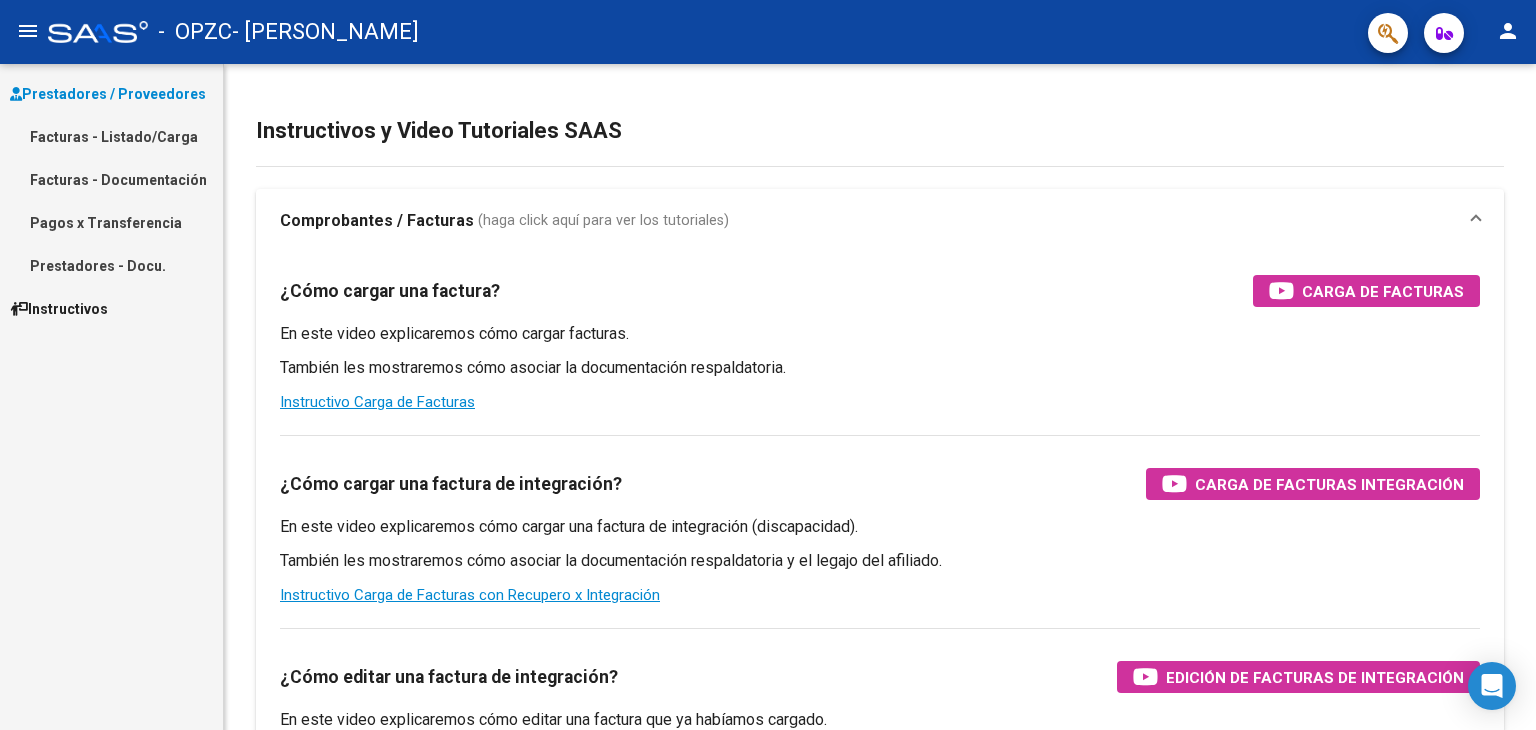 click on "Facturas - Listado/Carga" at bounding box center [111, 136] 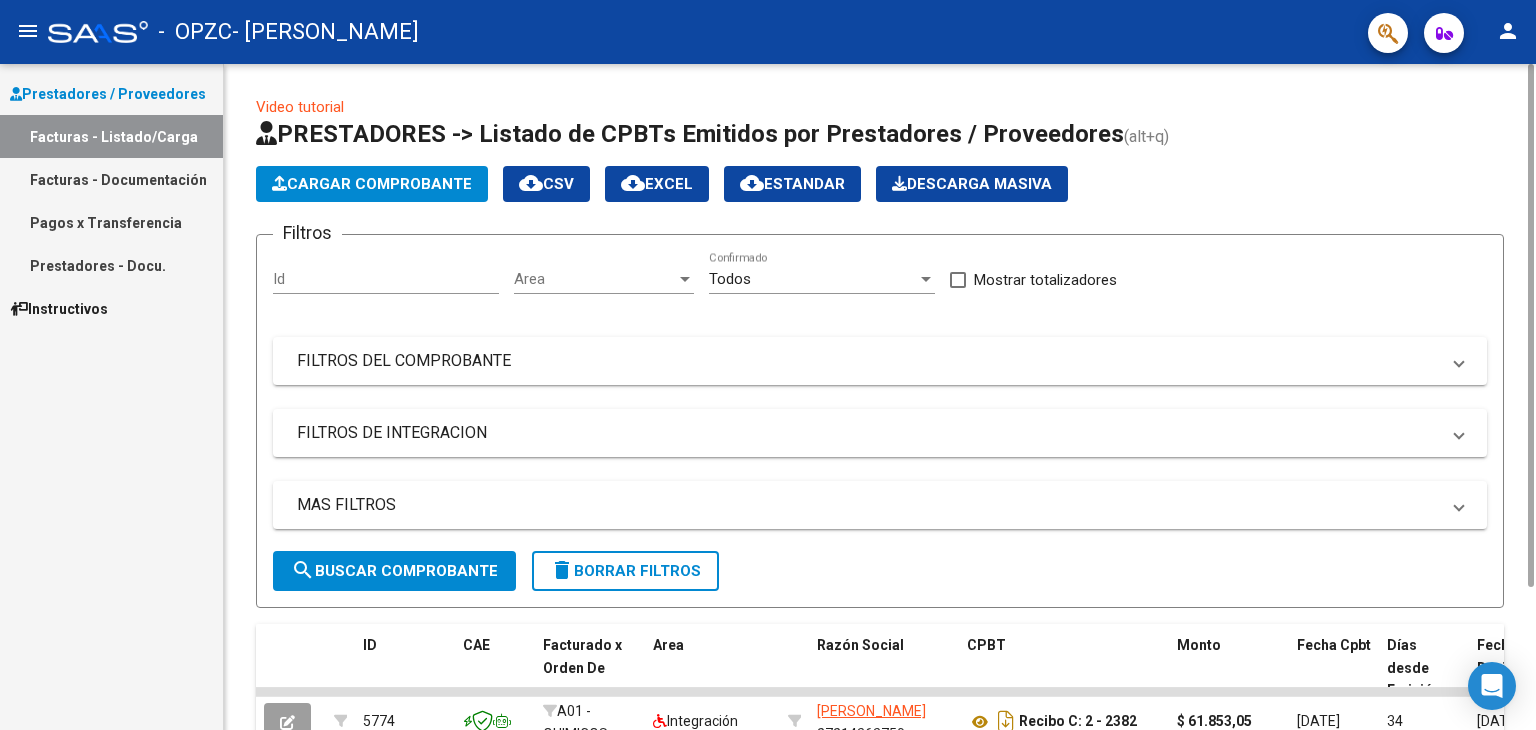 click on "Cargar Comprobante" 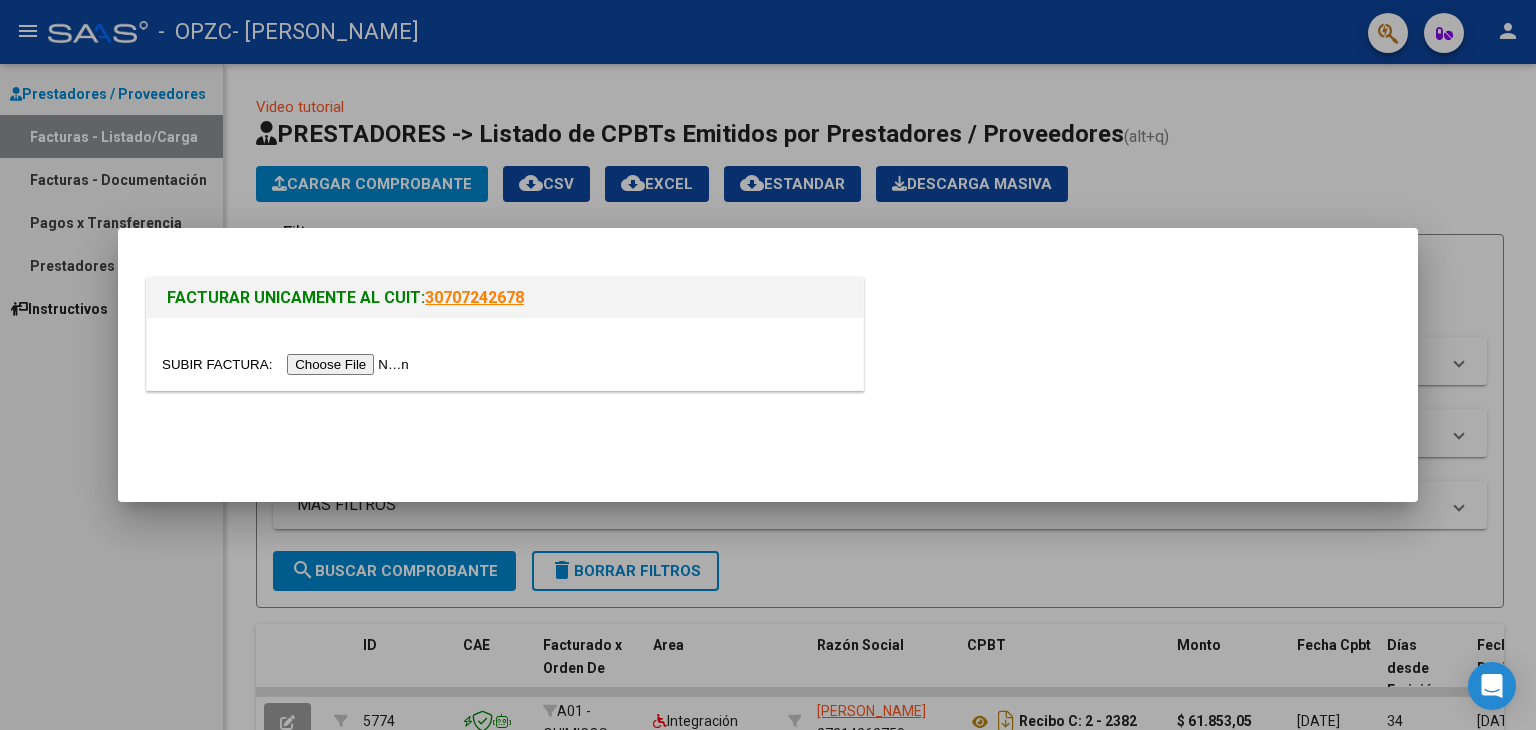 click at bounding box center [288, 364] 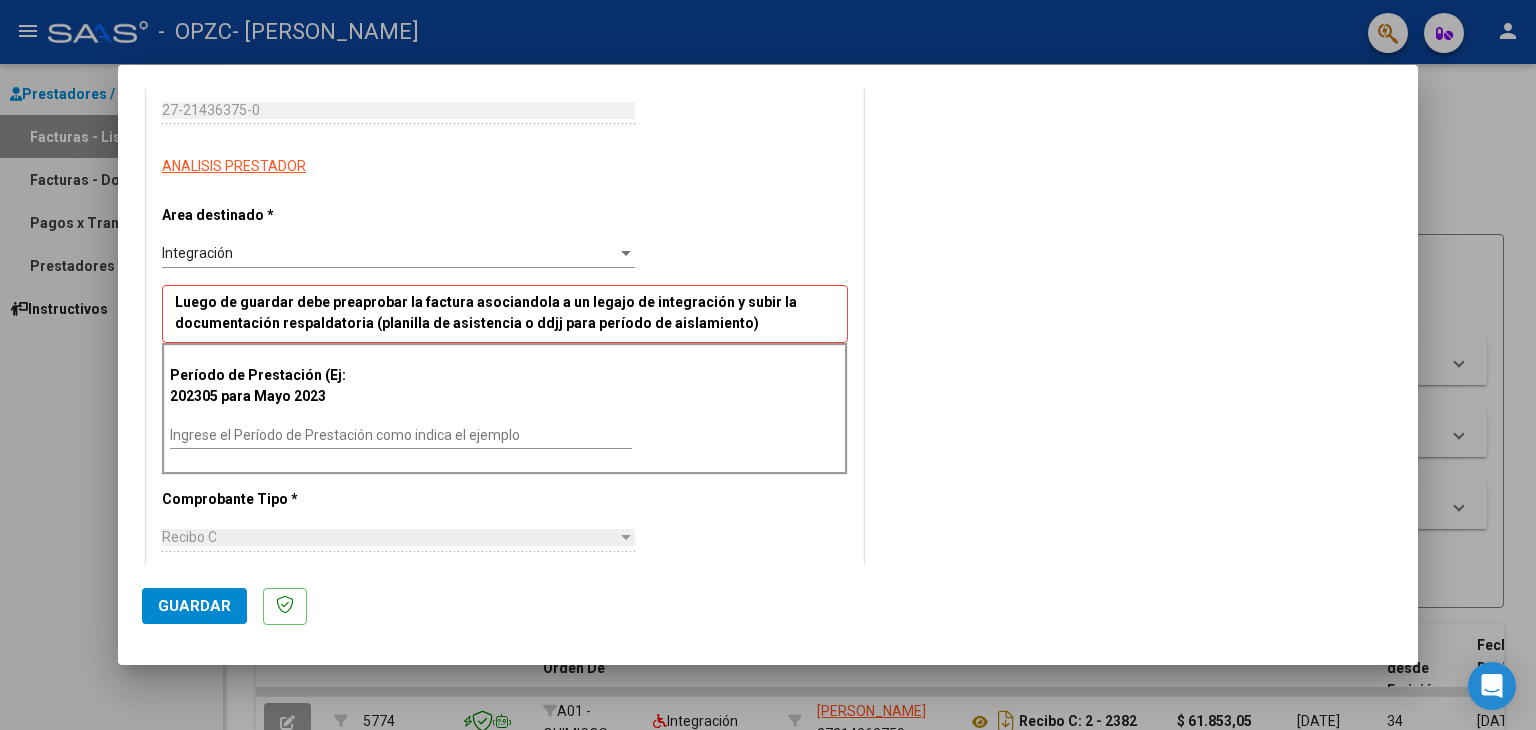 scroll, scrollTop: 400, scrollLeft: 0, axis: vertical 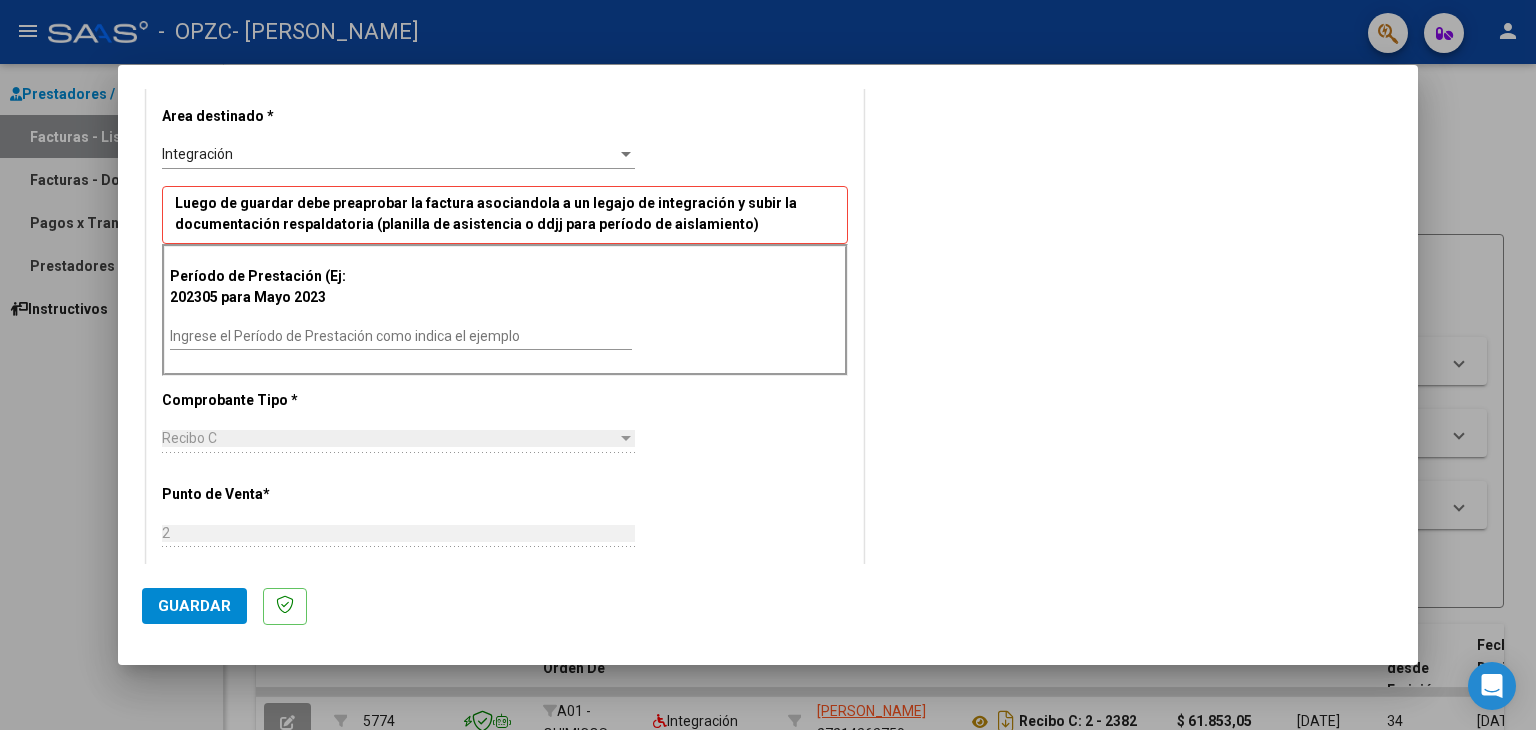 click on "Ingrese el Período de Prestación como indica el ejemplo" at bounding box center (401, 336) 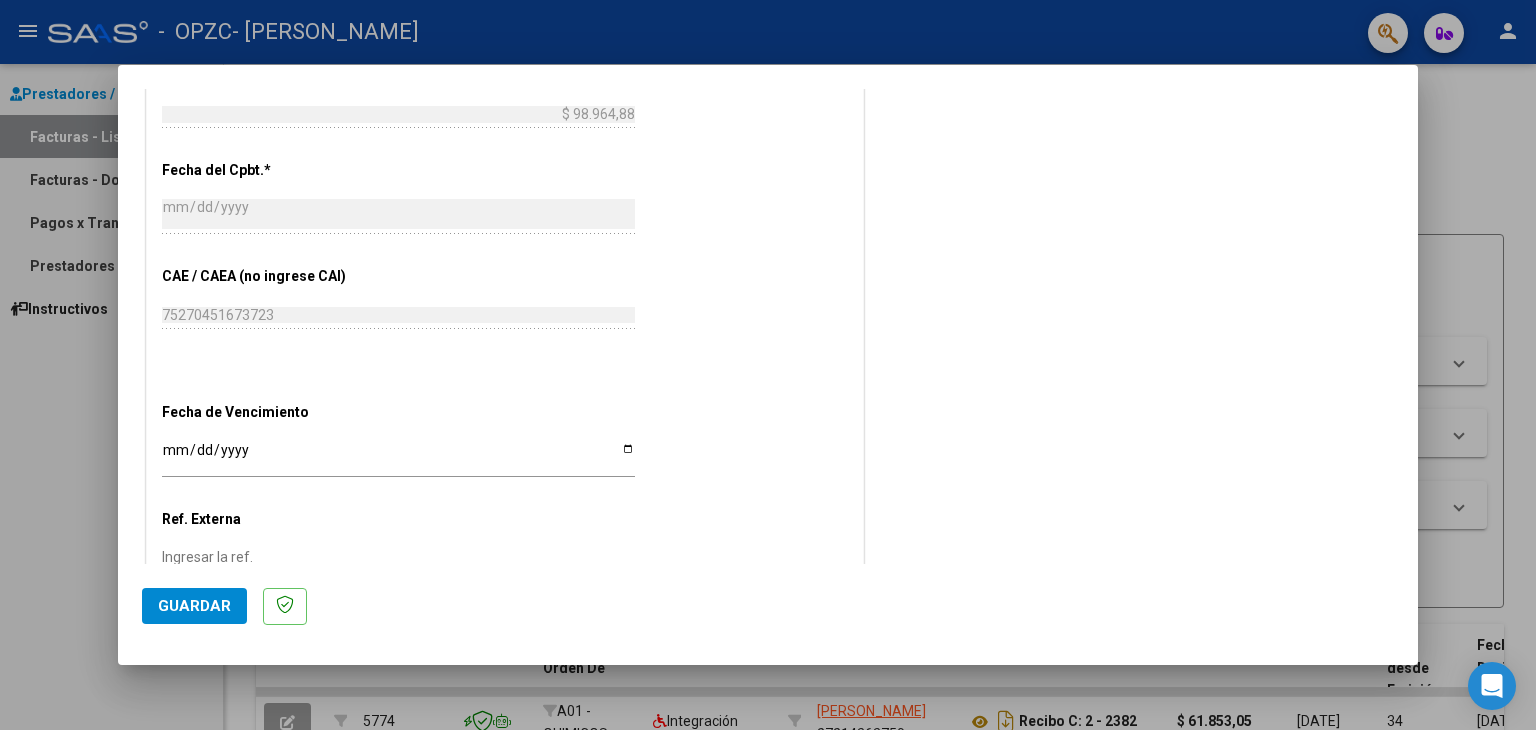 scroll, scrollTop: 1100, scrollLeft: 0, axis: vertical 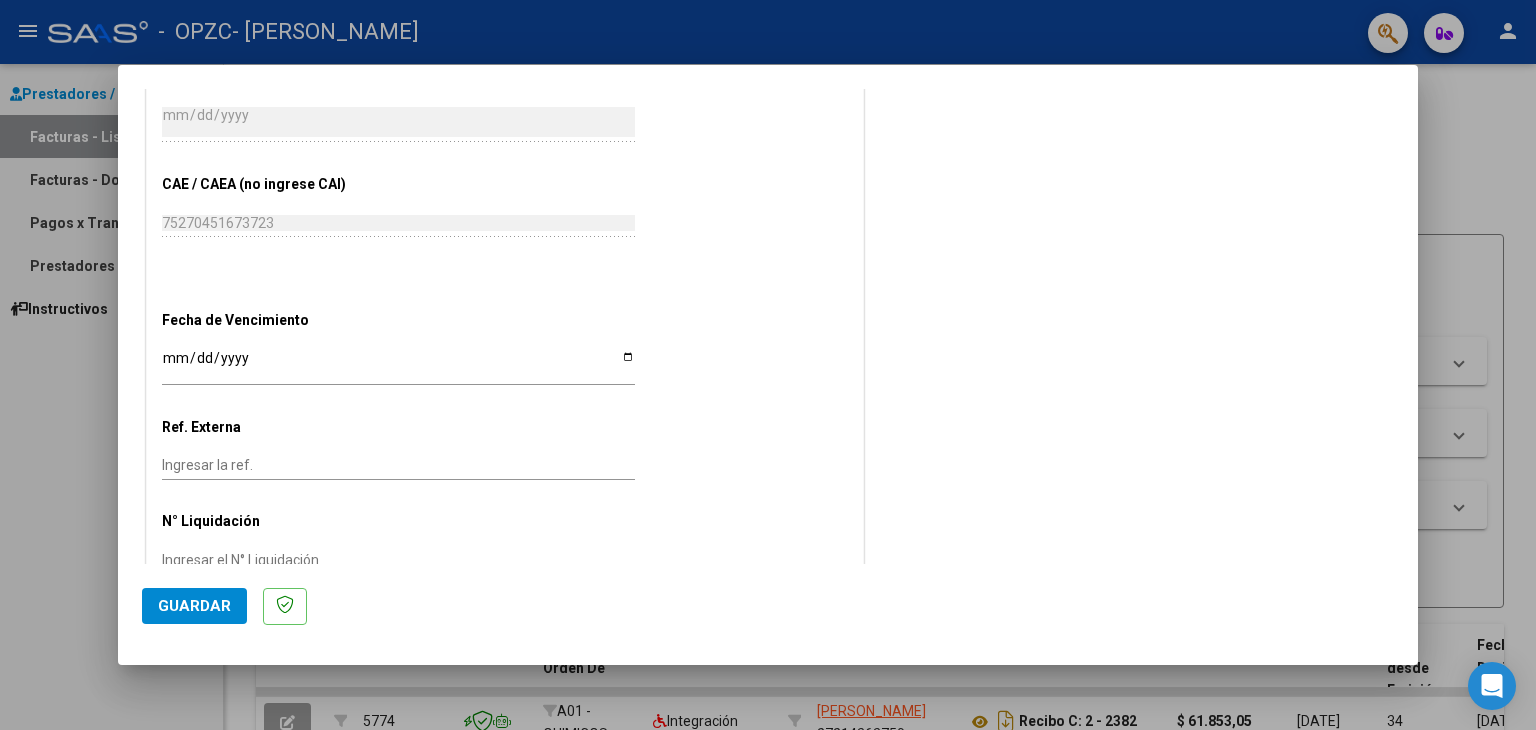 type on "202506" 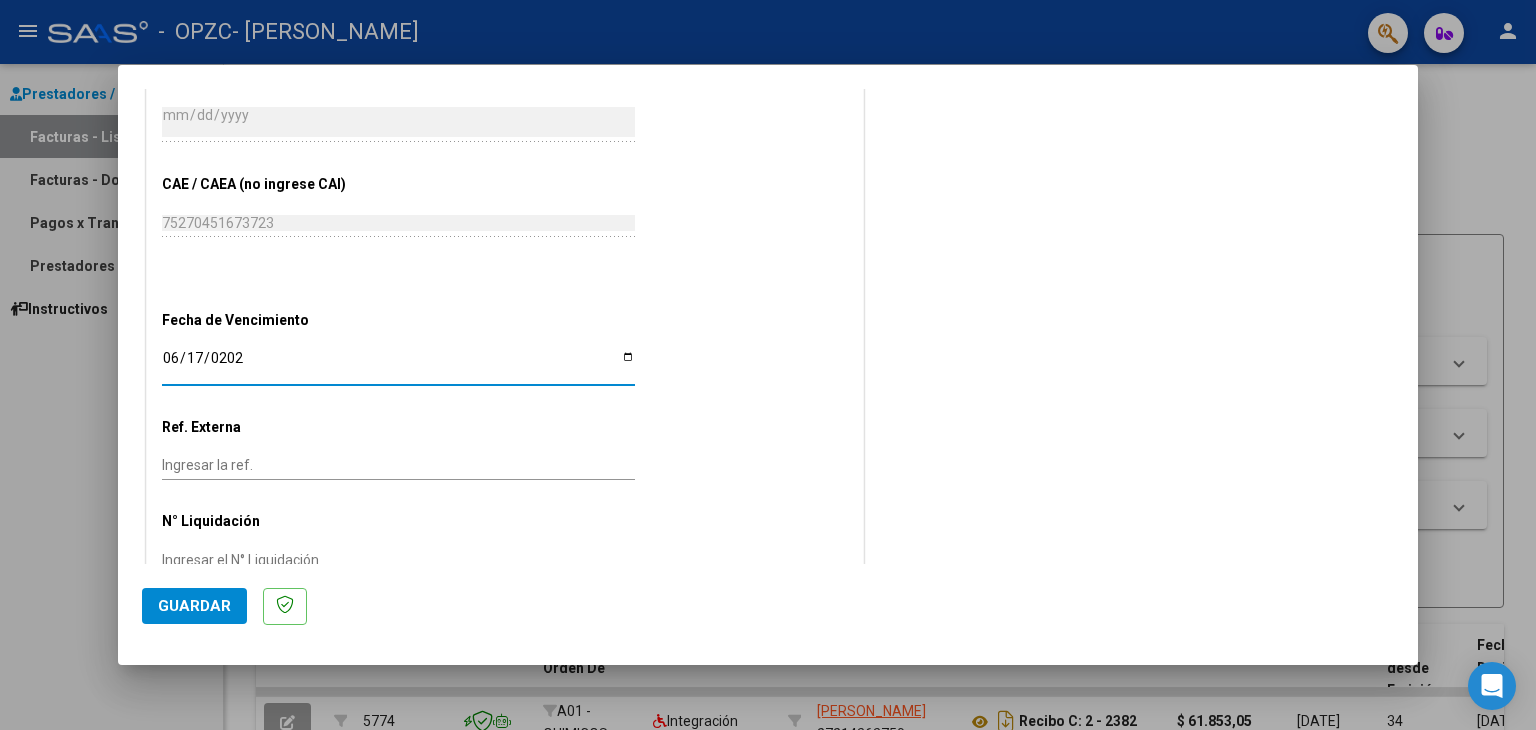type on "[DATE]" 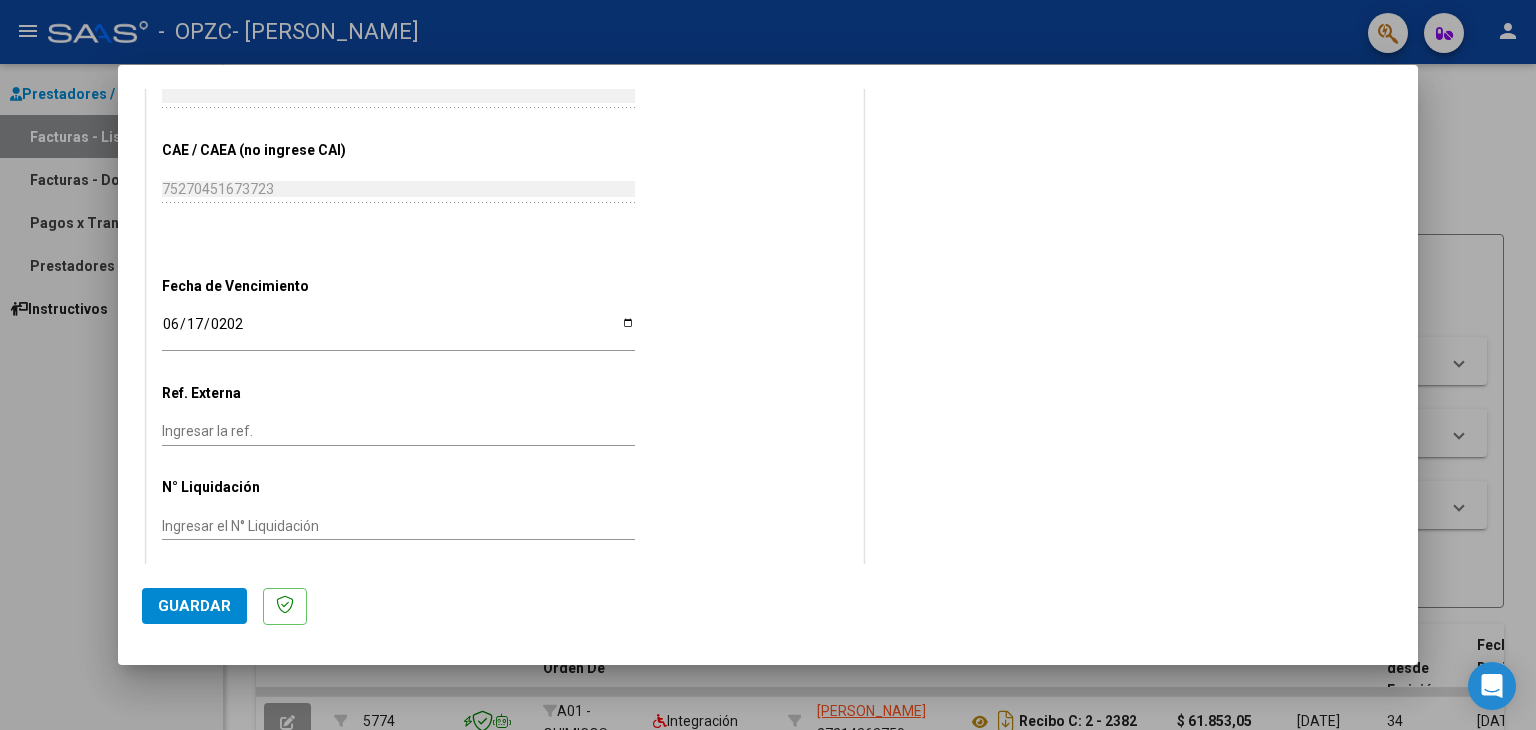 scroll, scrollTop: 1144, scrollLeft: 0, axis: vertical 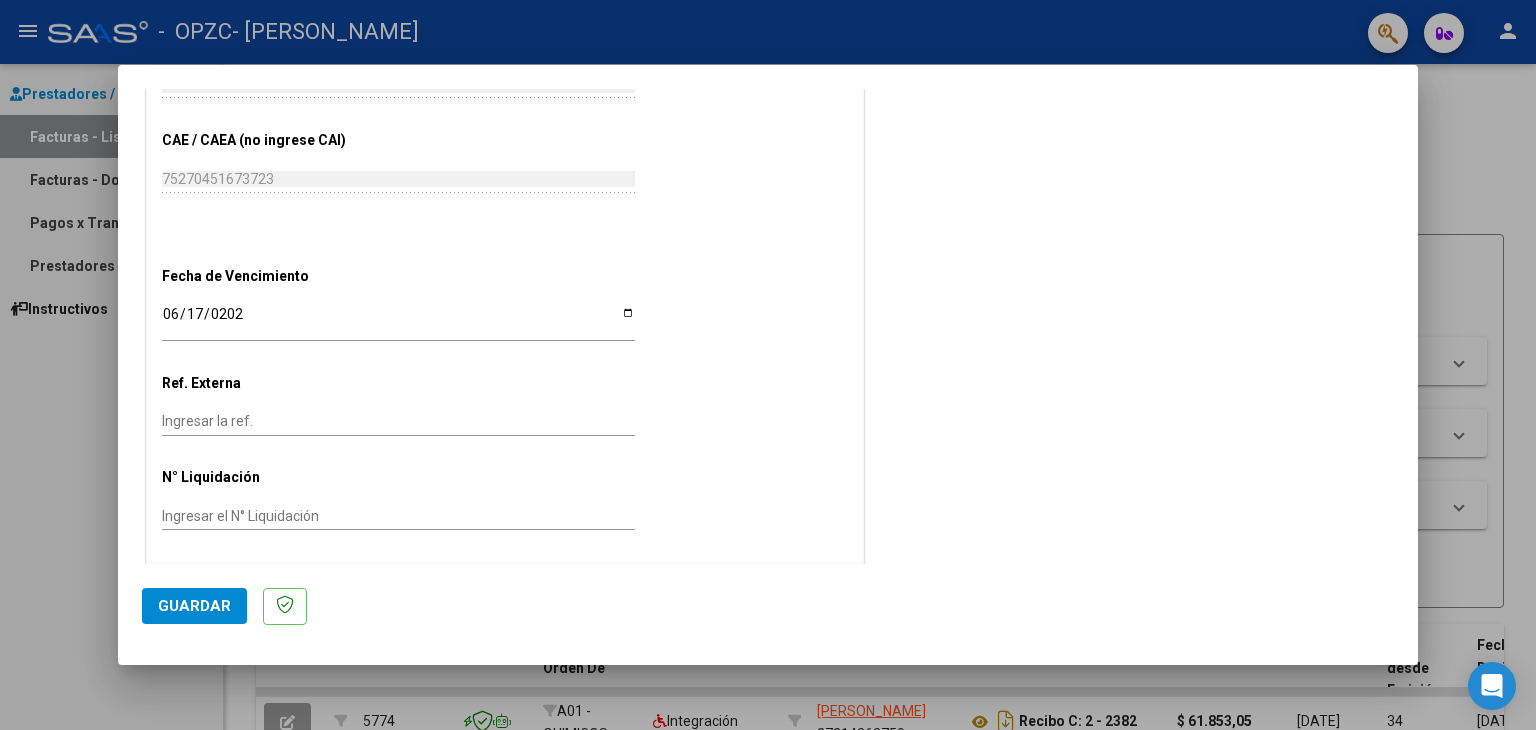click on "Guardar" 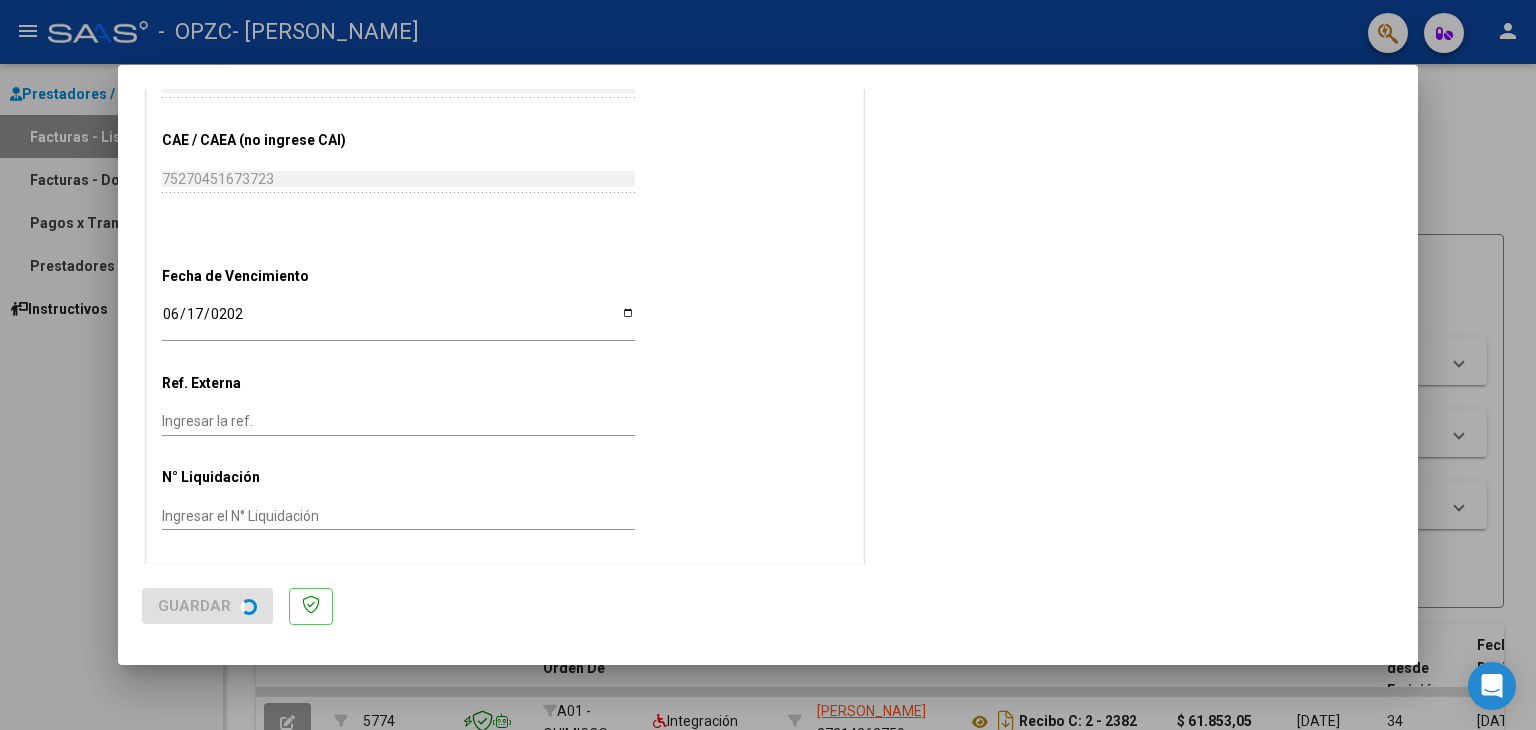 scroll, scrollTop: 0, scrollLeft: 0, axis: both 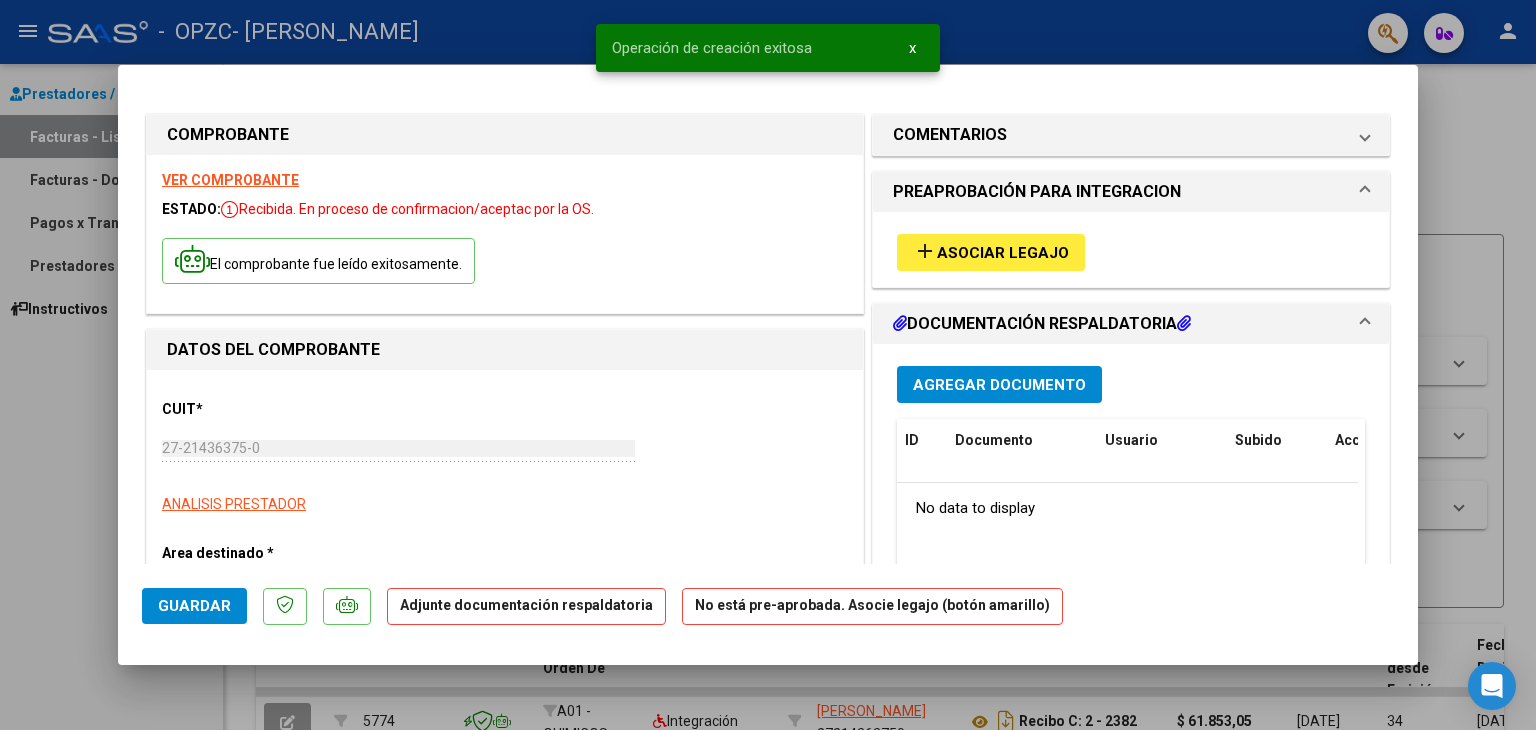 click on "Agregar Documento" at bounding box center [999, 385] 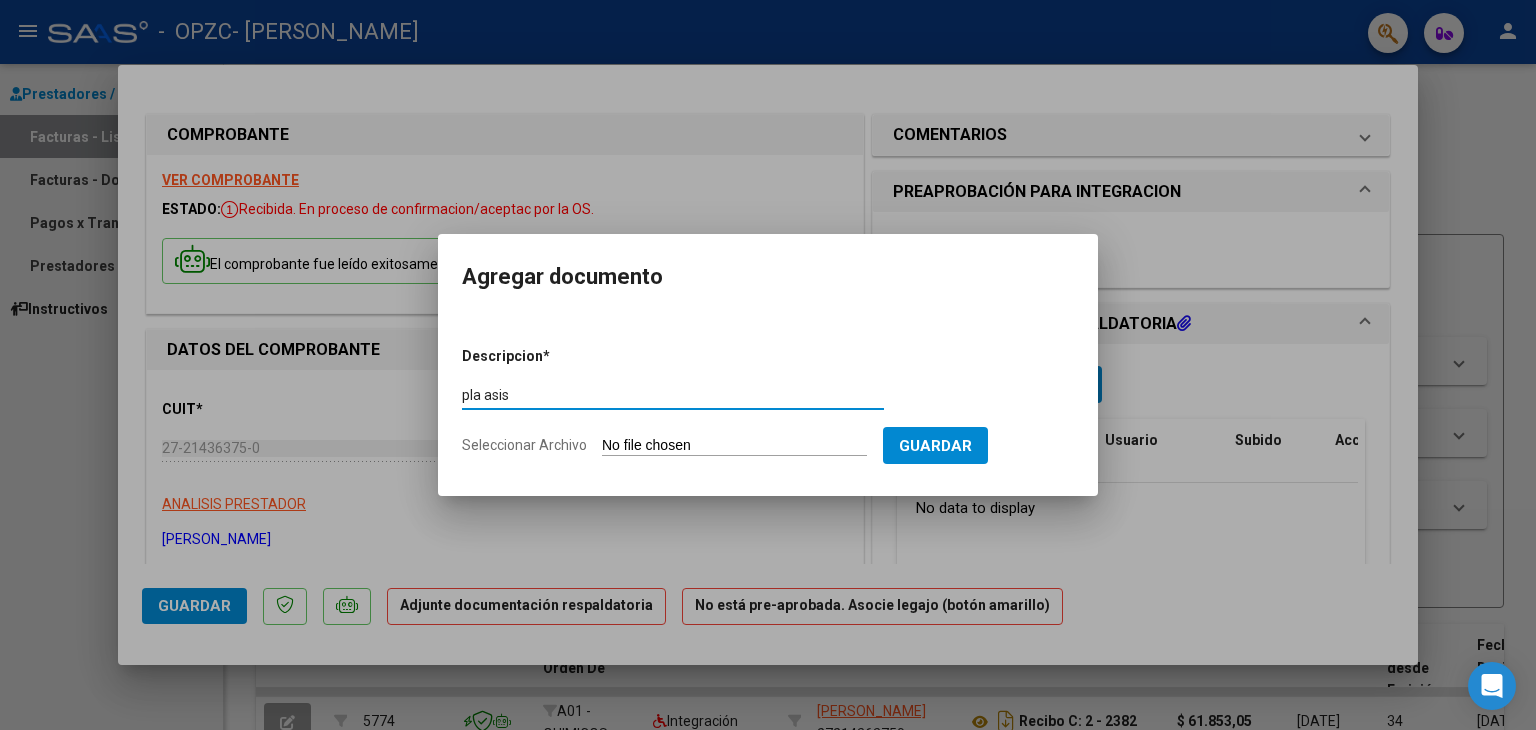 type on "pla asis" 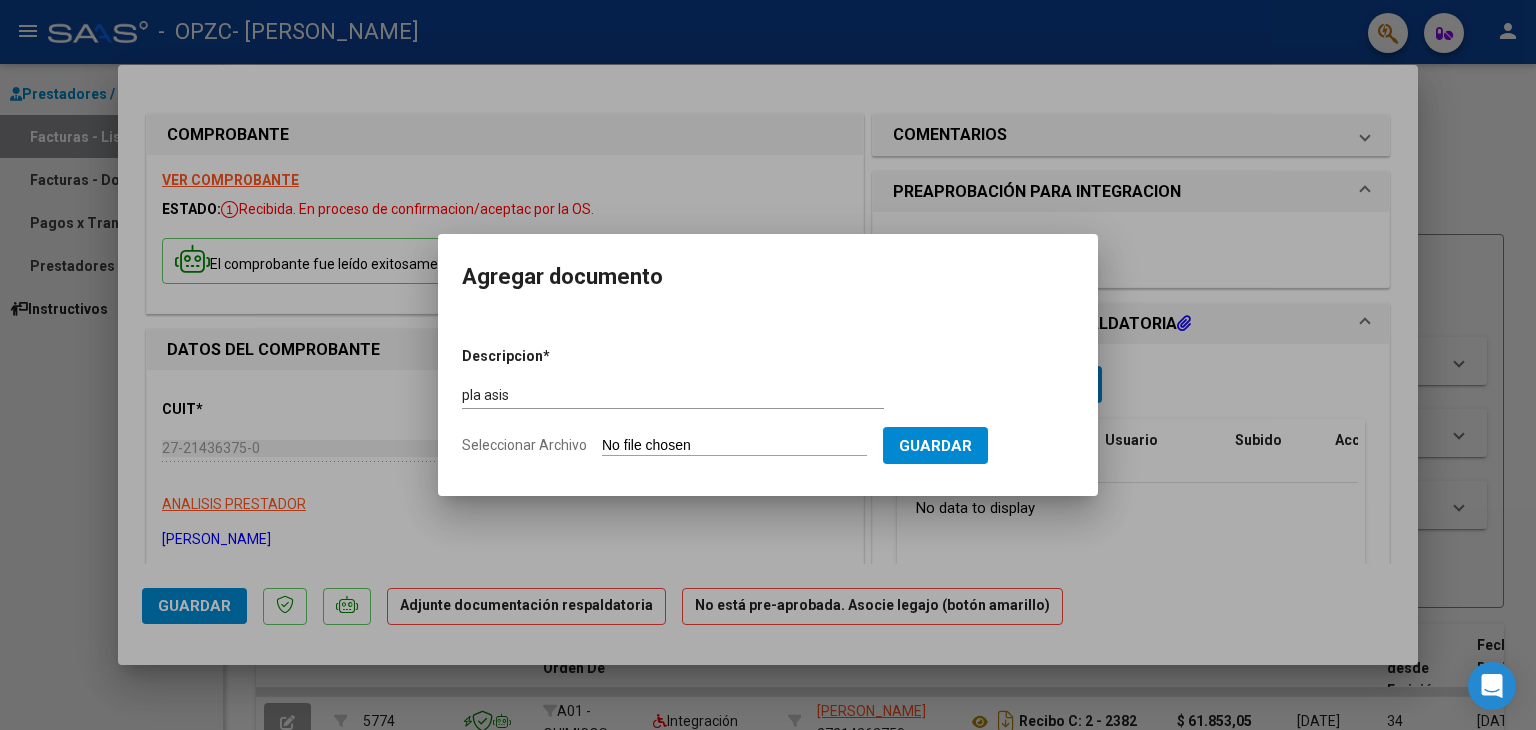 type on "C:\fakepath\[PERSON_NAME] pla asi junio 25.jpg" 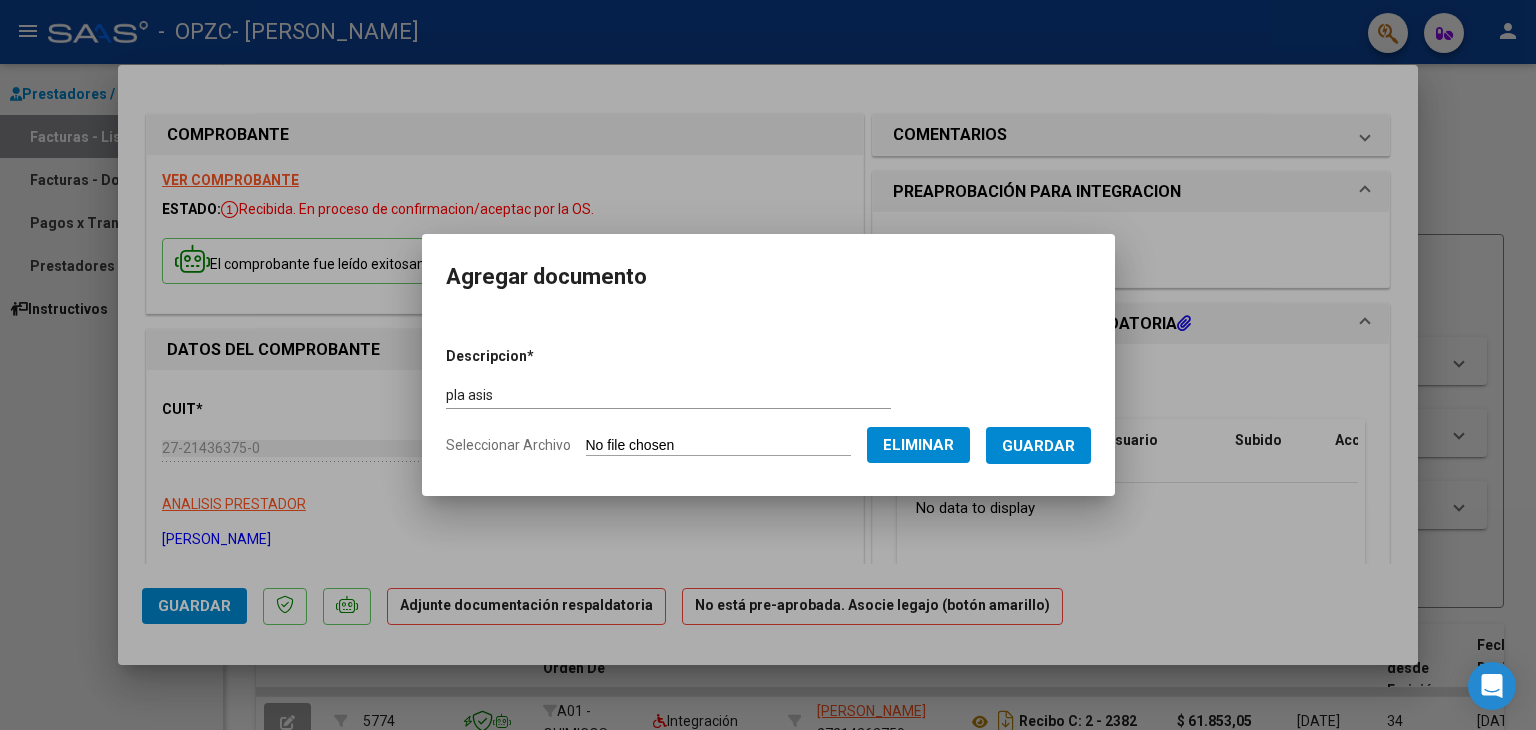 drag, startPoint x: 1061, startPoint y: 443, endPoint x: 1054, endPoint y: 435, distance: 10.630146 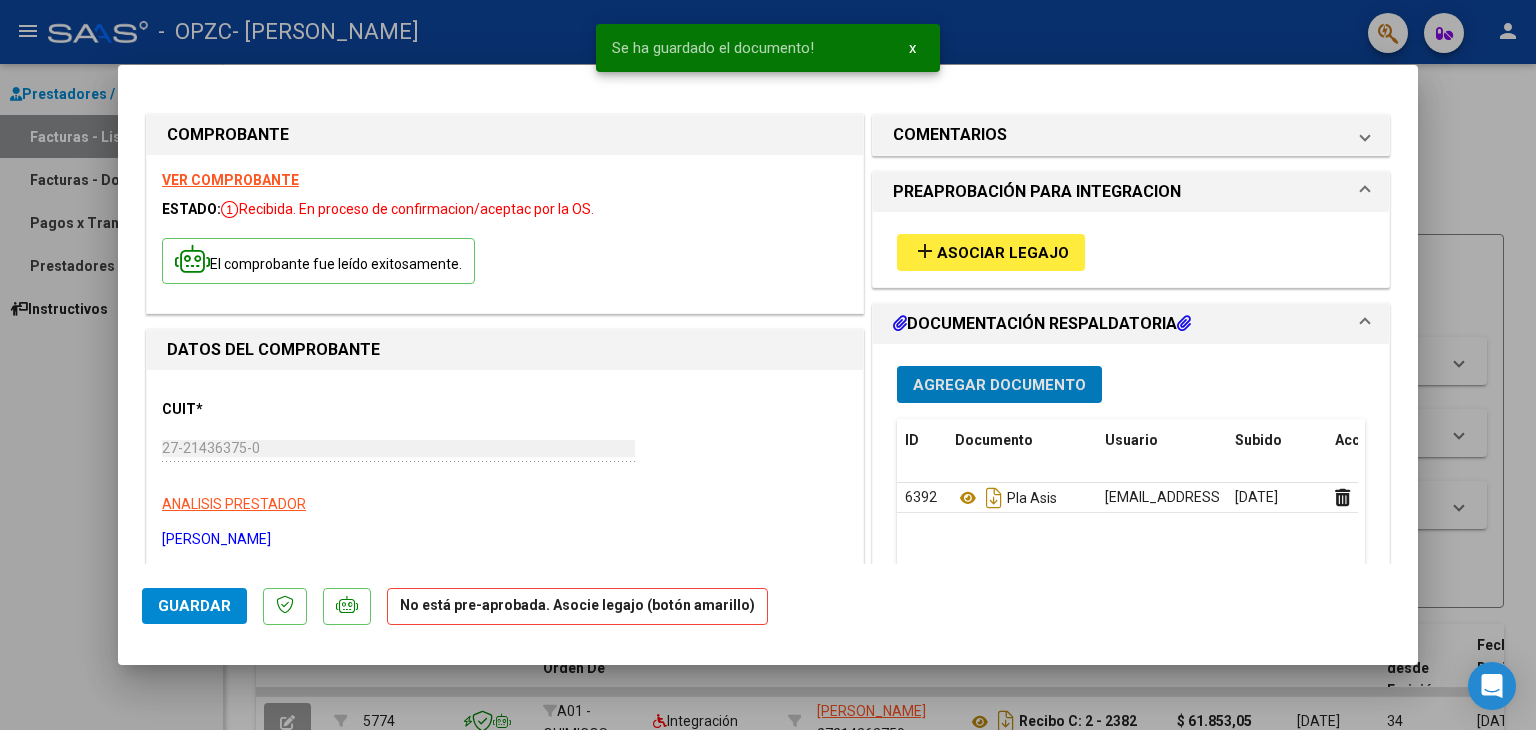 click on "Agregar Documento" at bounding box center (999, 385) 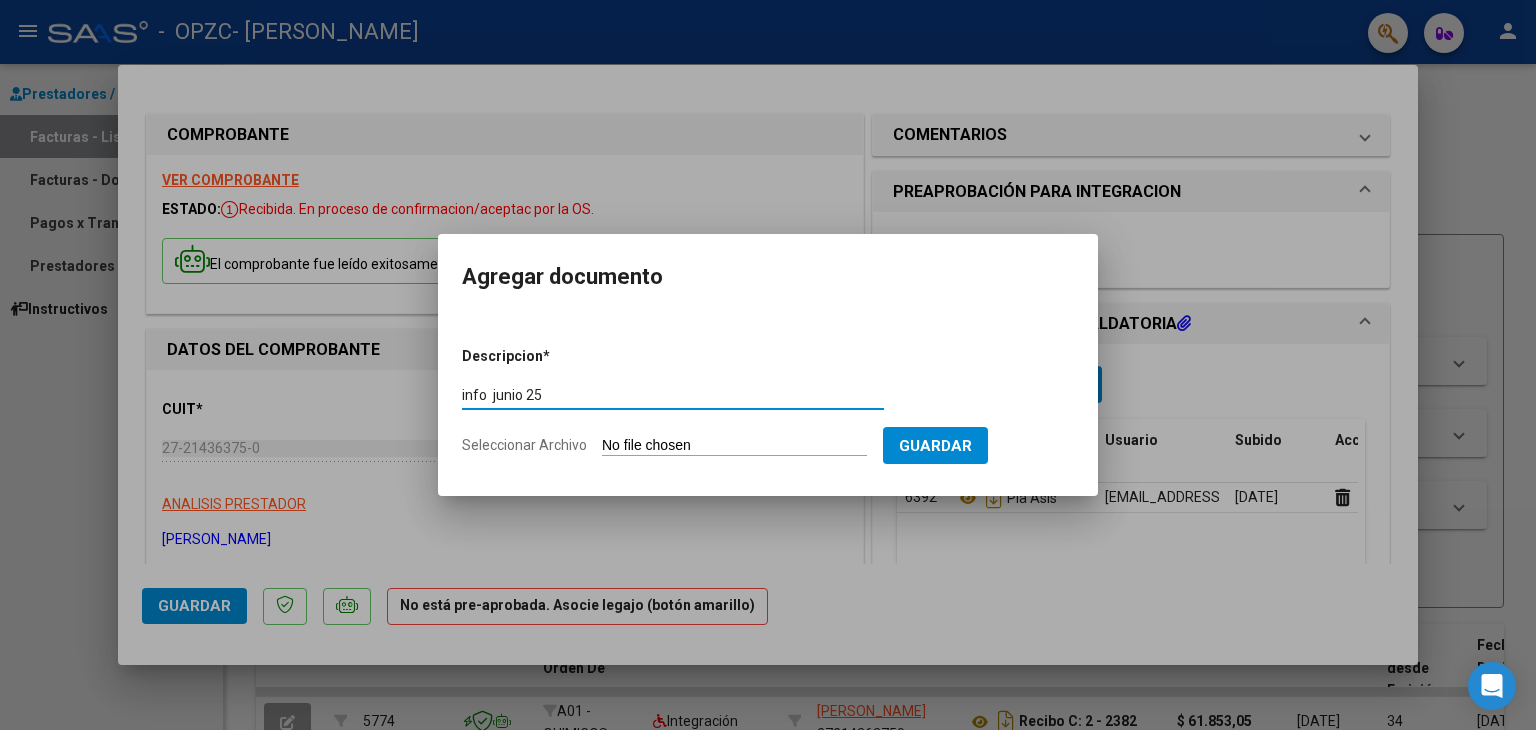 type on "info  junio 25" 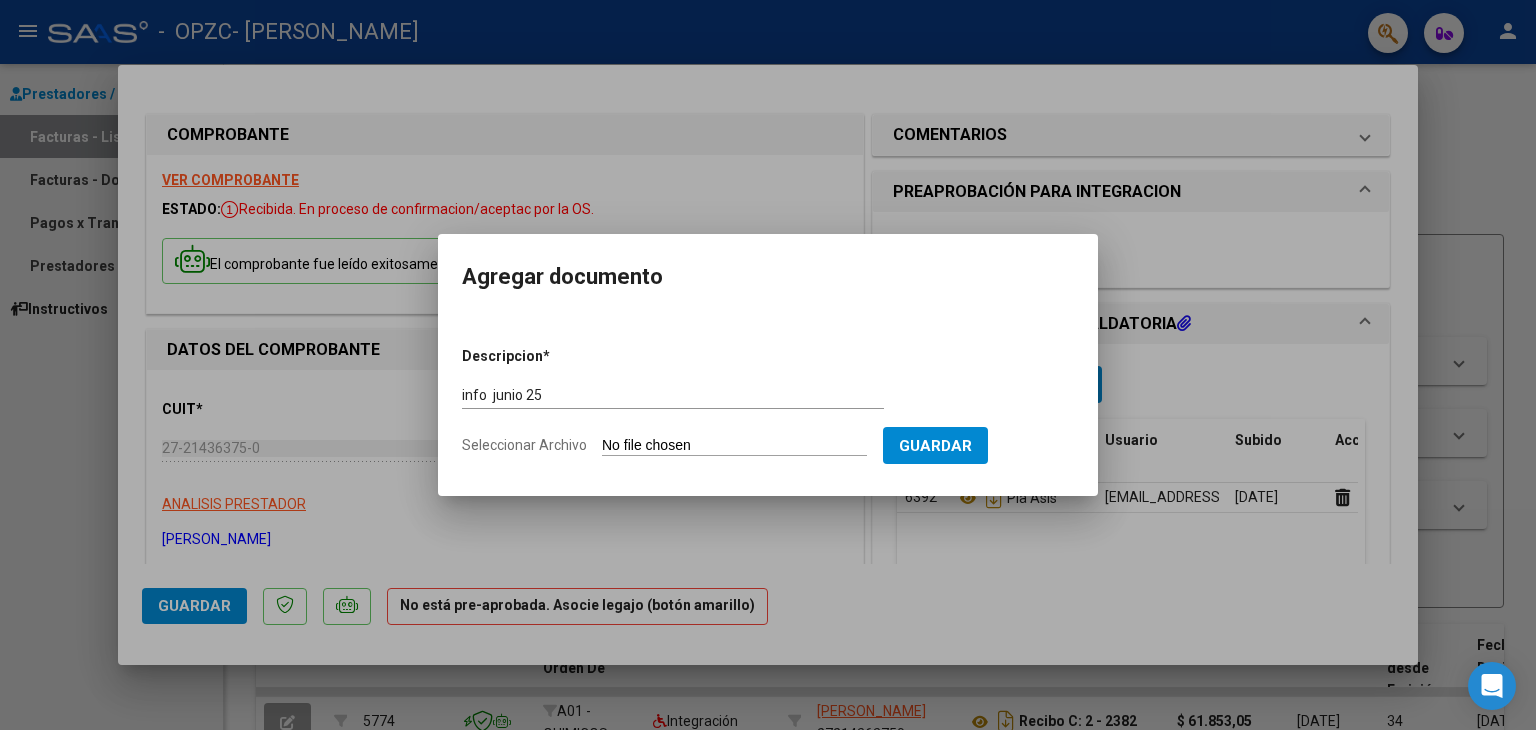 type on "C:\fakepath\[PERSON_NAME] Info junio 25.pdf" 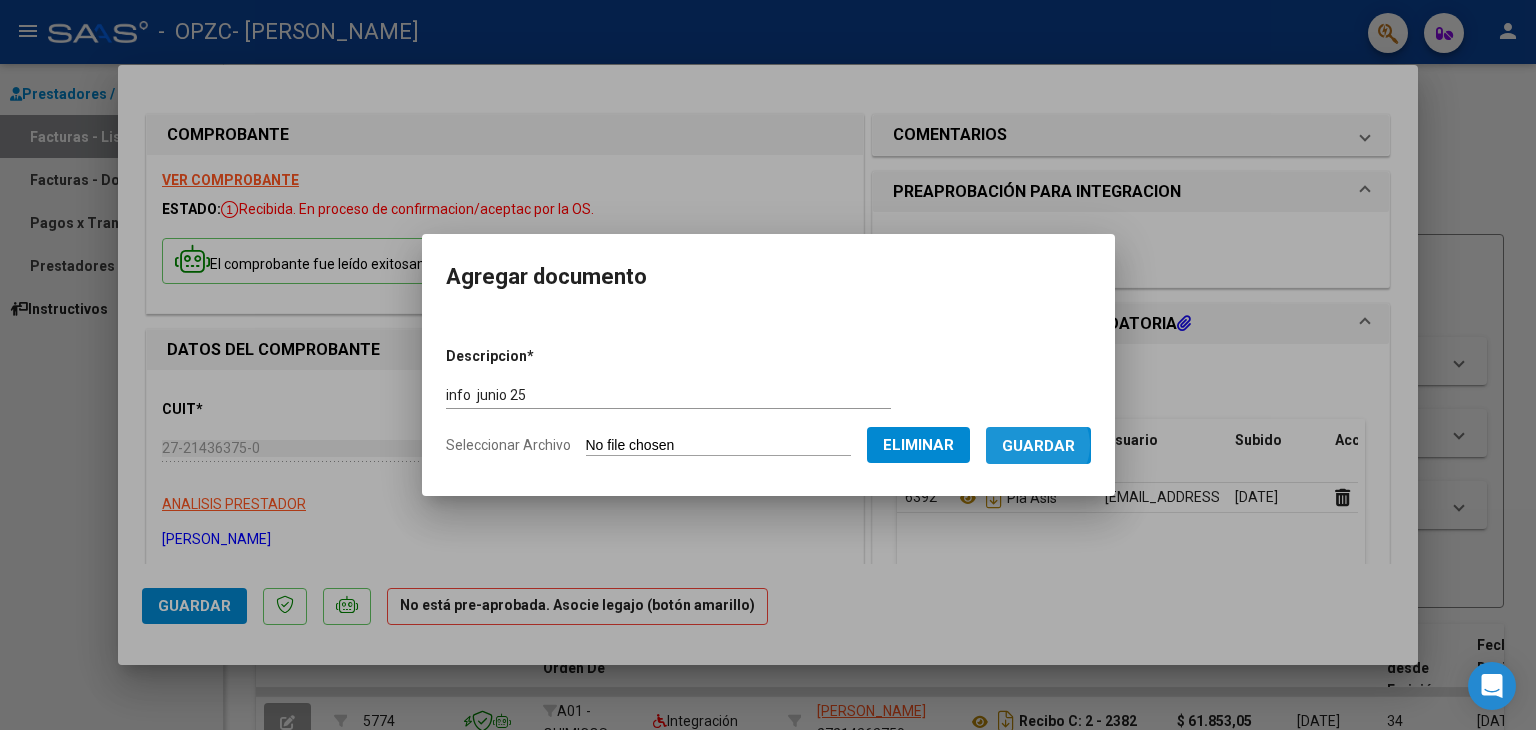 click on "Guardar" at bounding box center [1038, 446] 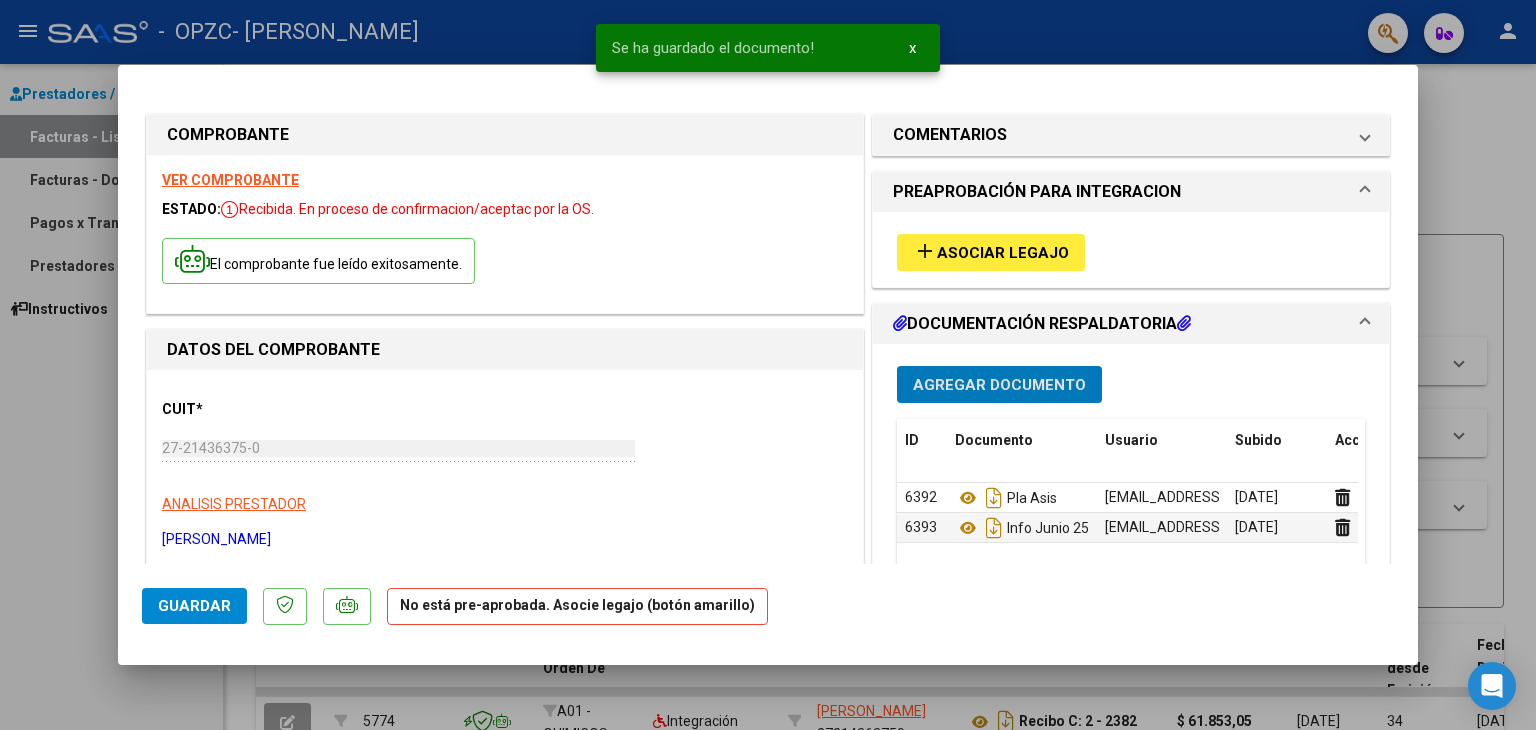 click on "Asociar Legajo" at bounding box center (1003, 253) 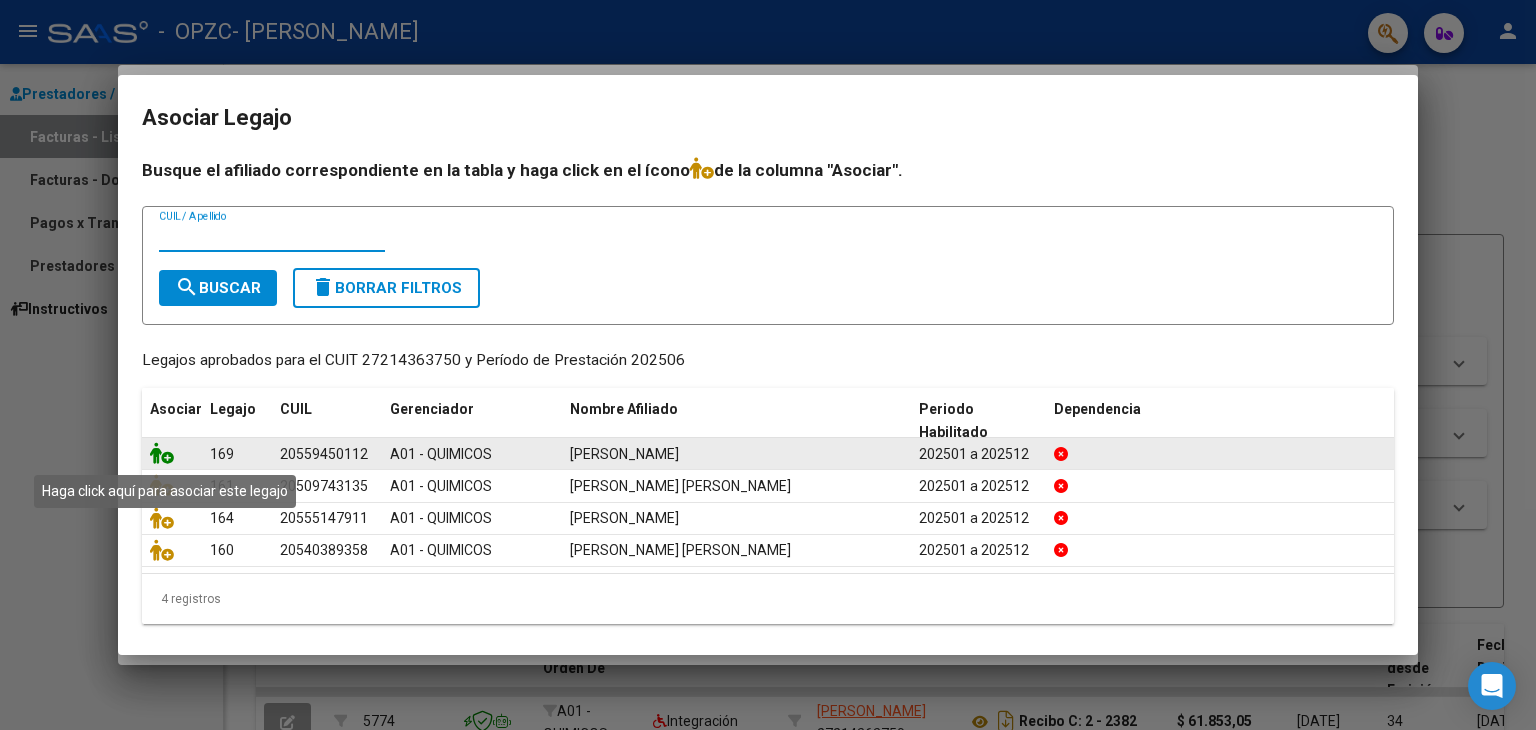 click 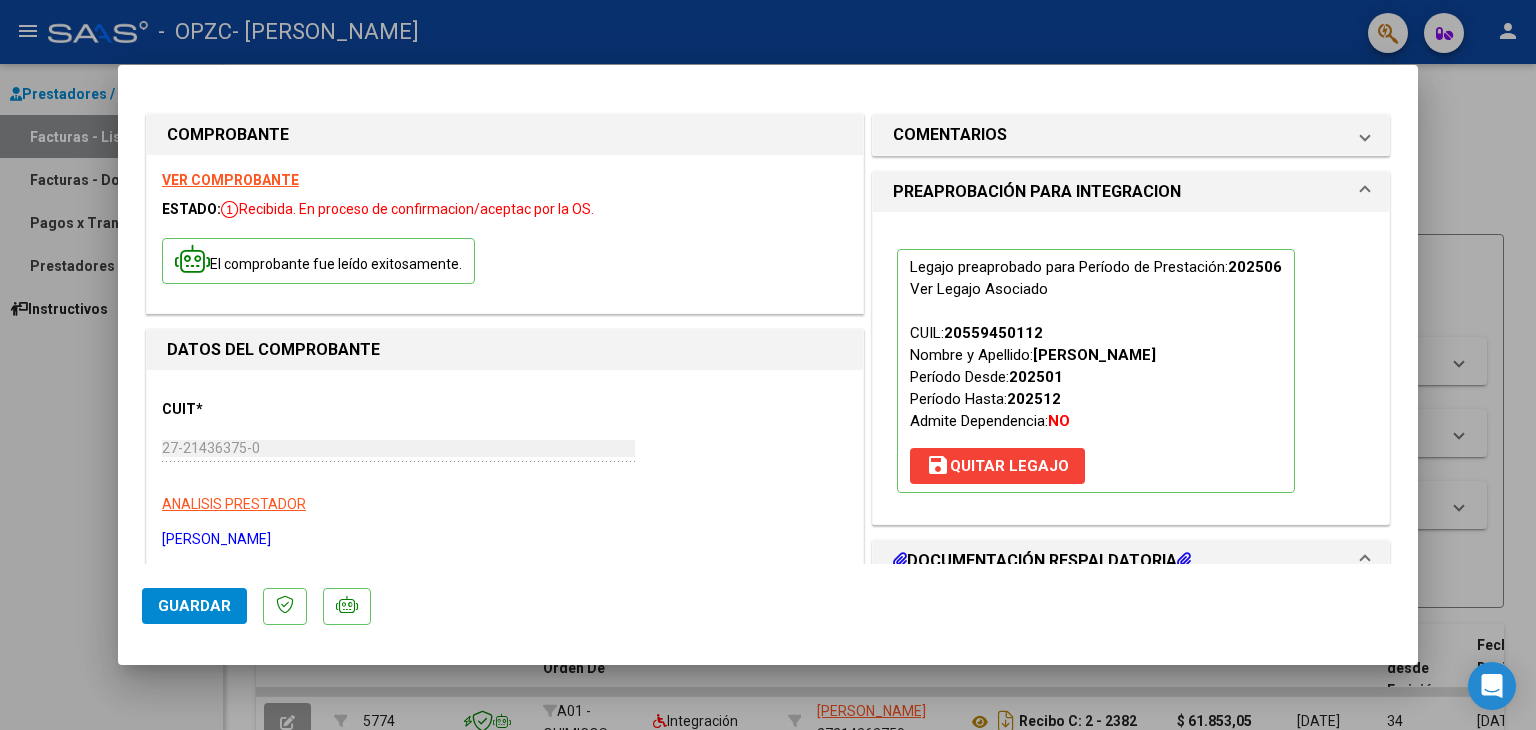 drag, startPoint x: 38, startPoint y: 455, endPoint x: 54, endPoint y: 438, distance: 23.345236 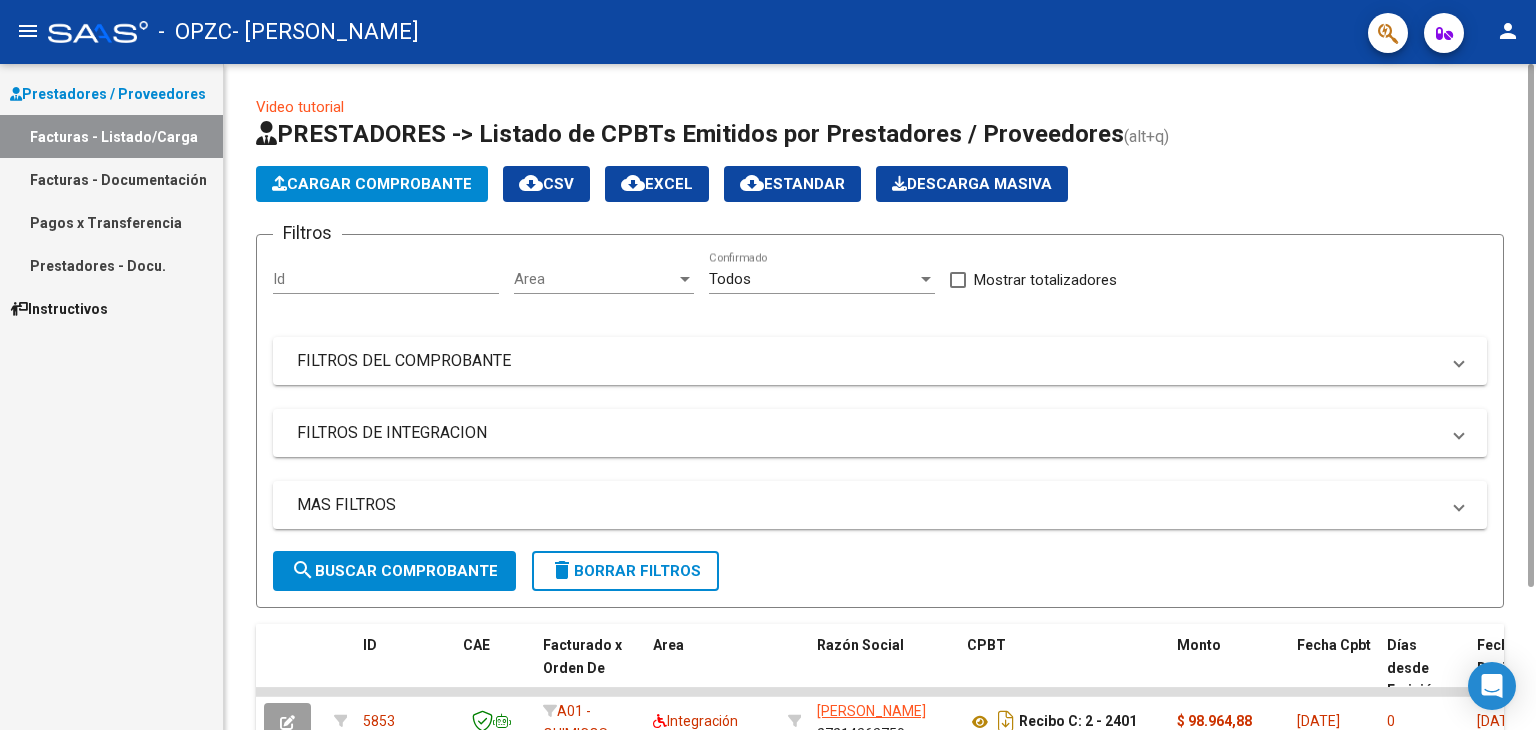click on "Cargar Comprobante" 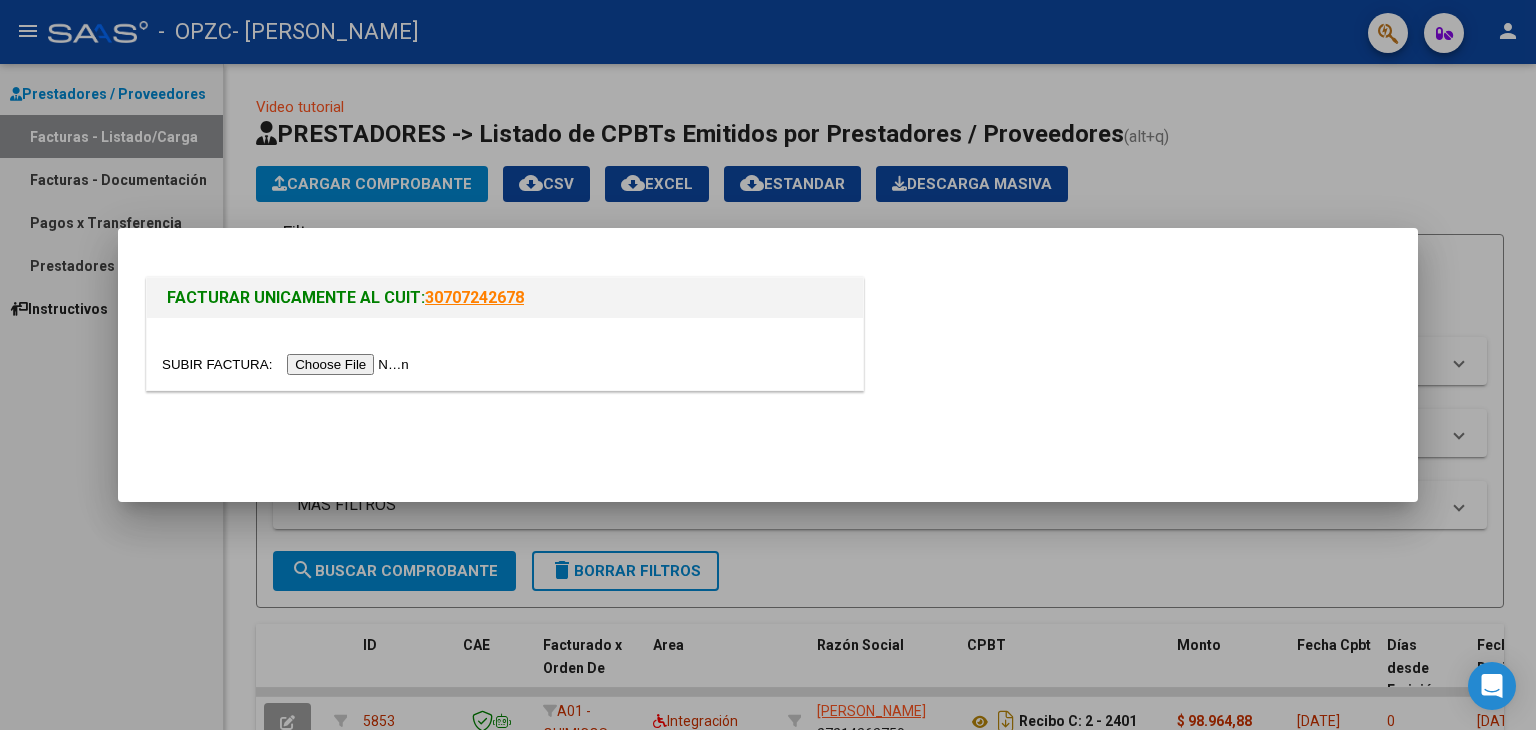 click at bounding box center (288, 364) 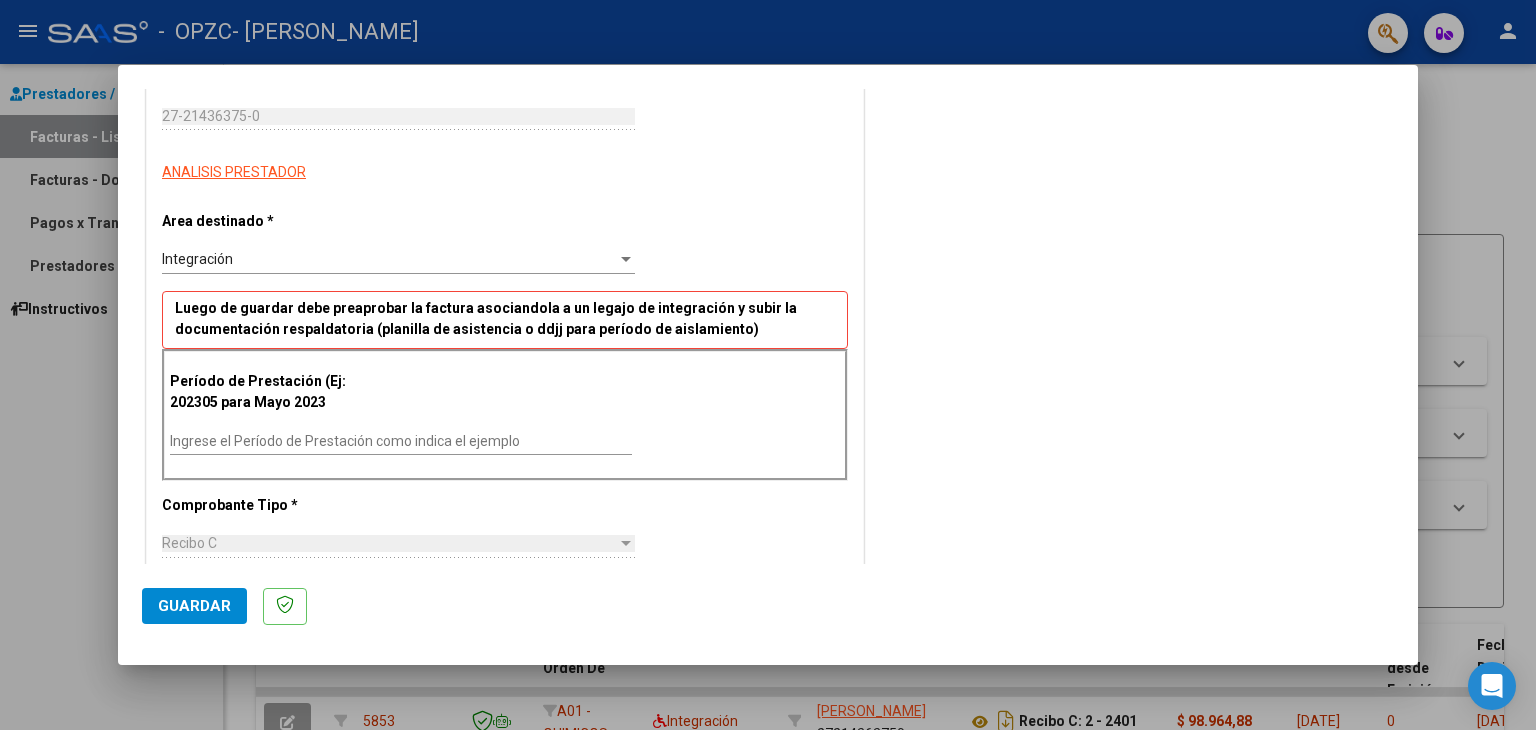 scroll, scrollTop: 300, scrollLeft: 0, axis: vertical 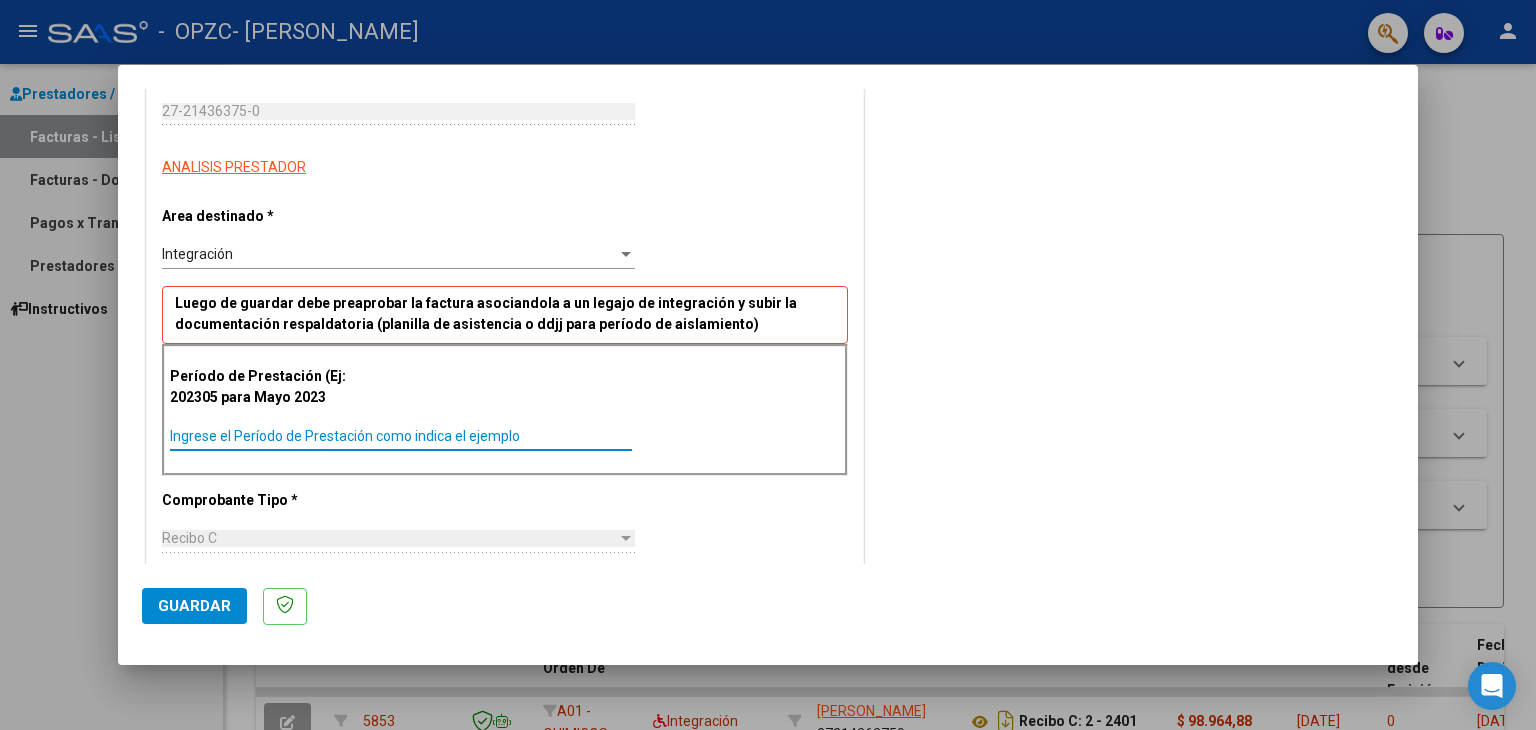 click on "Ingrese el Período de Prestación como indica el ejemplo" at bounding box center [401, 436] 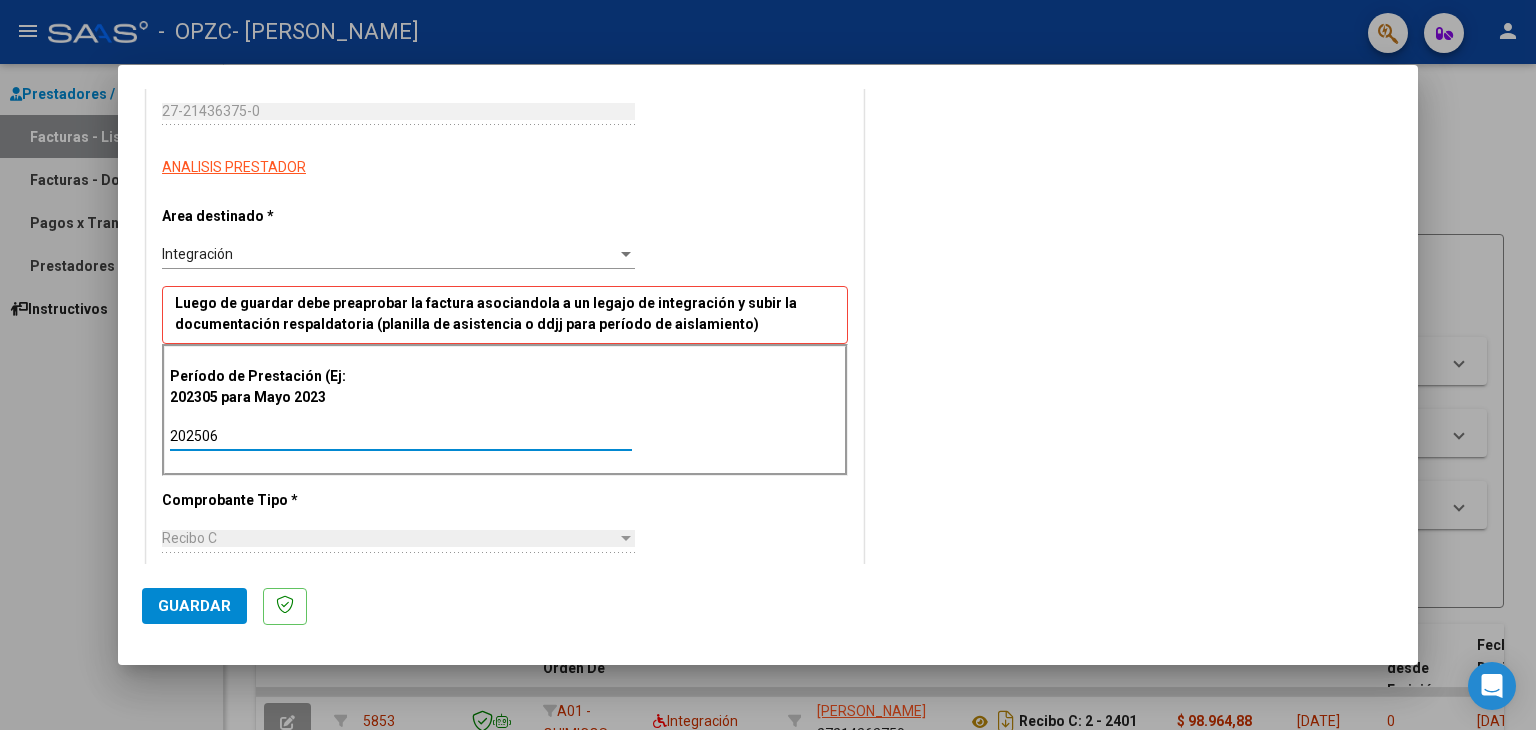 type on "202506" 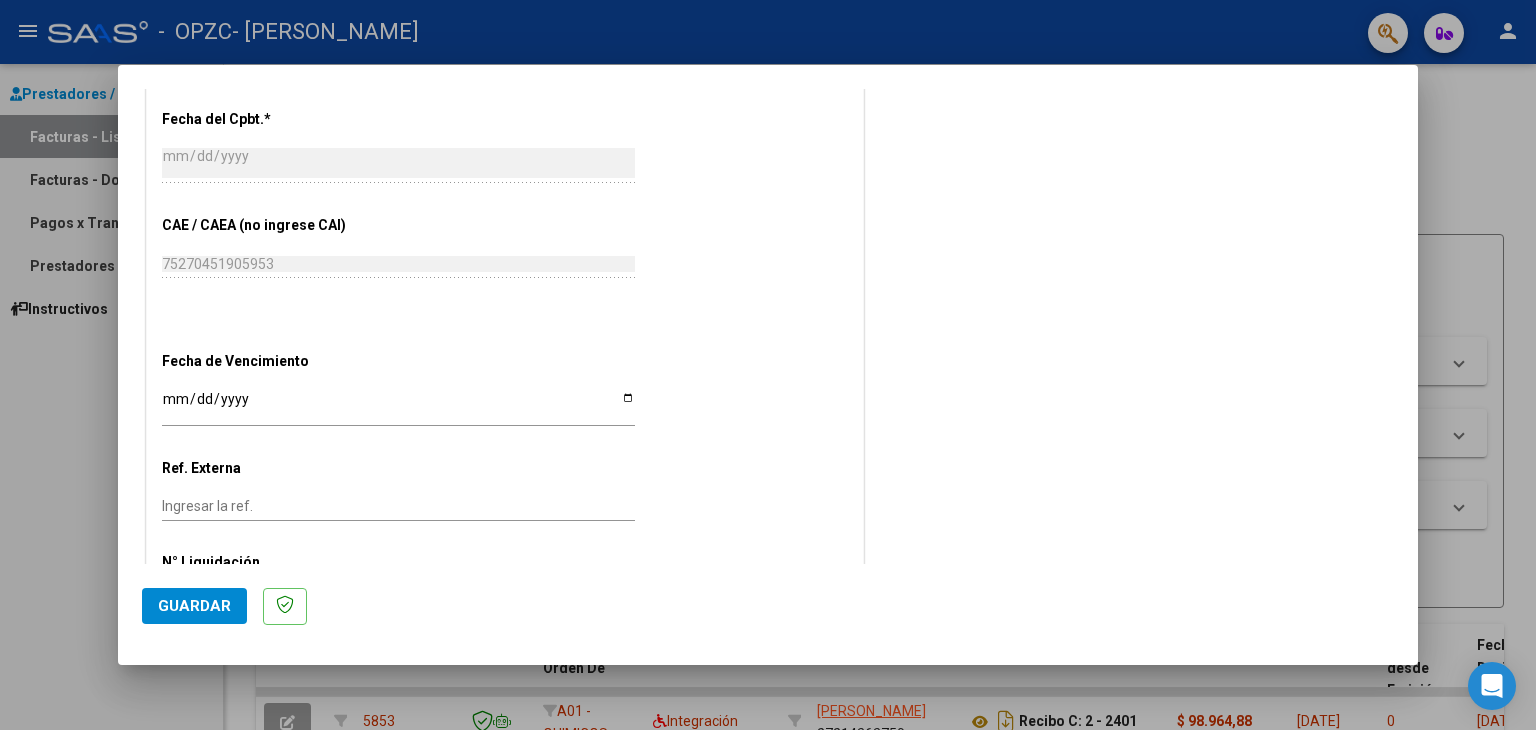 scroll, scrollTop: 1100, scrollLeft: 0, axis: vertical 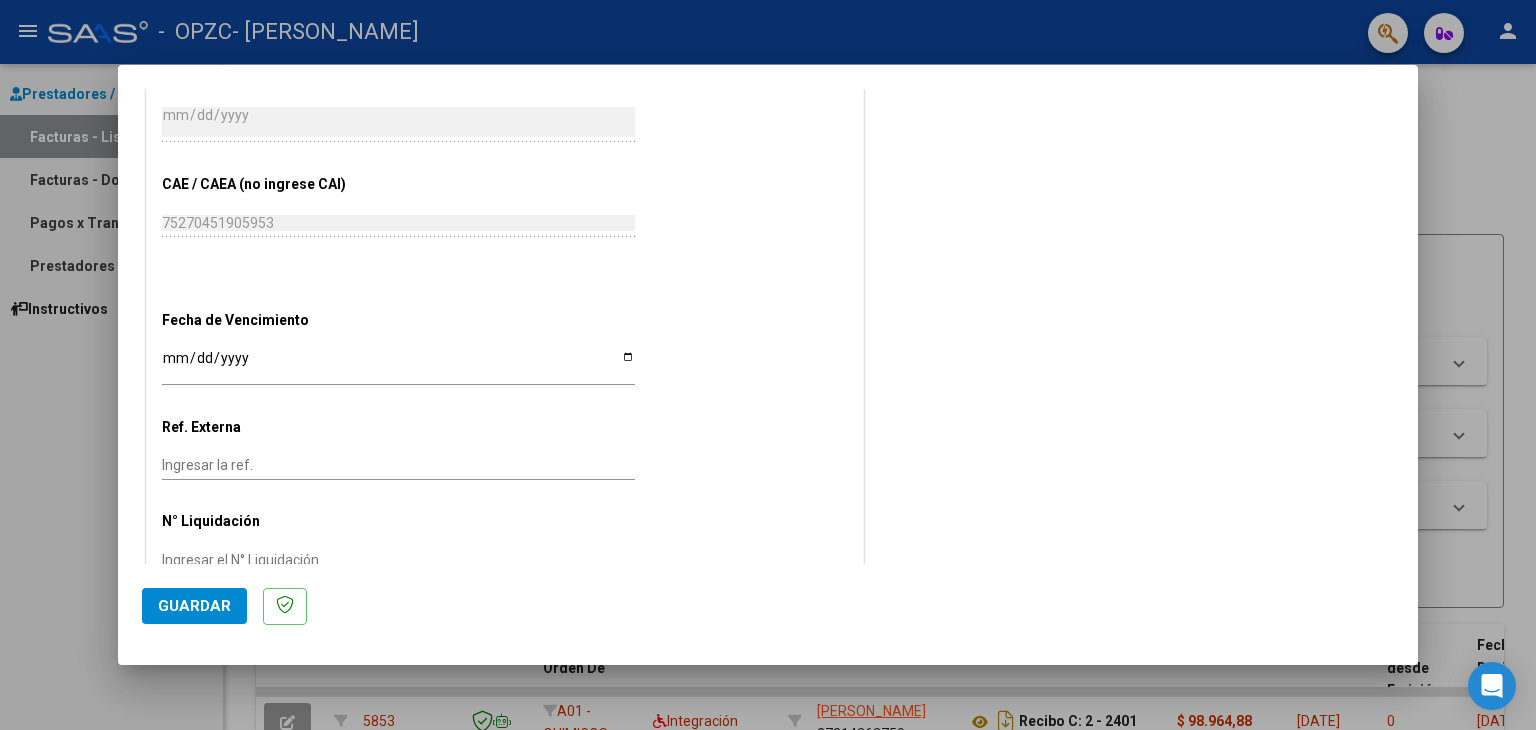 click on "Ingresar la fecha" at bounding box center (398, 365) 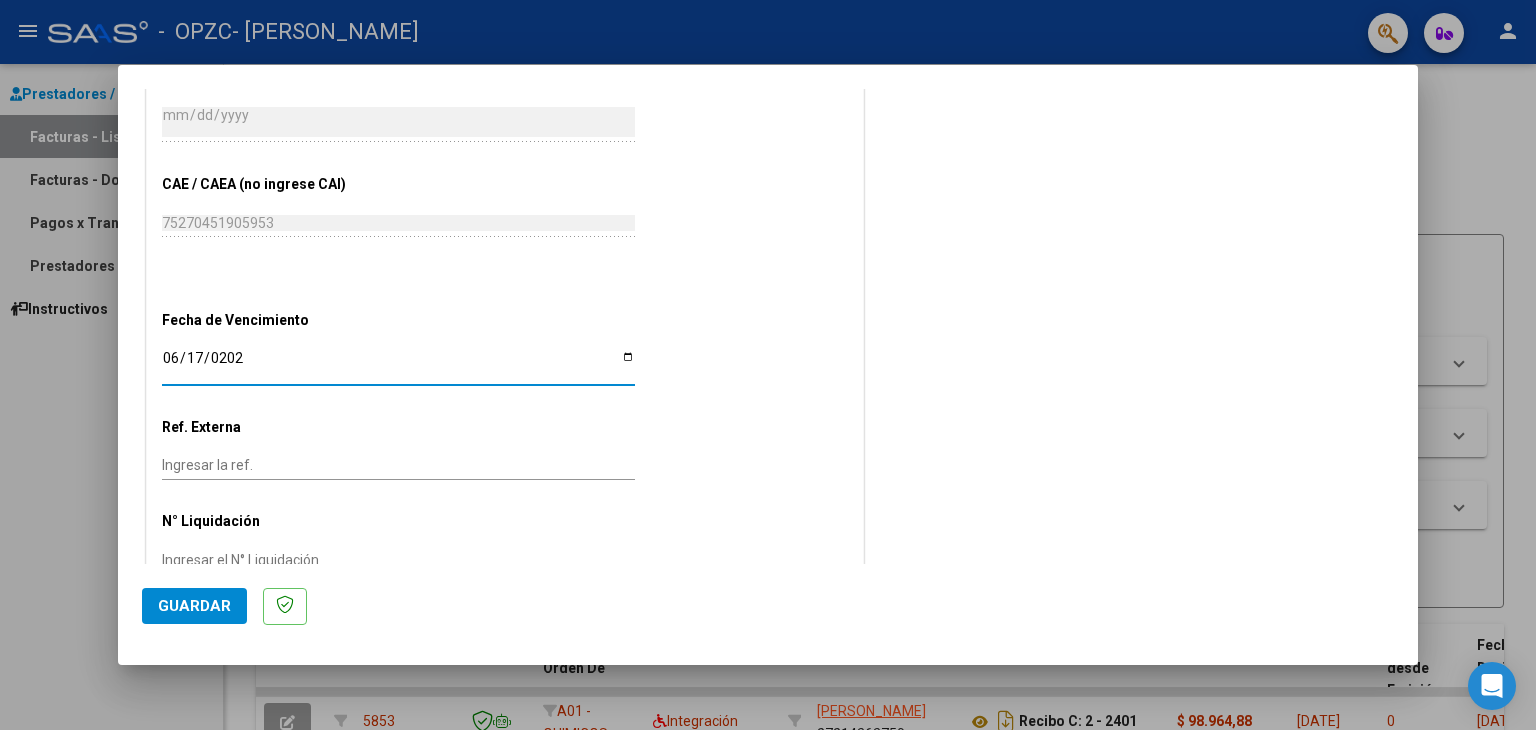type on "[DATE]" 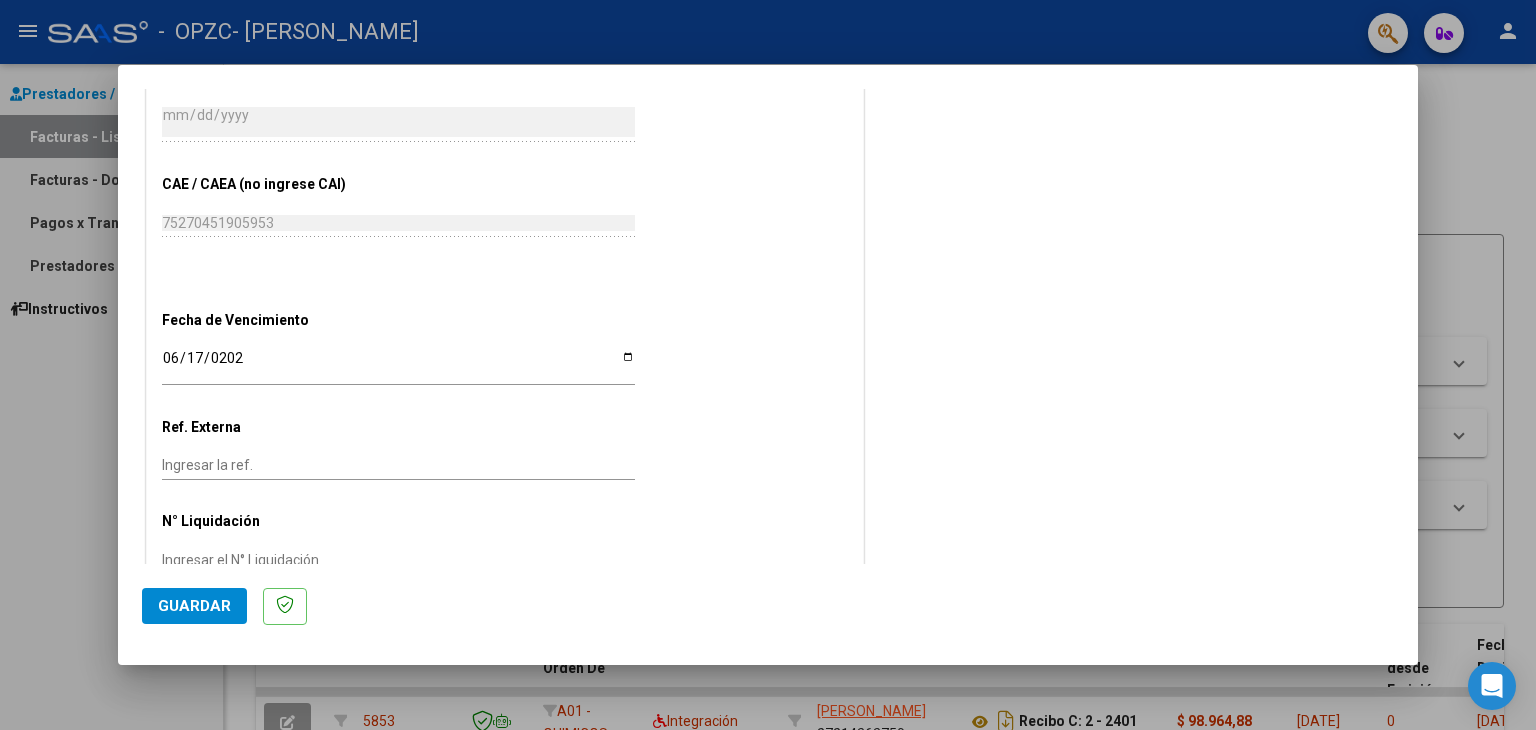 scroll, scrollTop: 1144, scrollLeft: 0, axis: vertical 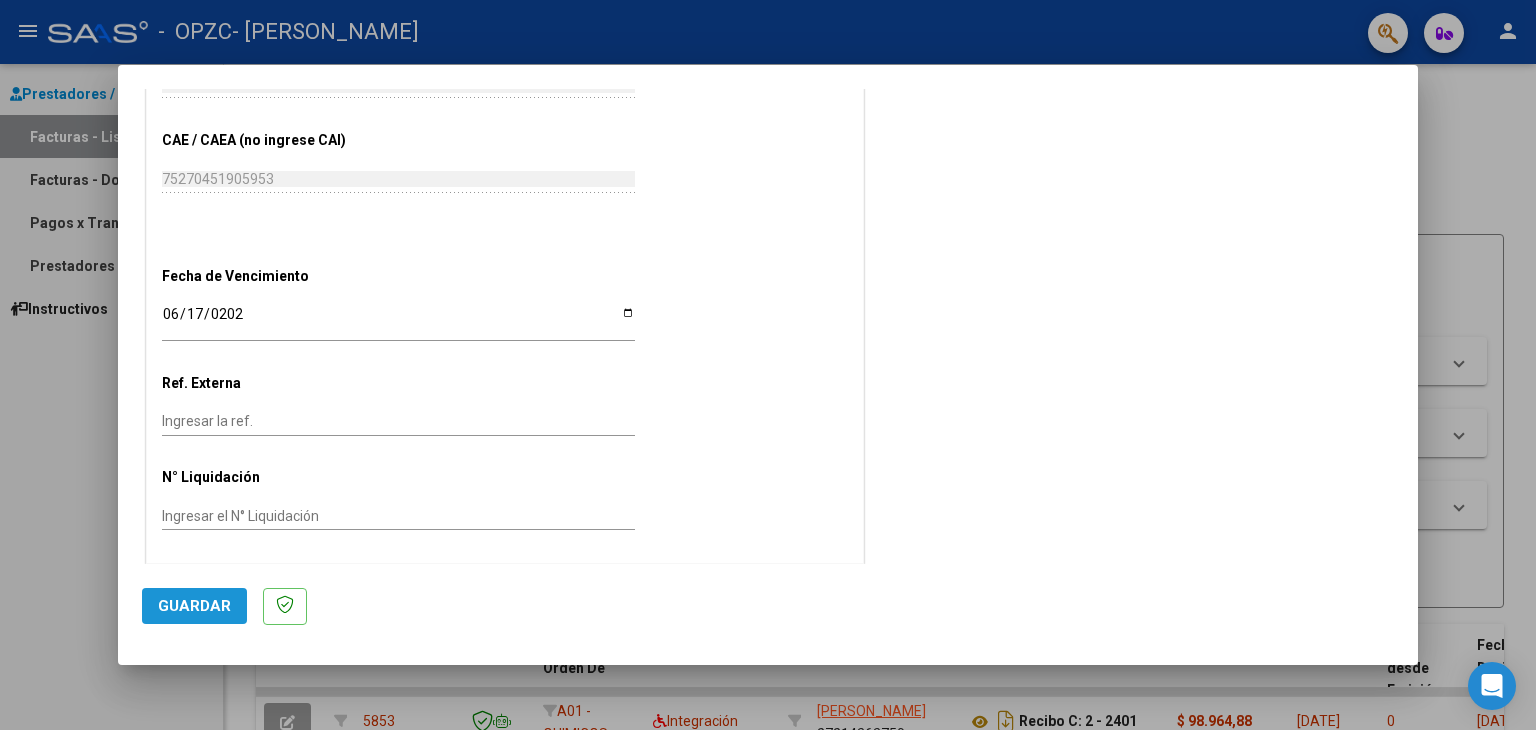 drag, startPoint x: 216, startPoint y: 603, endPoint x: 360, endPoint y: 541, distance: 156.7801 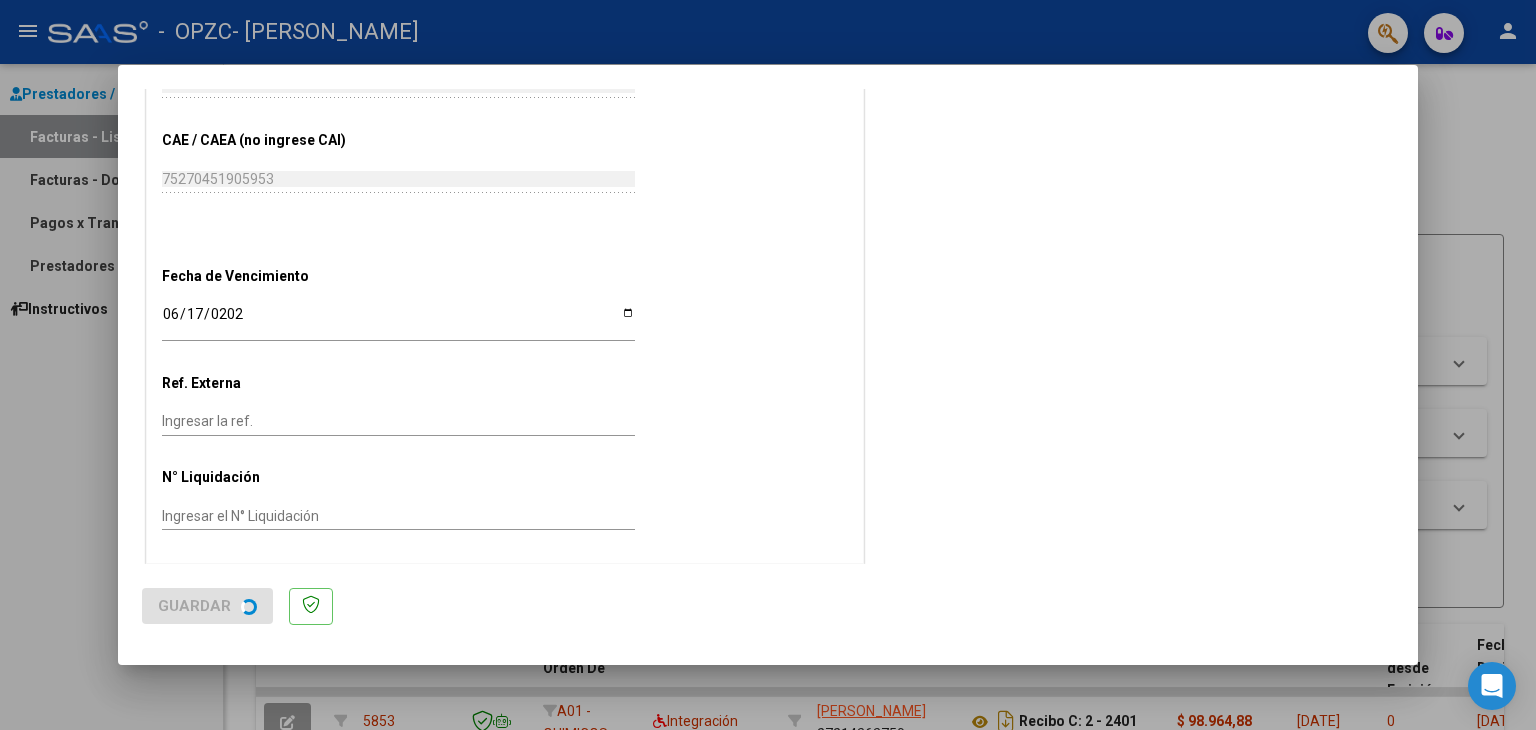 scroll, scrollTop: 0, scrollLeft: 0, axis: both 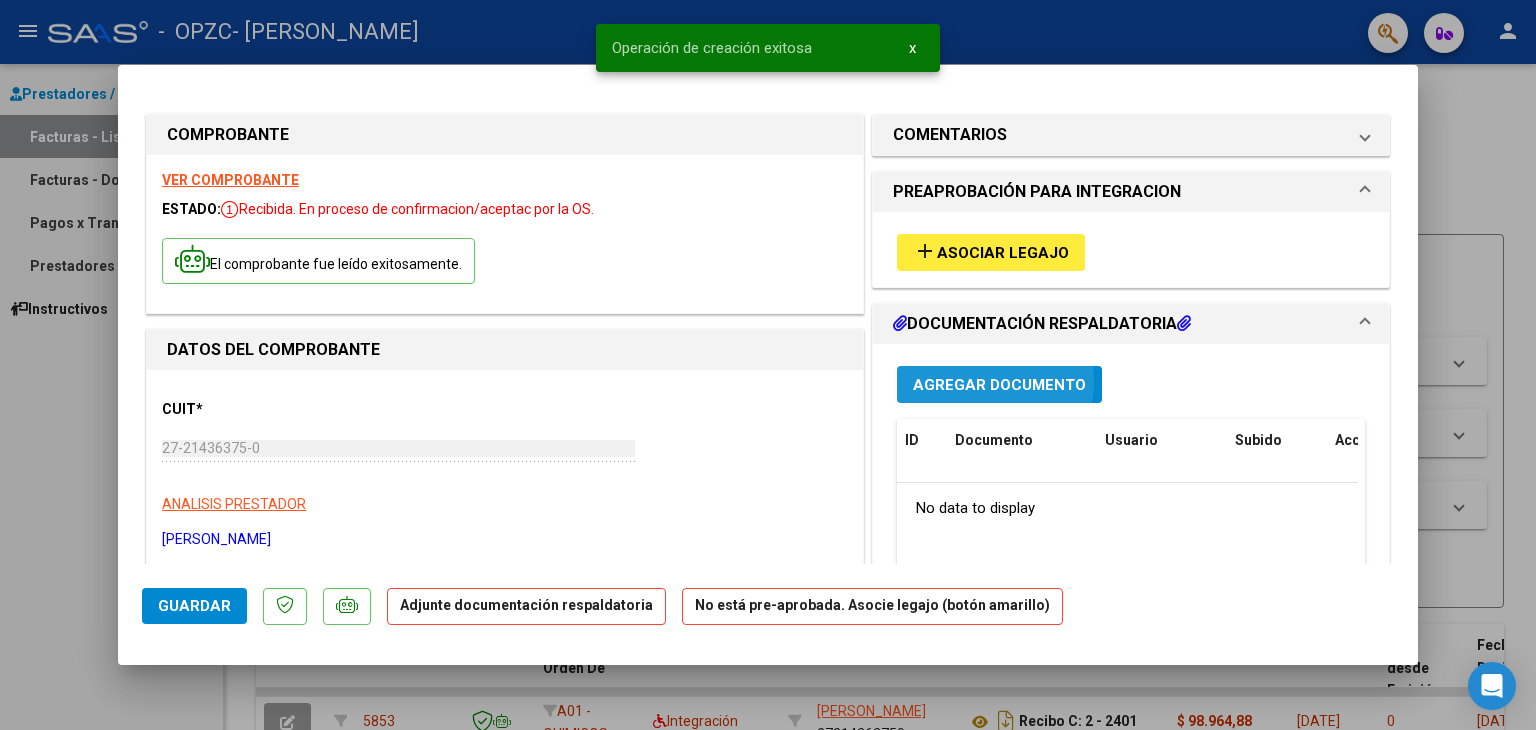 click on "Agregar Documento" at bounding box center (999, 385) 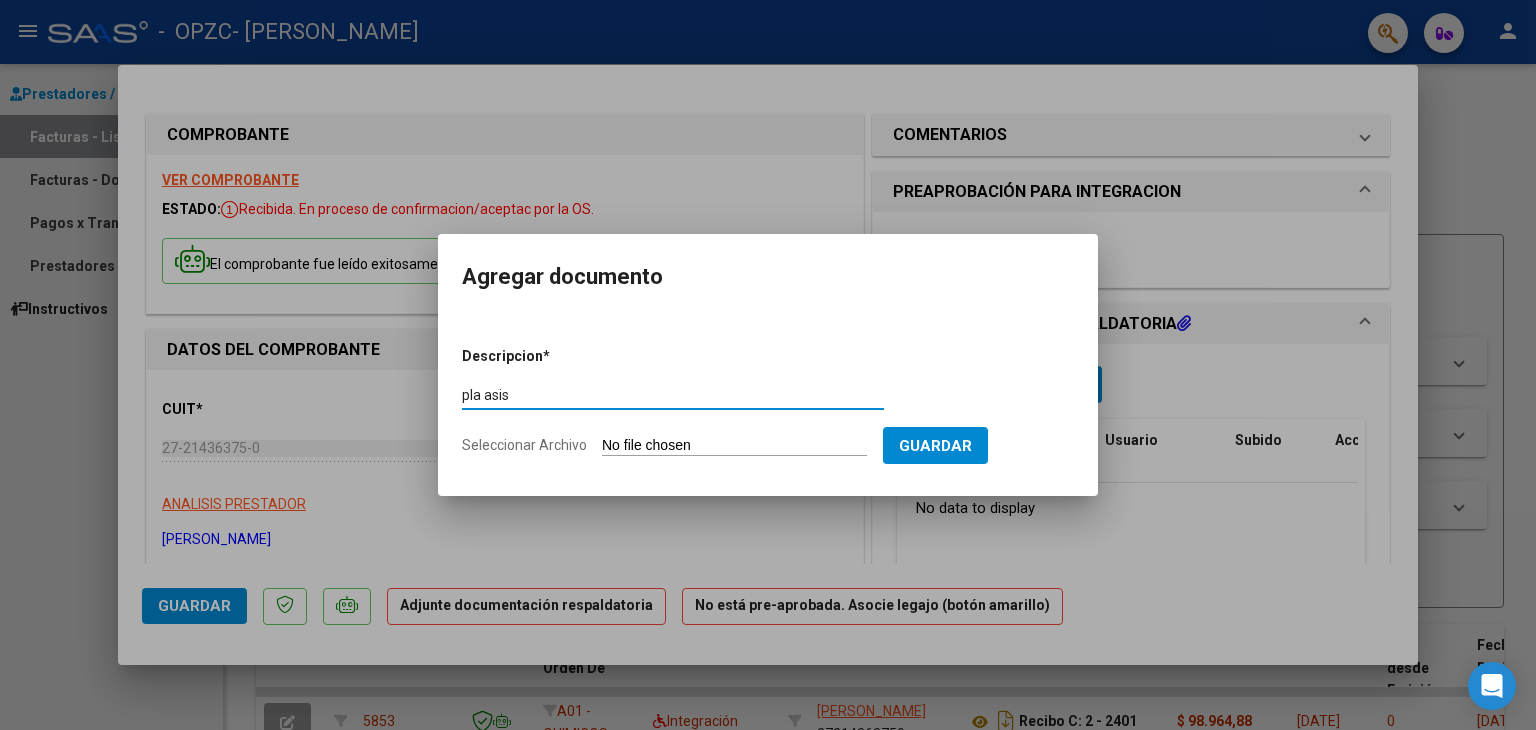 type on "pla asis" 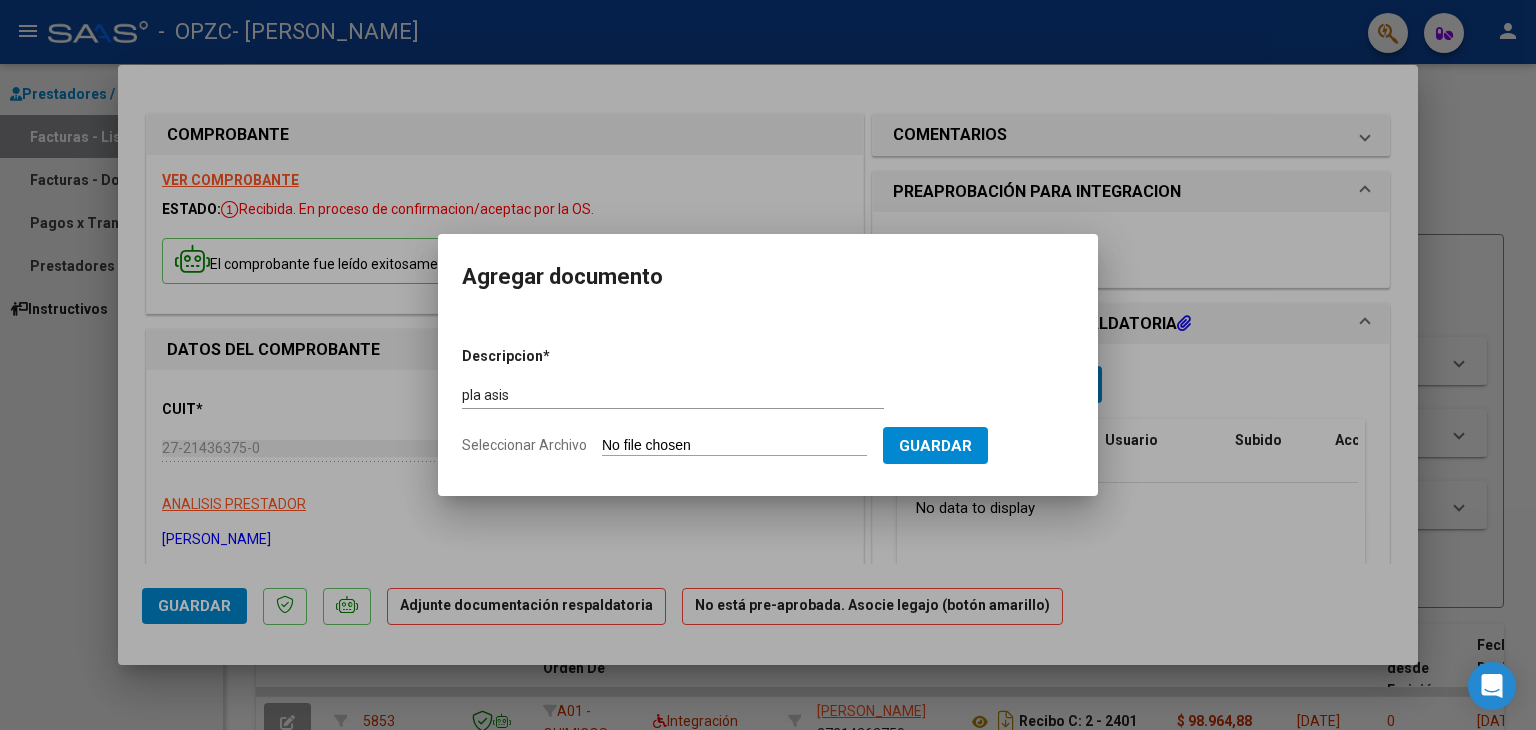 click on "Seleccionar Archivo" at bounding box center (734, 446) 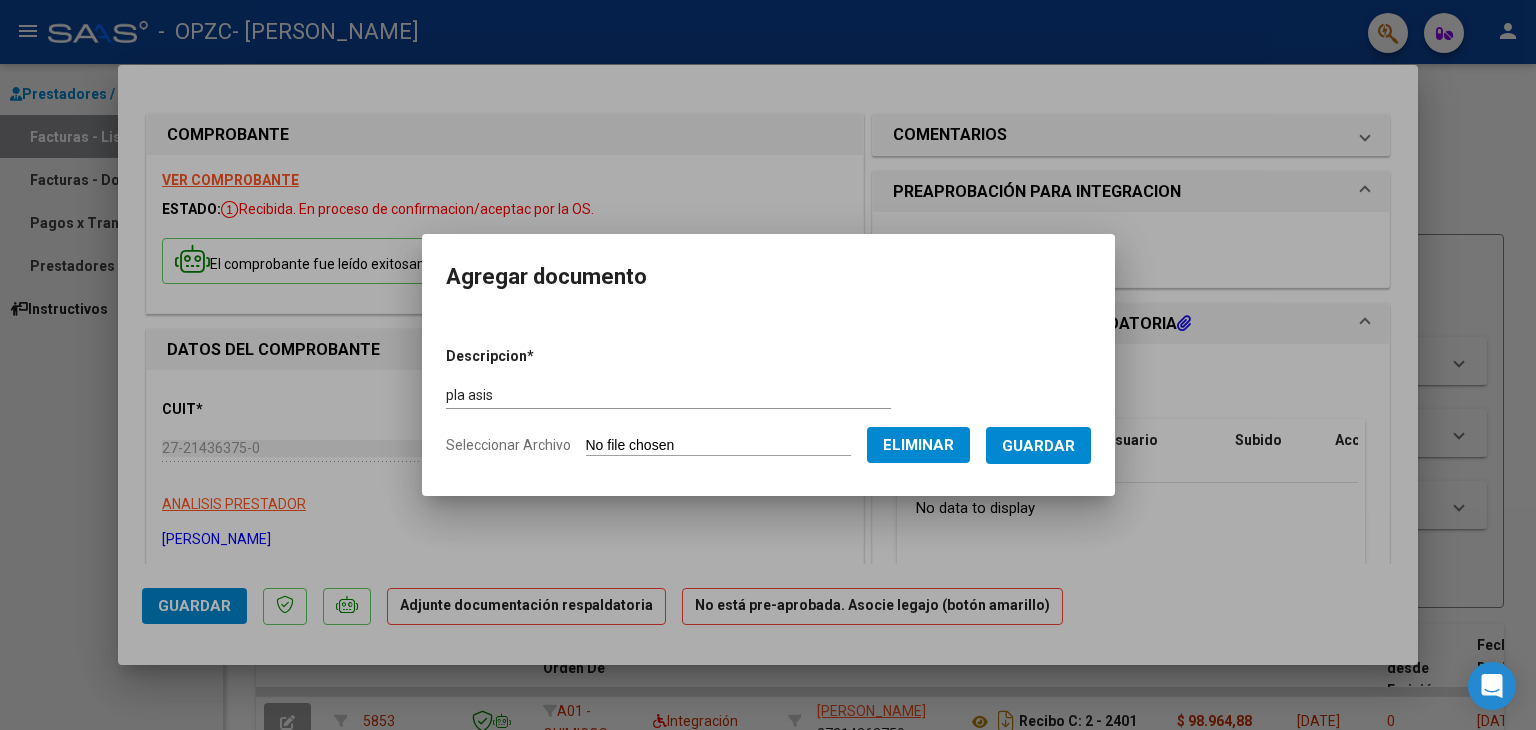 click on "Guardar" at bounding box center (1038, 446) 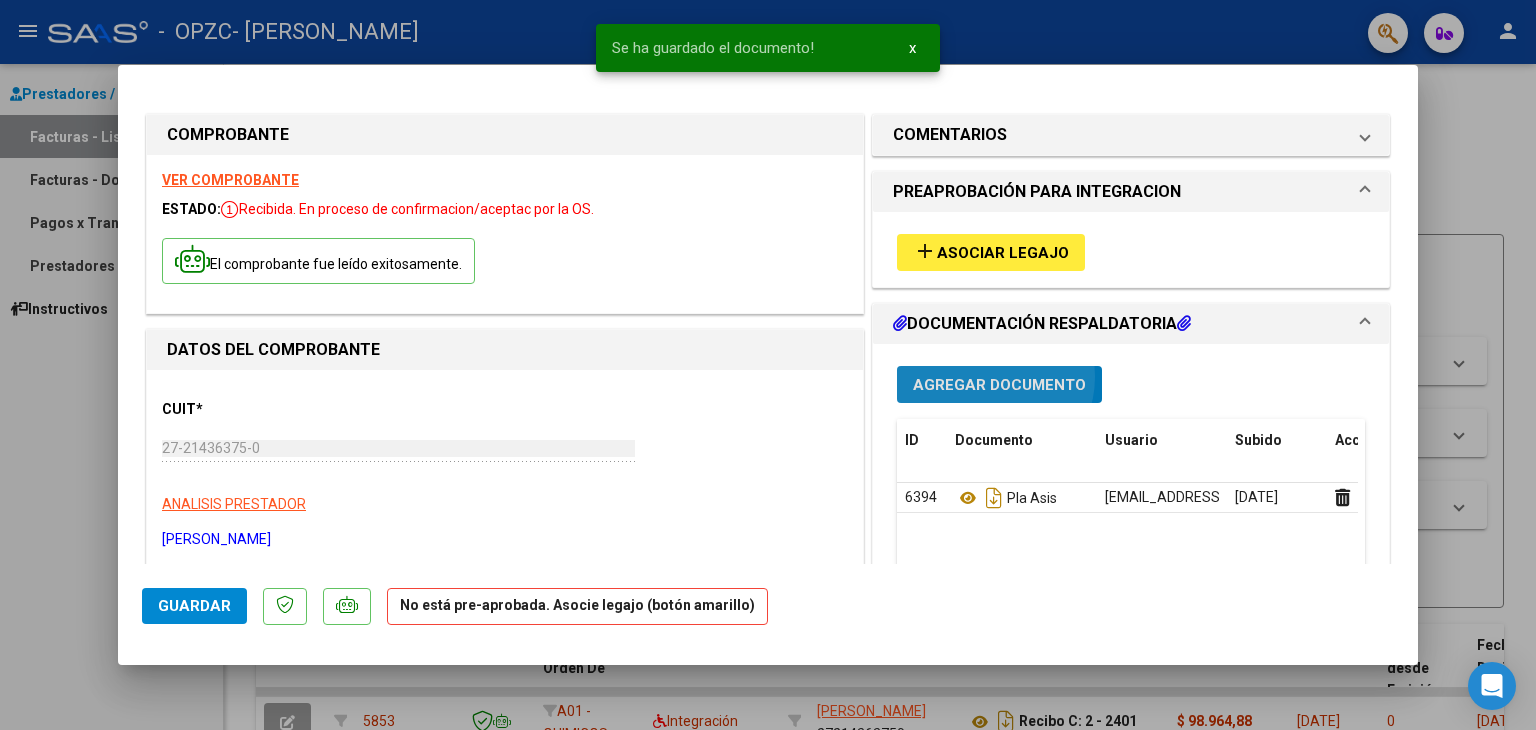 click on "Agregar Documento" at bounding box center (999, 385) 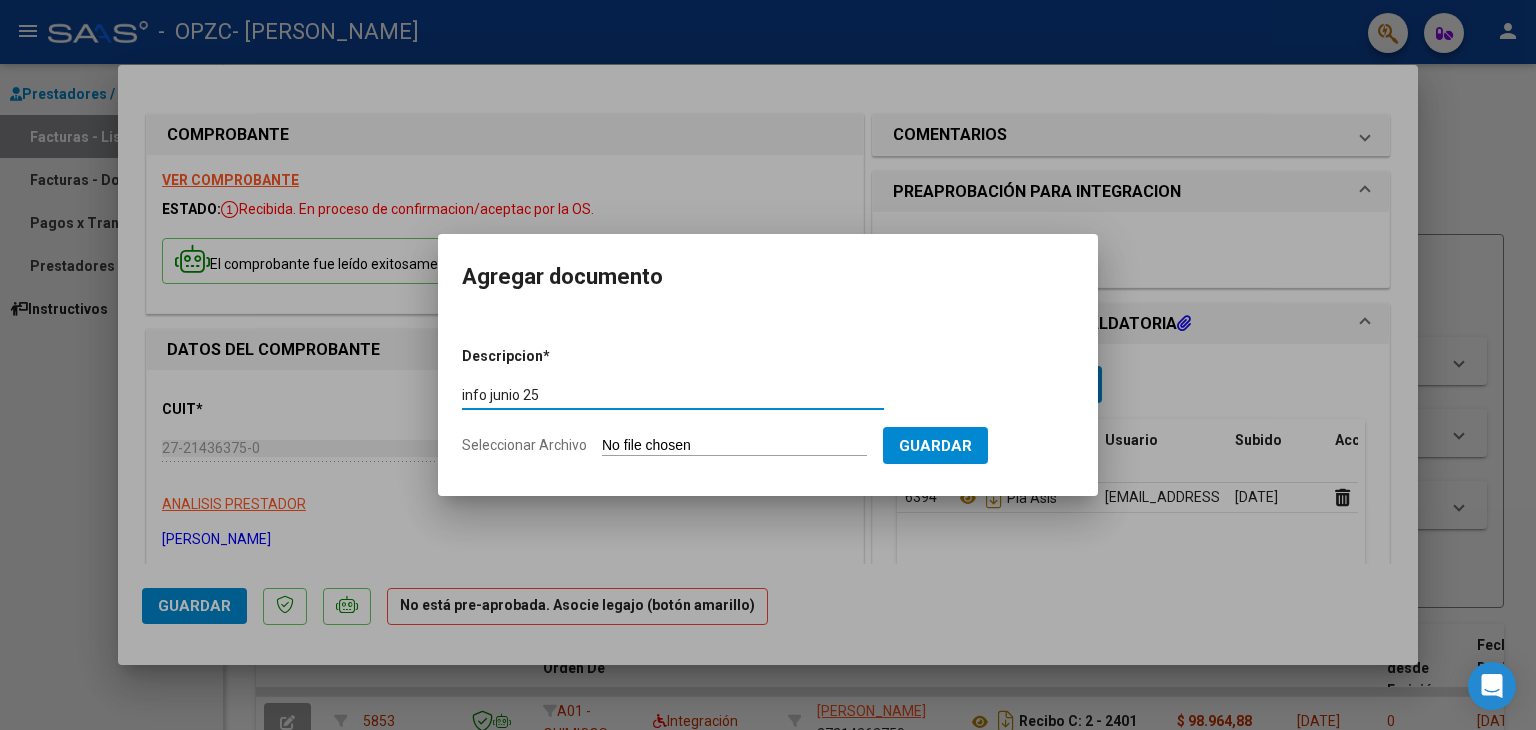 type on "info junio 25" 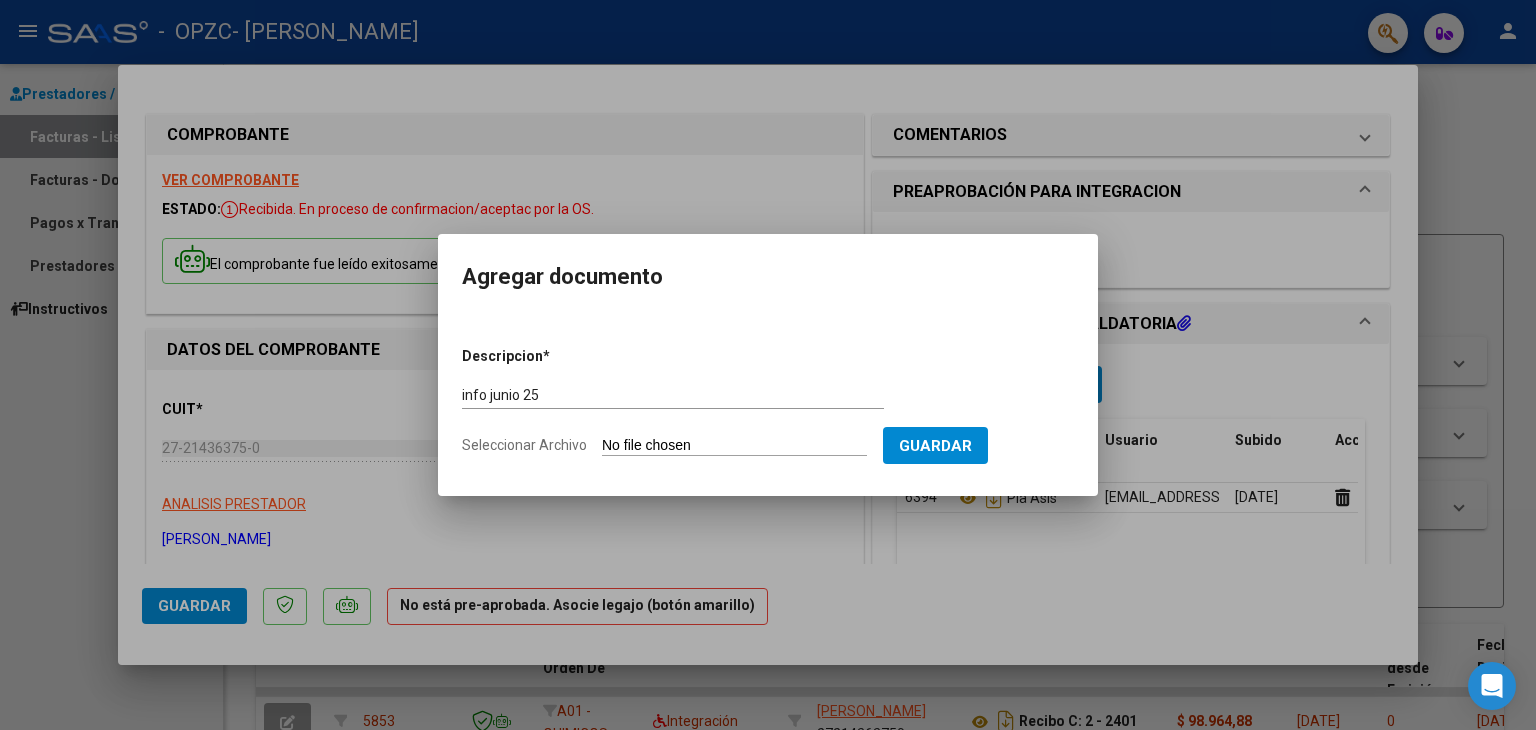 click on "Seleccionar Archivo" at bounding box center [734, 446] 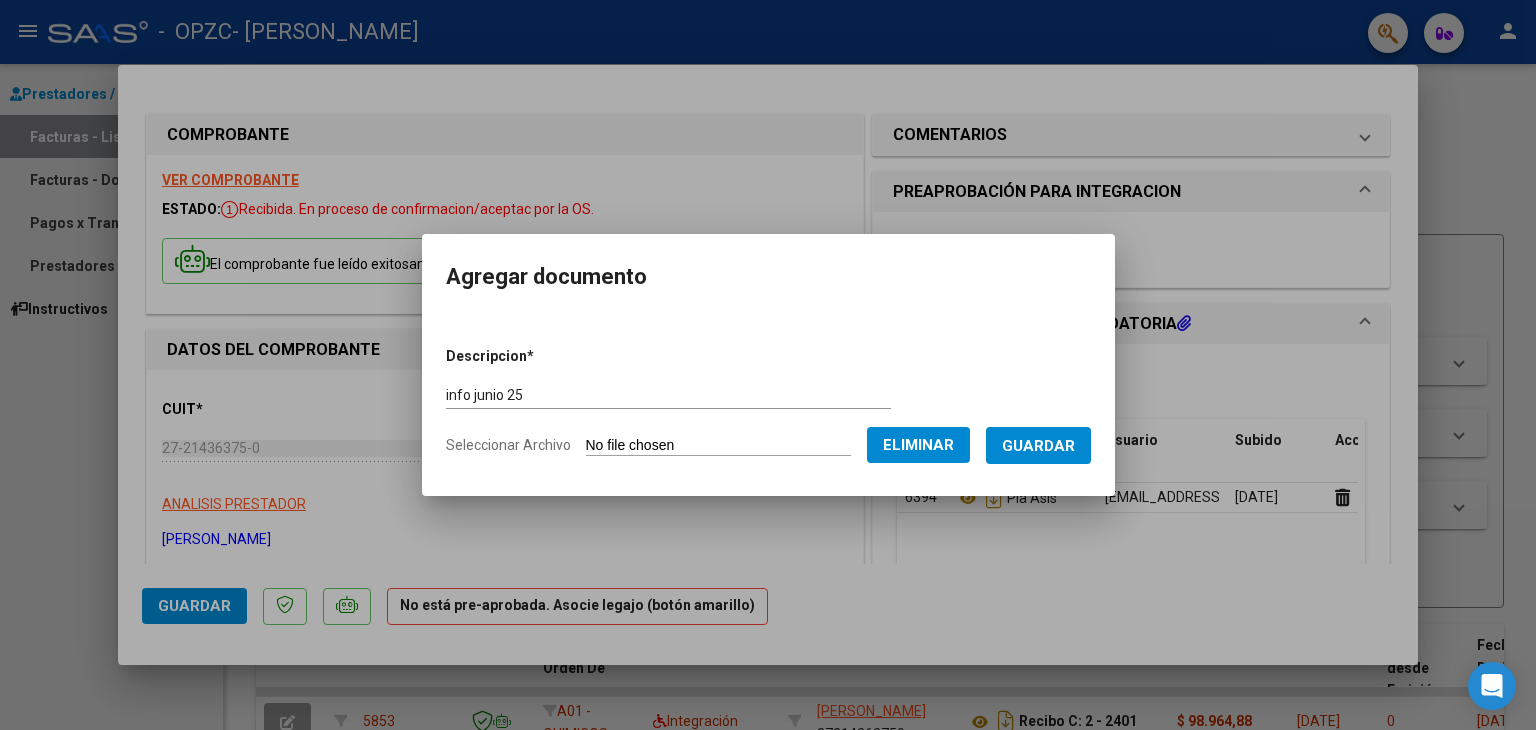 click on "Guardar" at bounding box center (1038, 446) 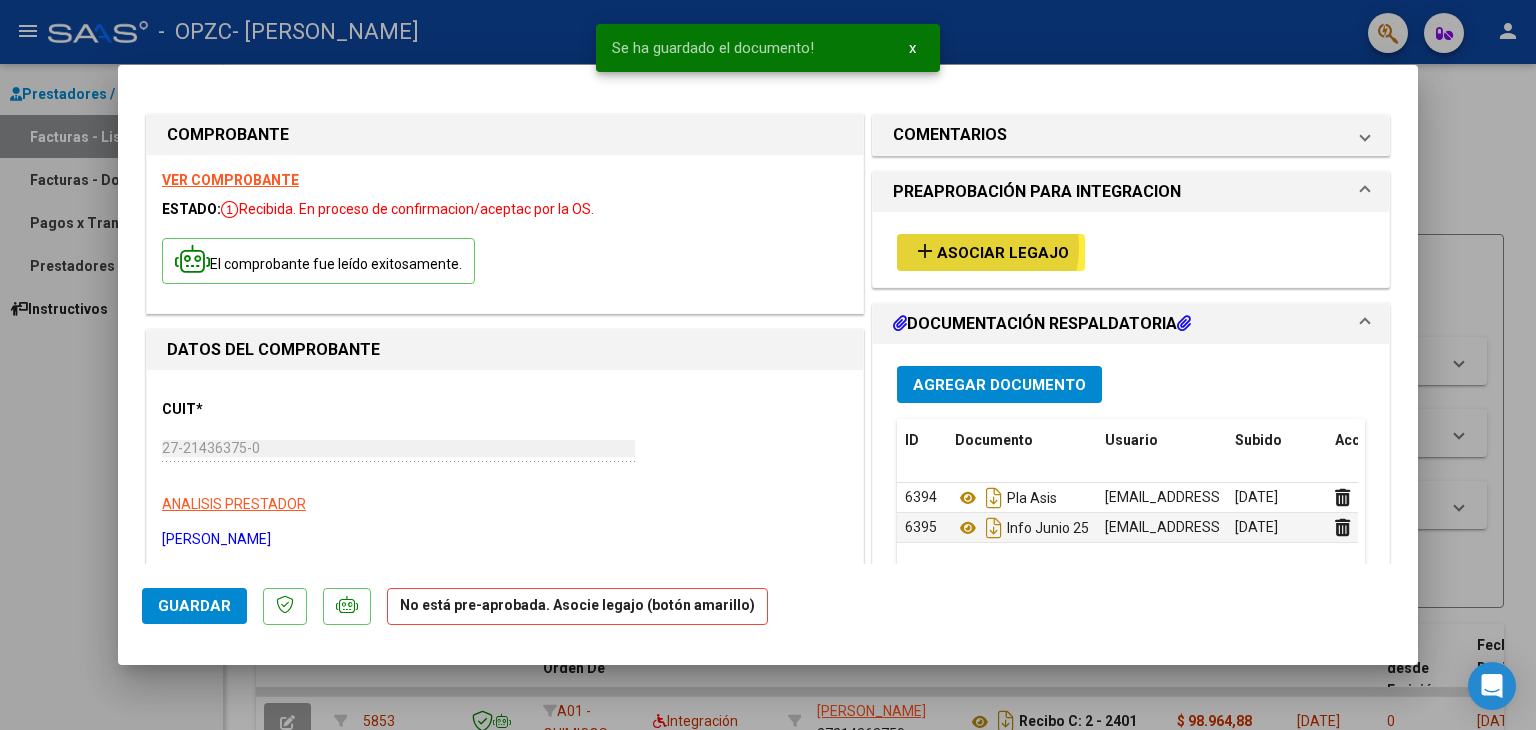 click on "Asociar Legajo" at bounding box center [1003, 253] 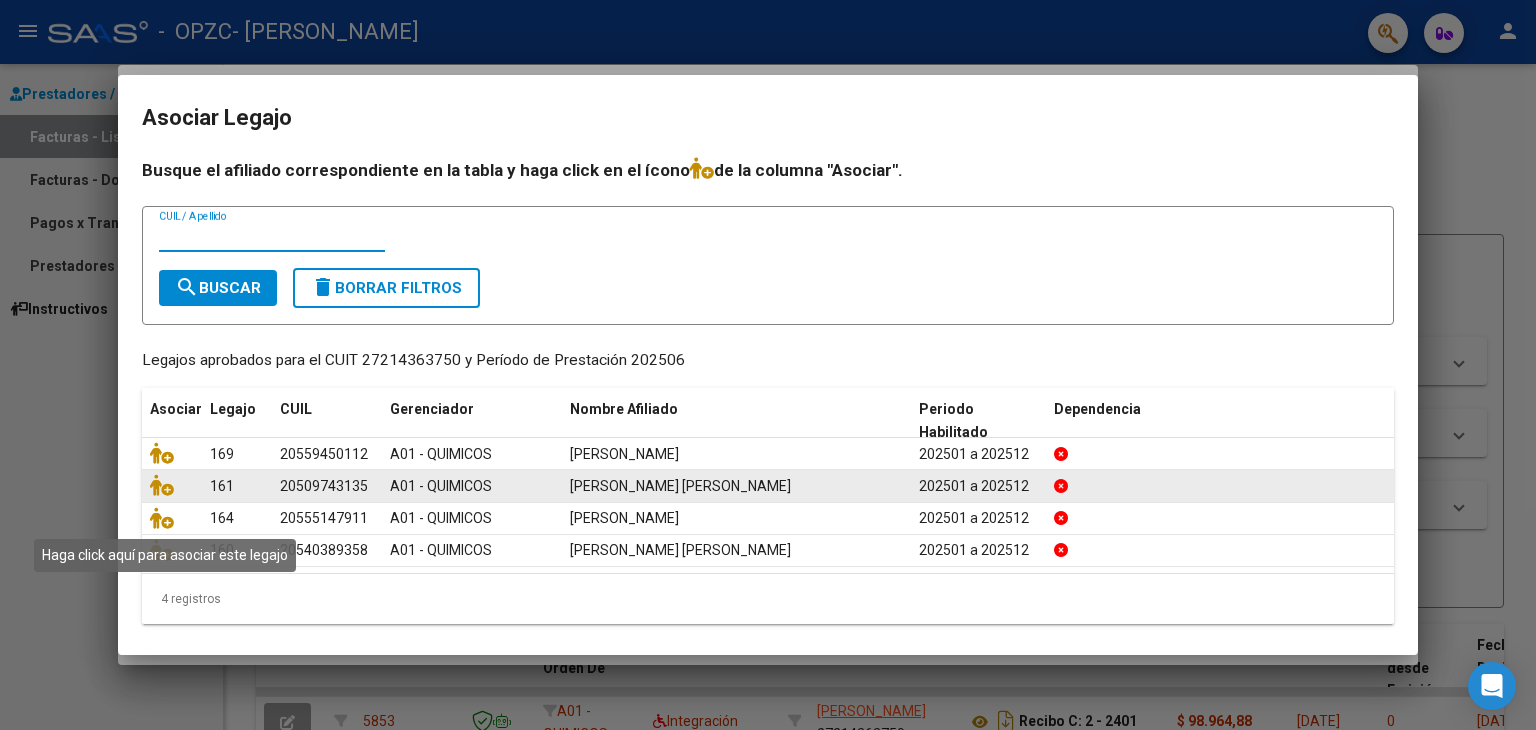 drag, startPoint x: 153, startPoint y: 517, endPoint x: 176, endPoint y: 501, distance: 28.01785 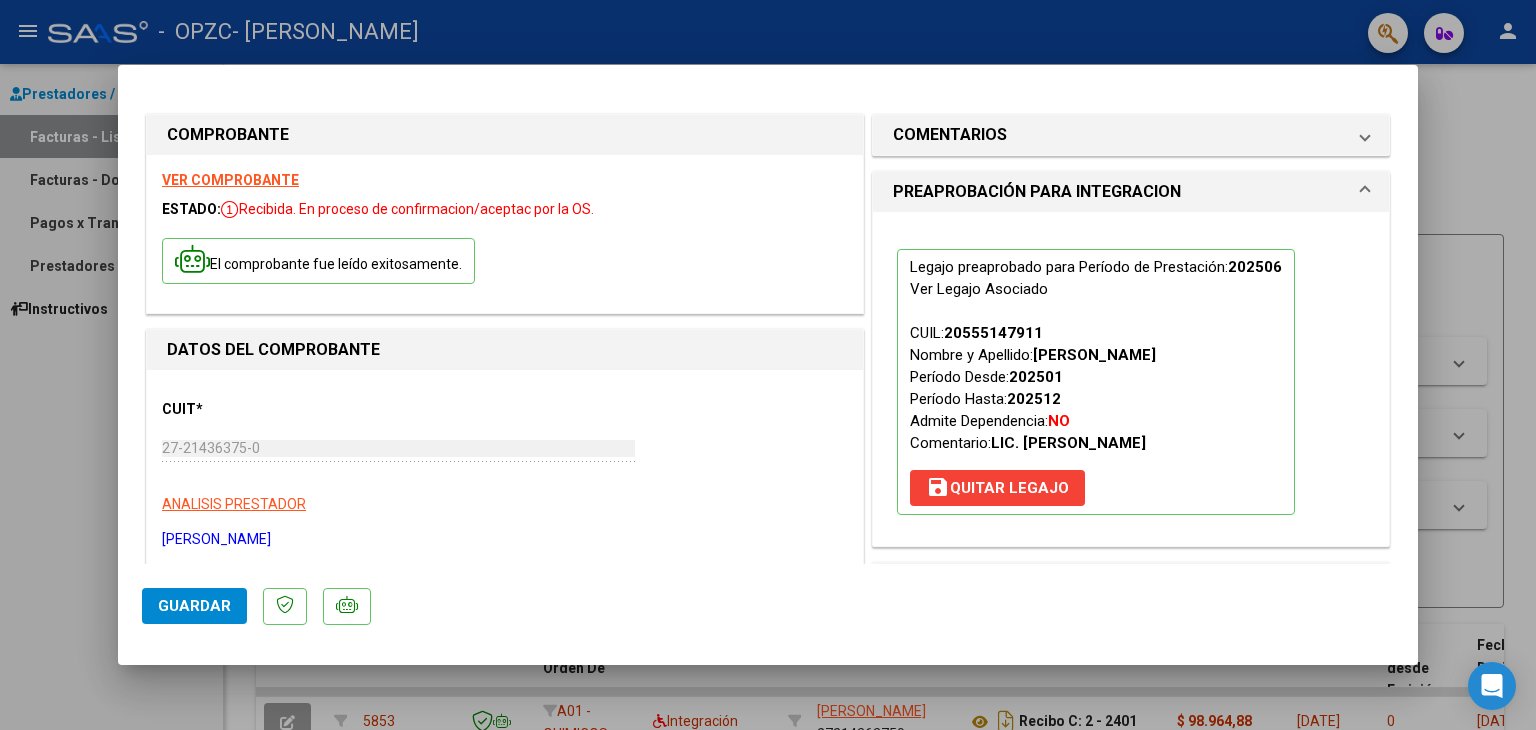 drag, startPoint x: 77, startPoint y: 384, endPoint x: 132, endPoint y: 317, distance: 86.683334 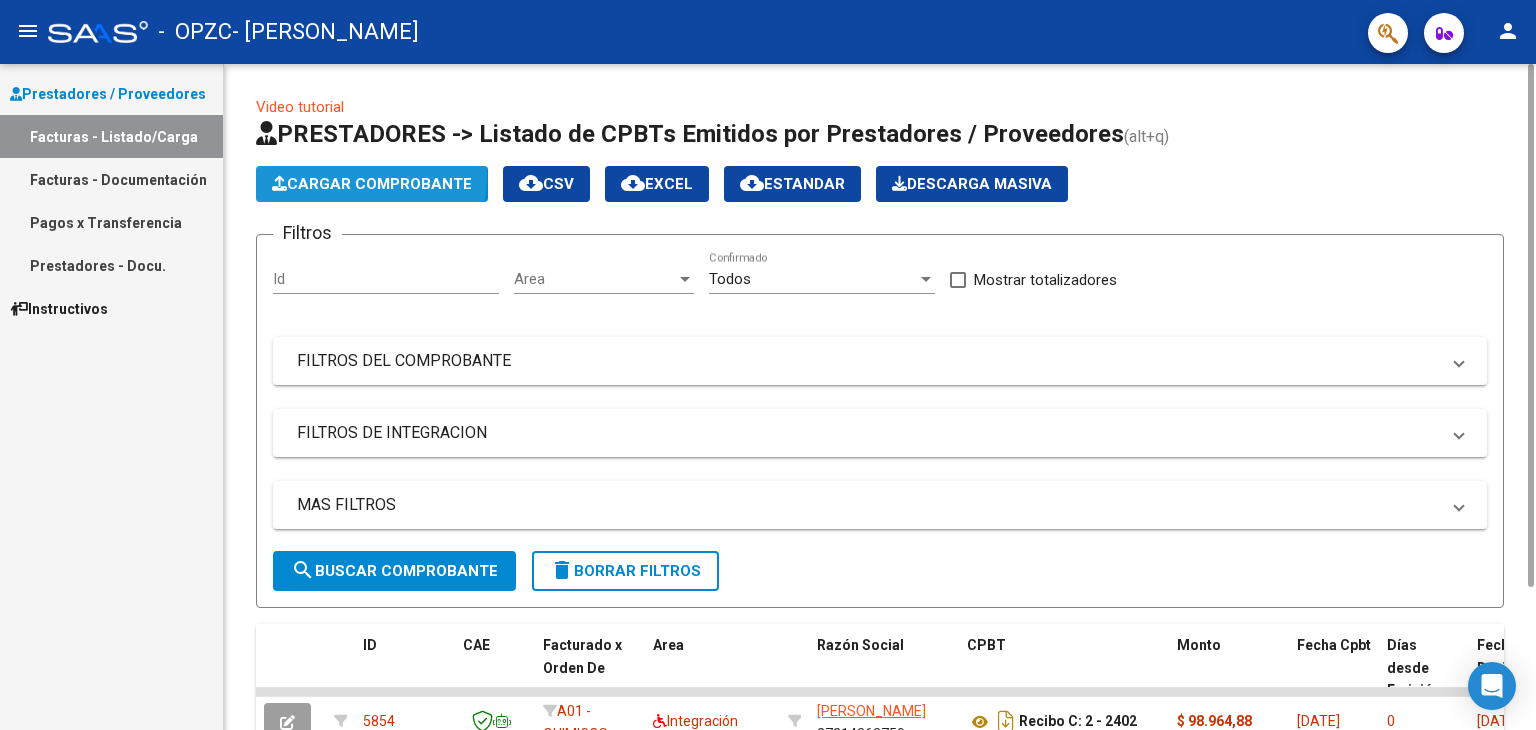 click on "Cargar Comprobante" 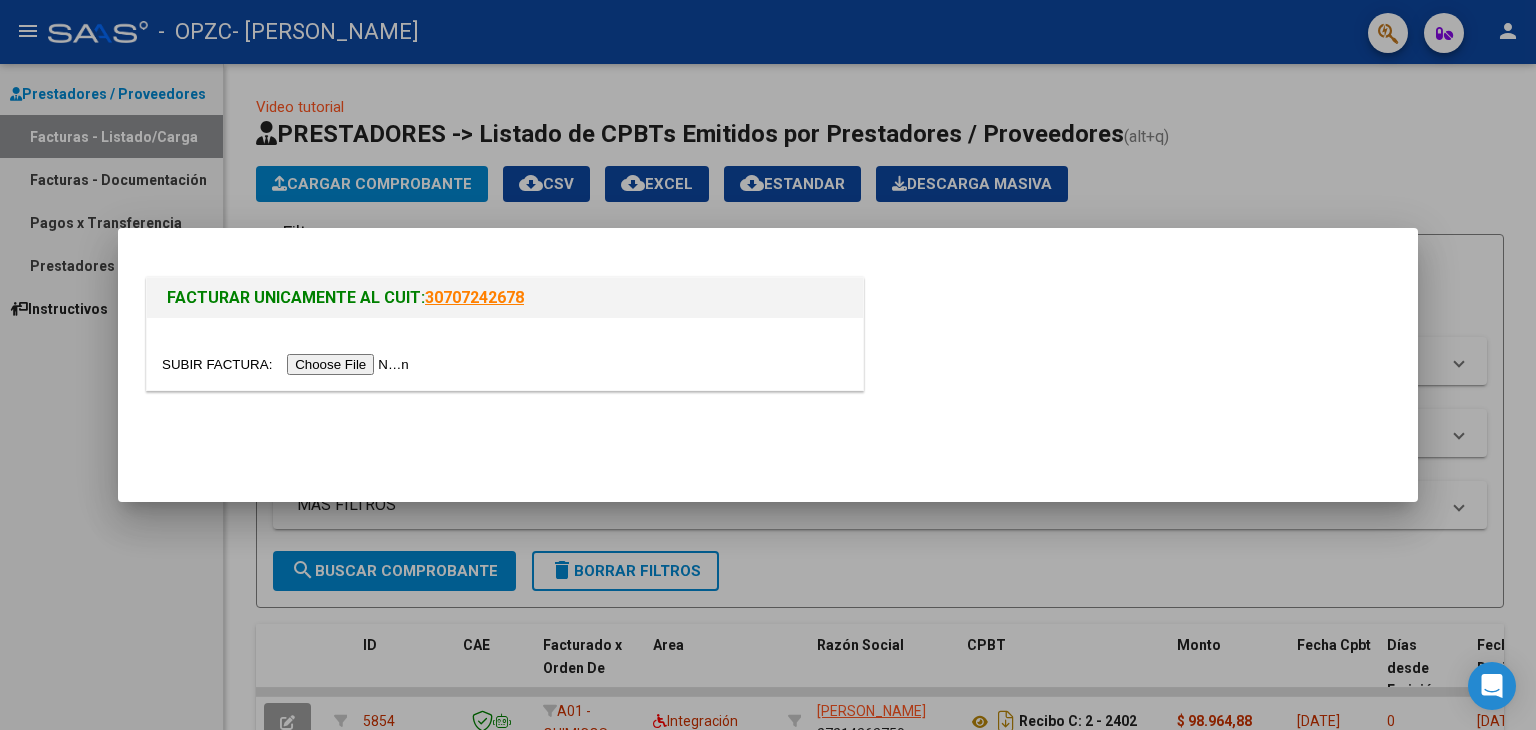 click at bounding box center [288, 364] 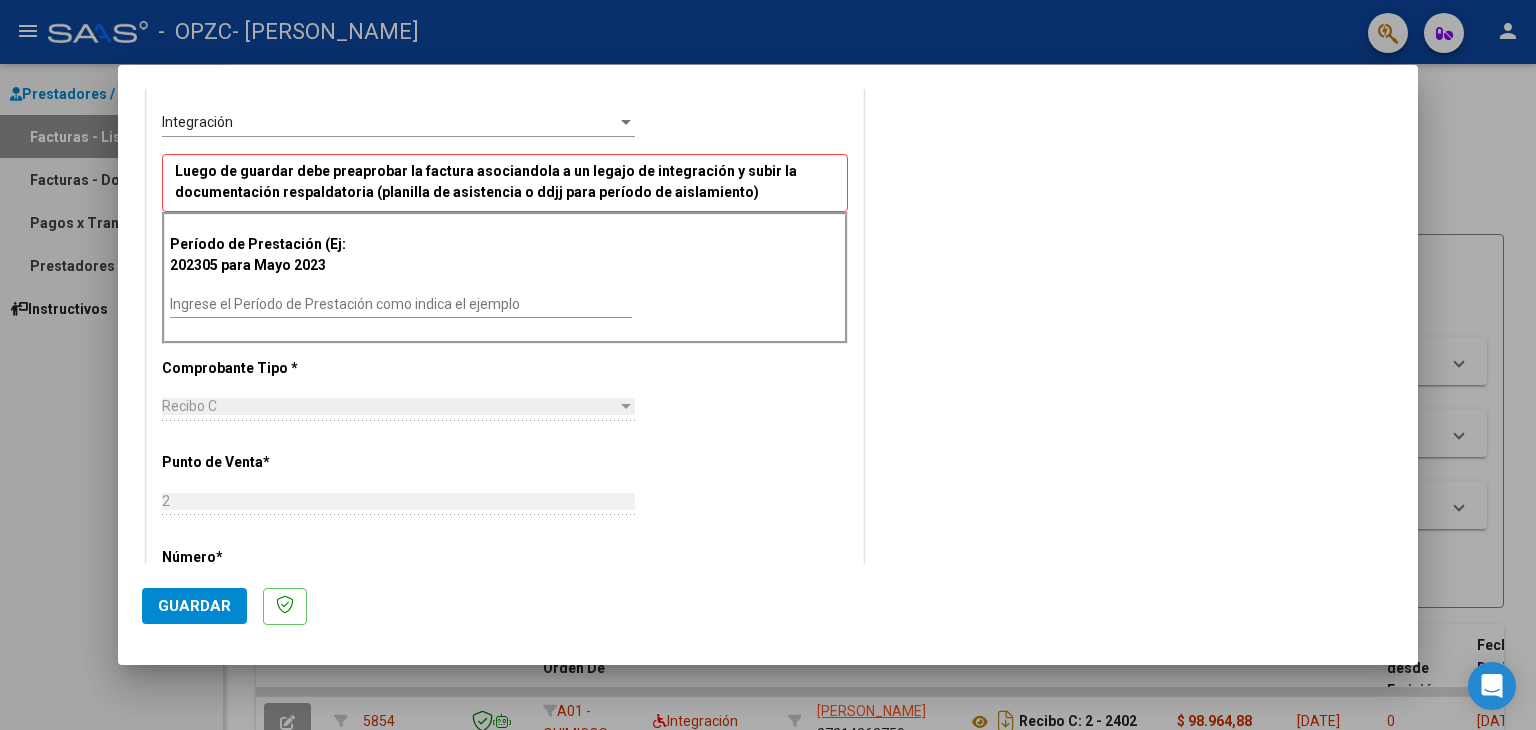 scroll, scrollTop: 500, scrollLeft: 0, axis: vertical 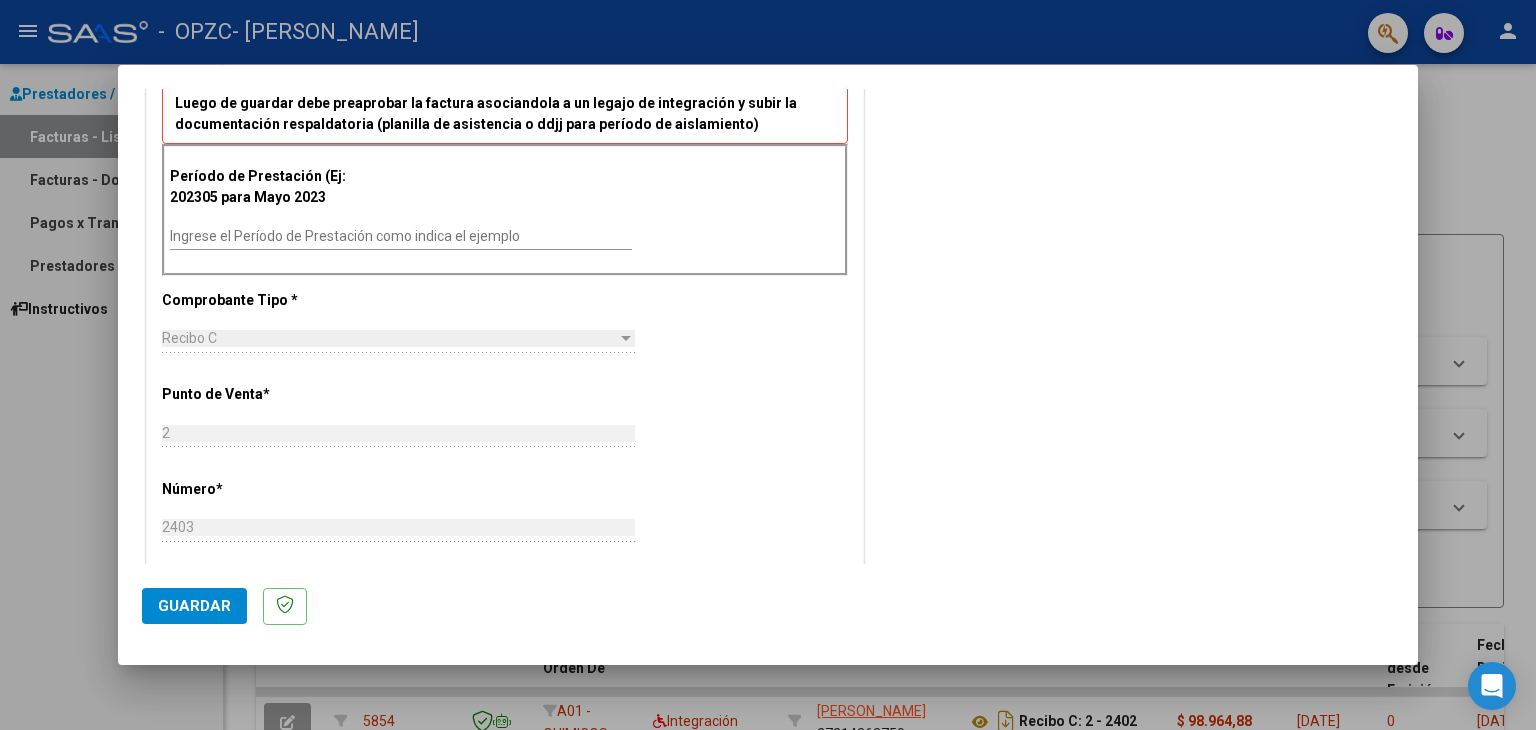 click on "Ingrese el Período de Prestación como indica el ejemplo" at bounding box center (401, 236) 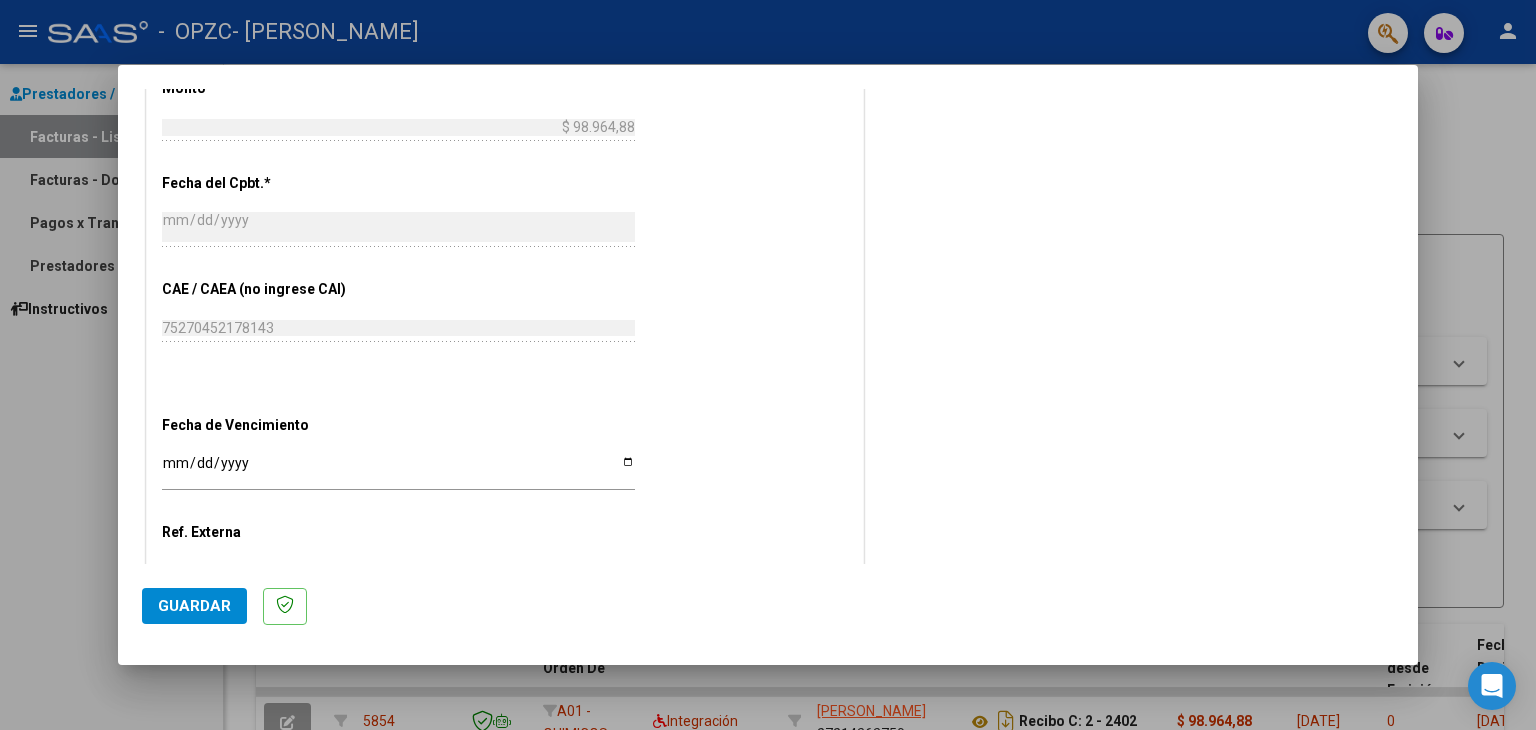 scroll, scrollTop: 1000, scrollLeft: 0, axis: vertical 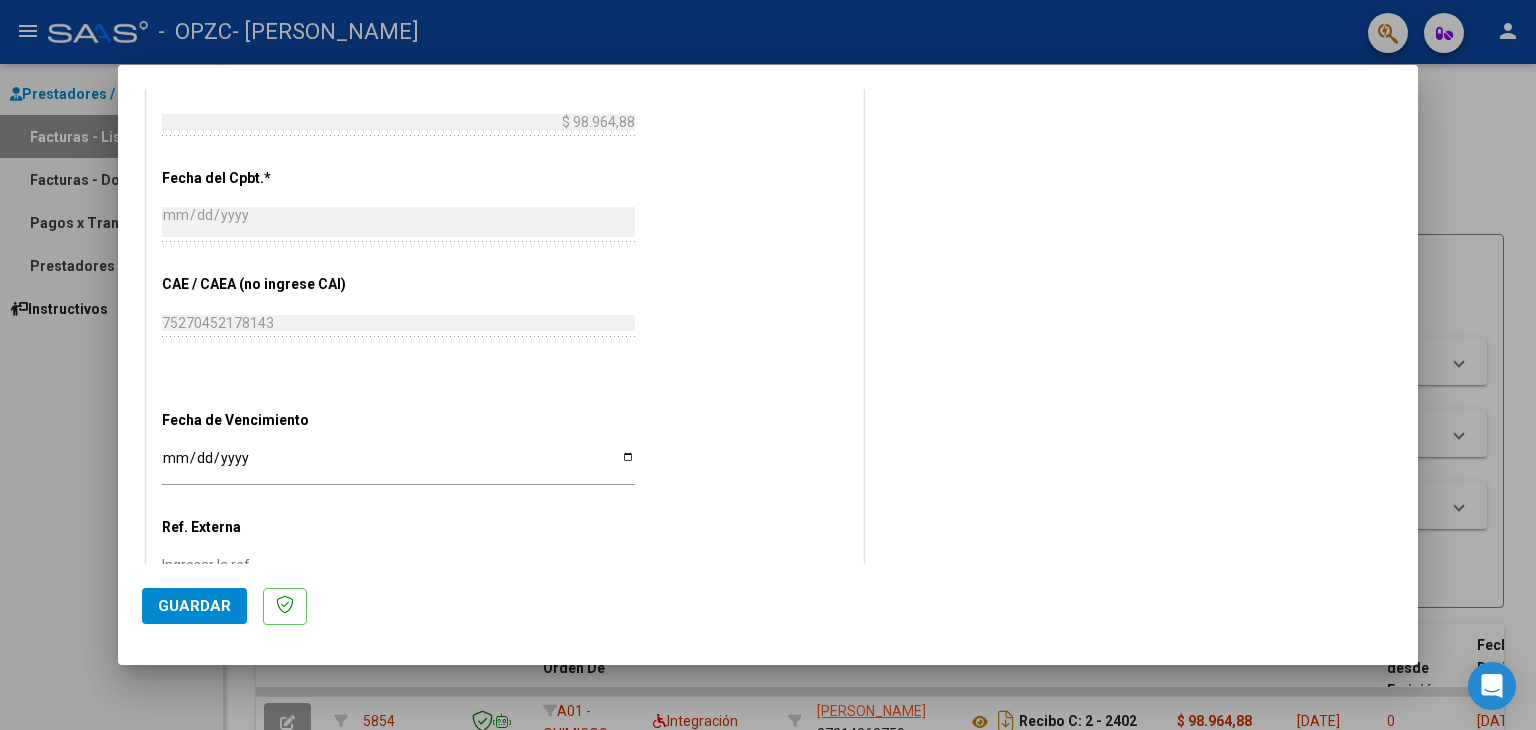 type on "202506" 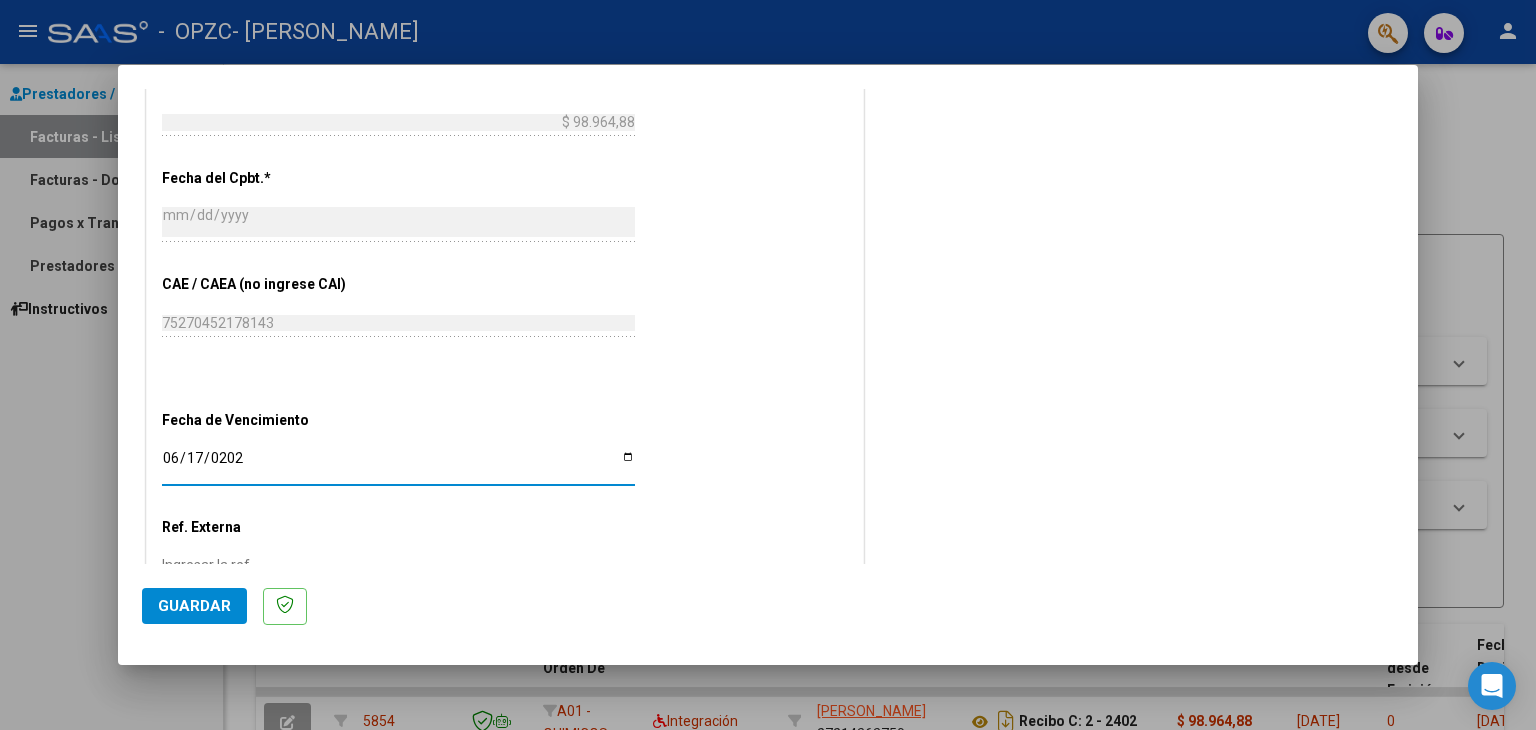 type on "[DATE]" 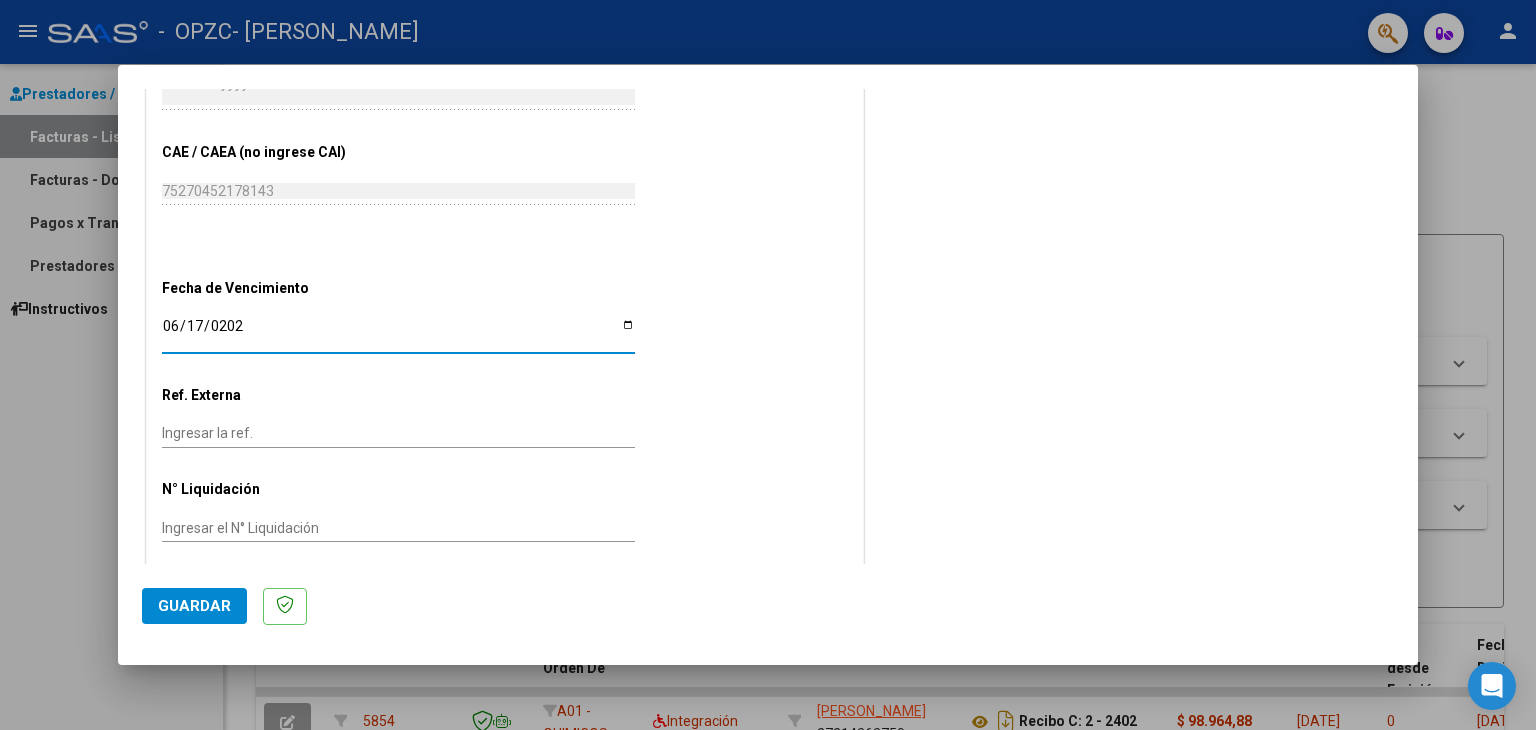 scroll, scrollTop: 1144, scrollLeft: 0, axis: vertical 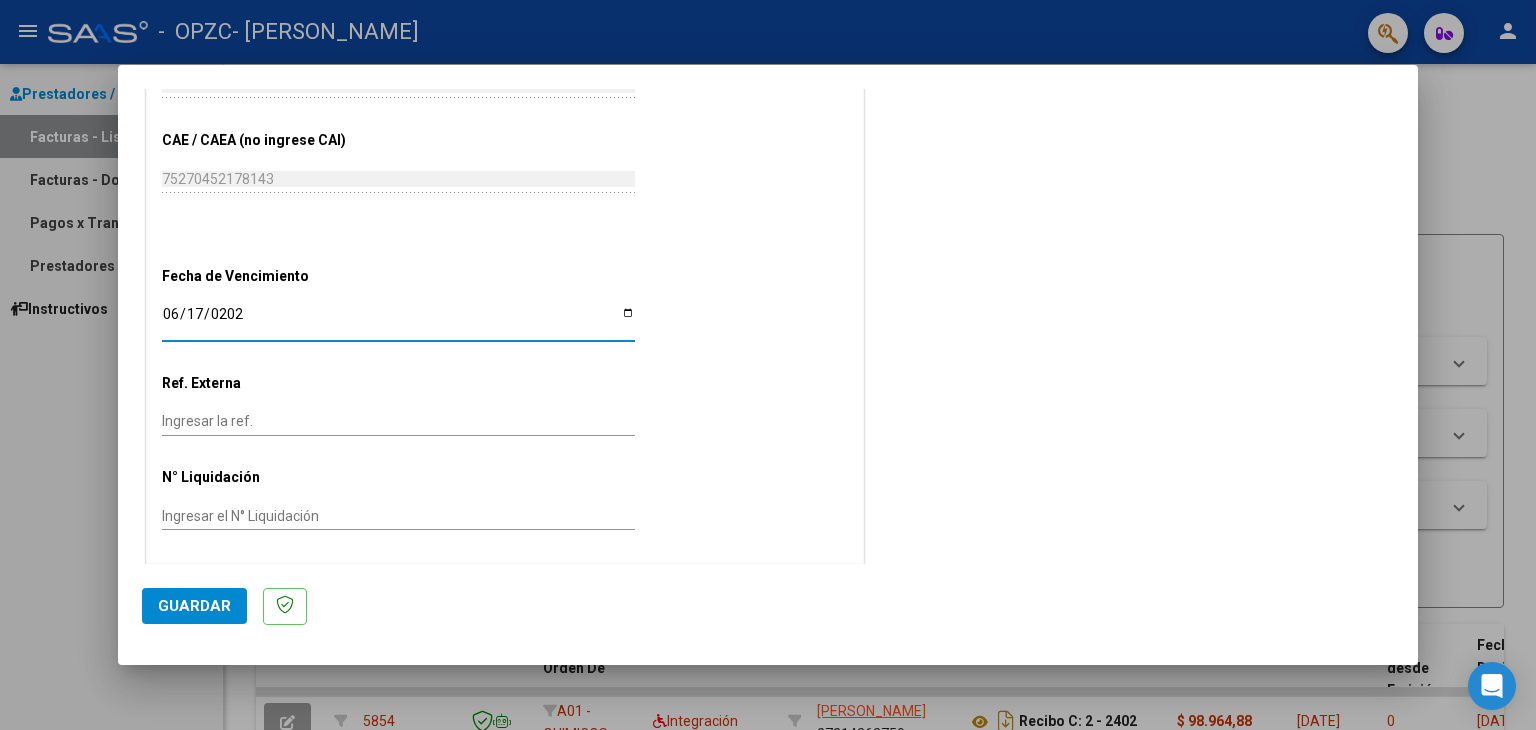 click on "Guardar" 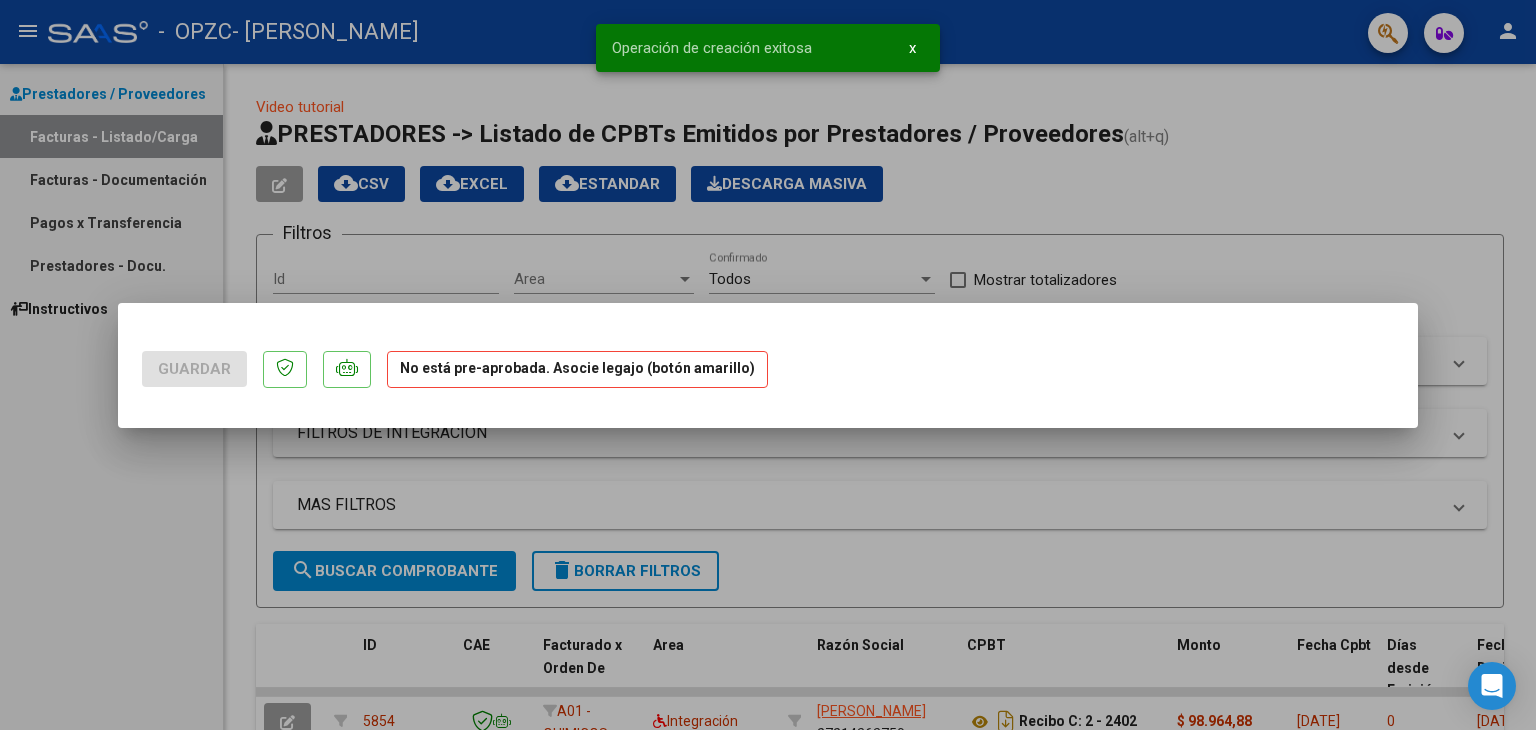 scroll, scrollTop: 0, scrollLeft: 0, axis: both 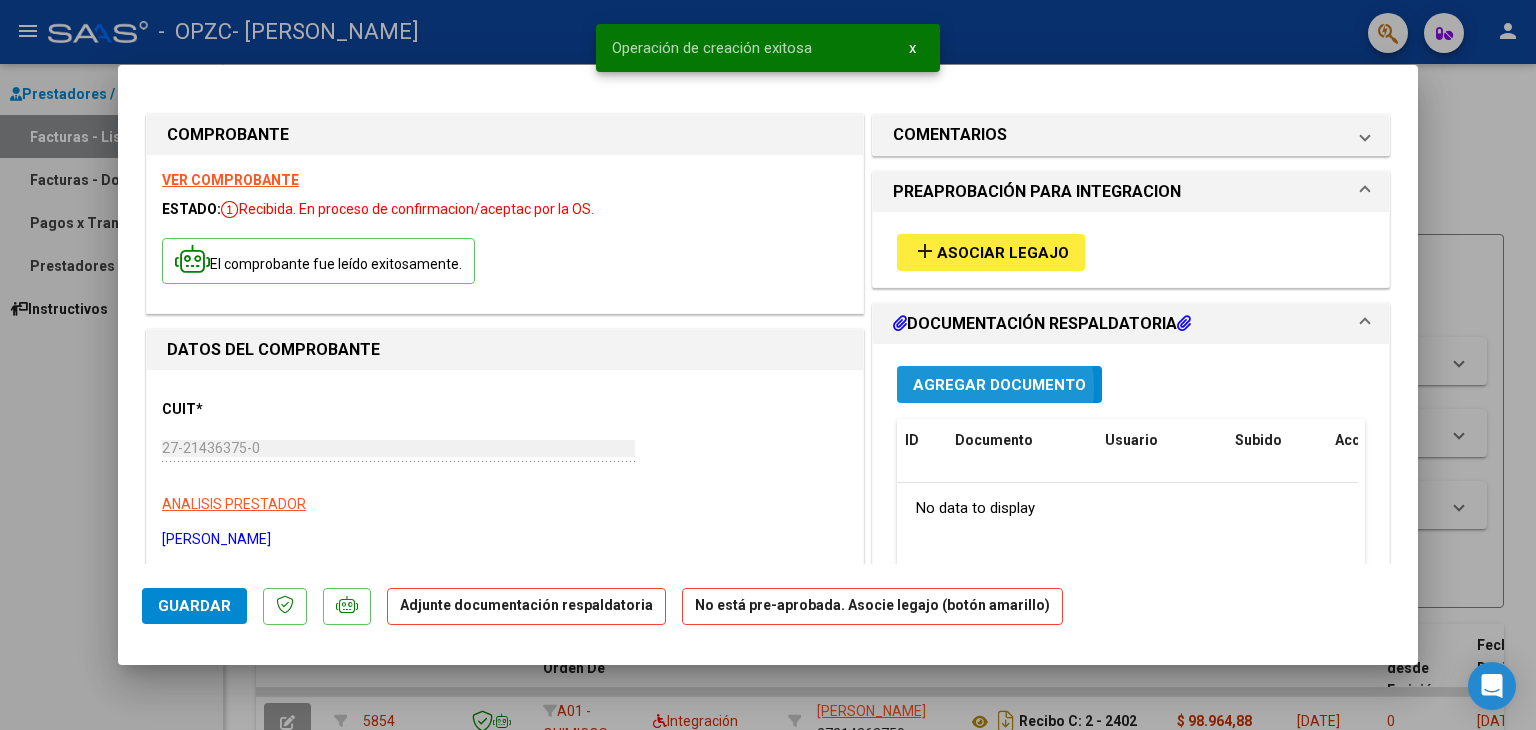 click on "Agregar Documento" at bounding box center [999, 385] 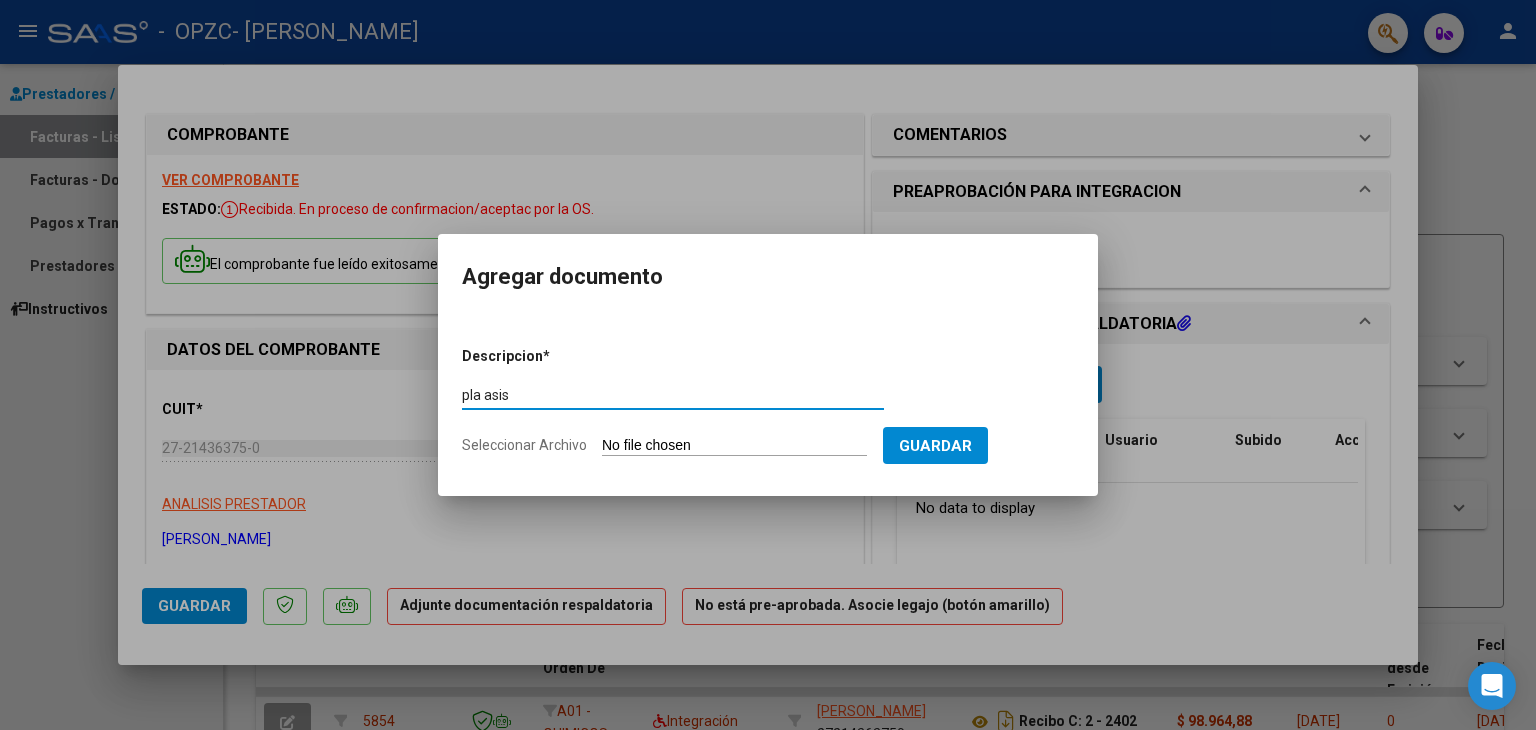 type on "pla asis" 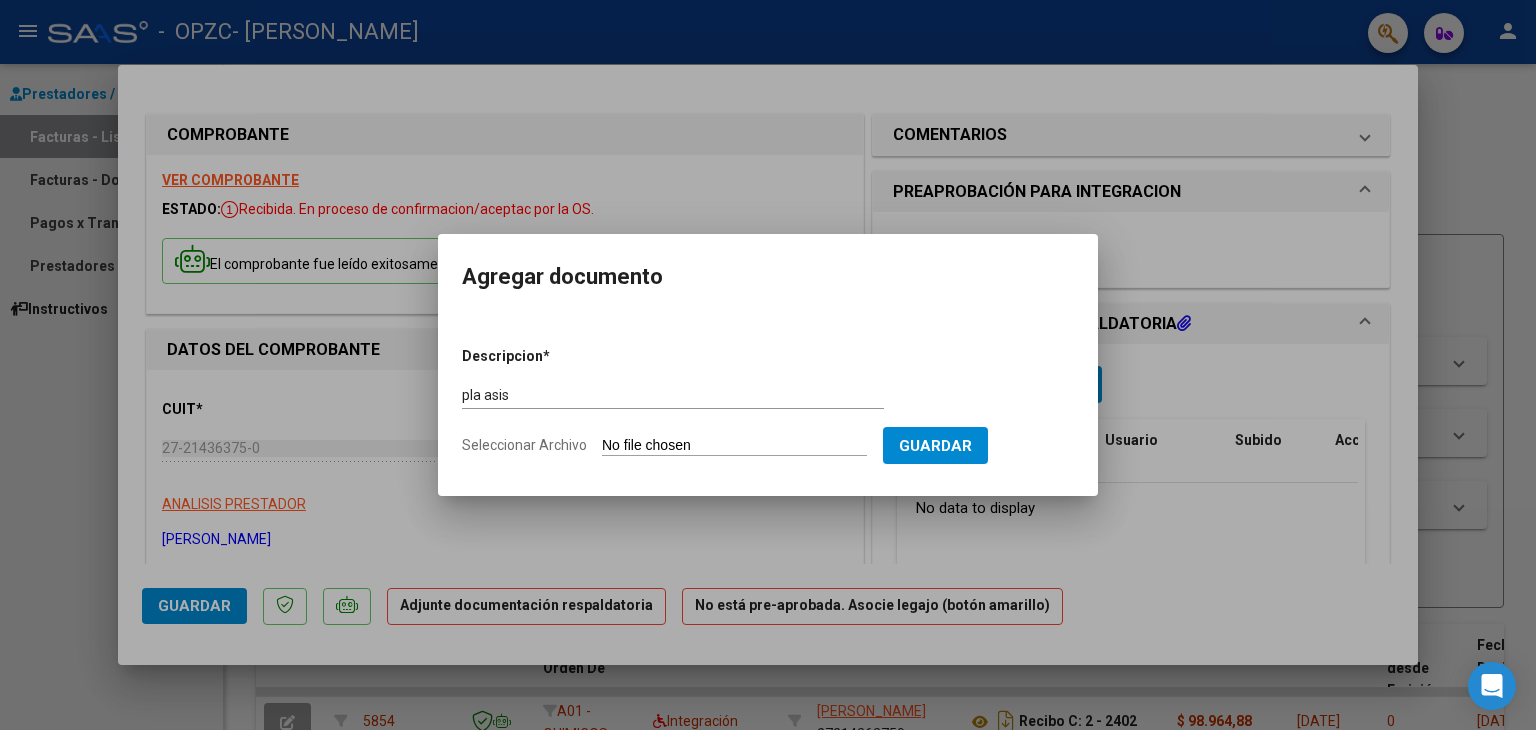 type on "C:\fakepath\[PERSON_NAME] pla [PERSON_NAME] 25.jpg" 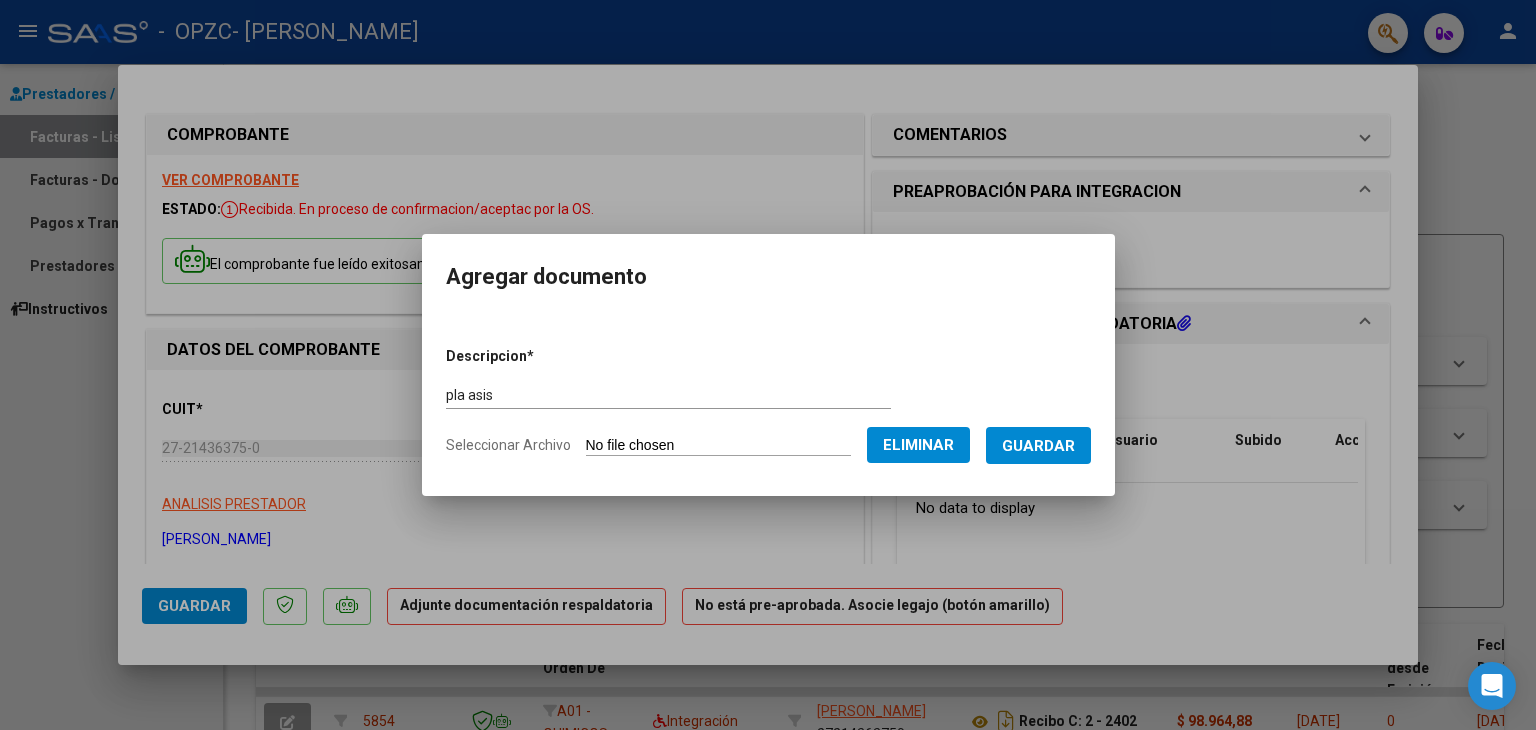 click on "Descripcion  *   pla asis Escriba aquí una descripcion  Seleccionar Archivo Eliminar Guardar" at bounding box center [768, 401] 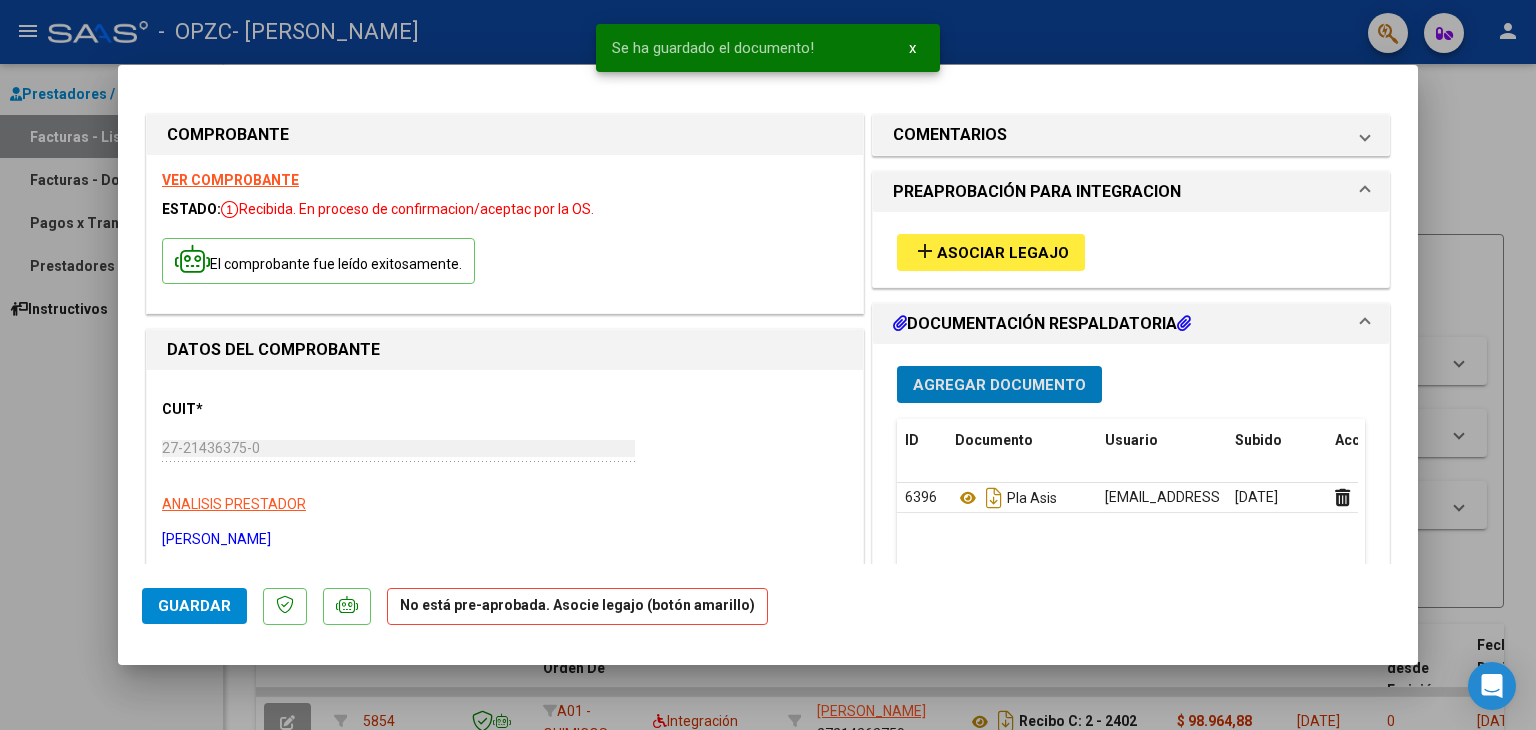 click on "Agregar Documento" at bounding box center [999, 385] 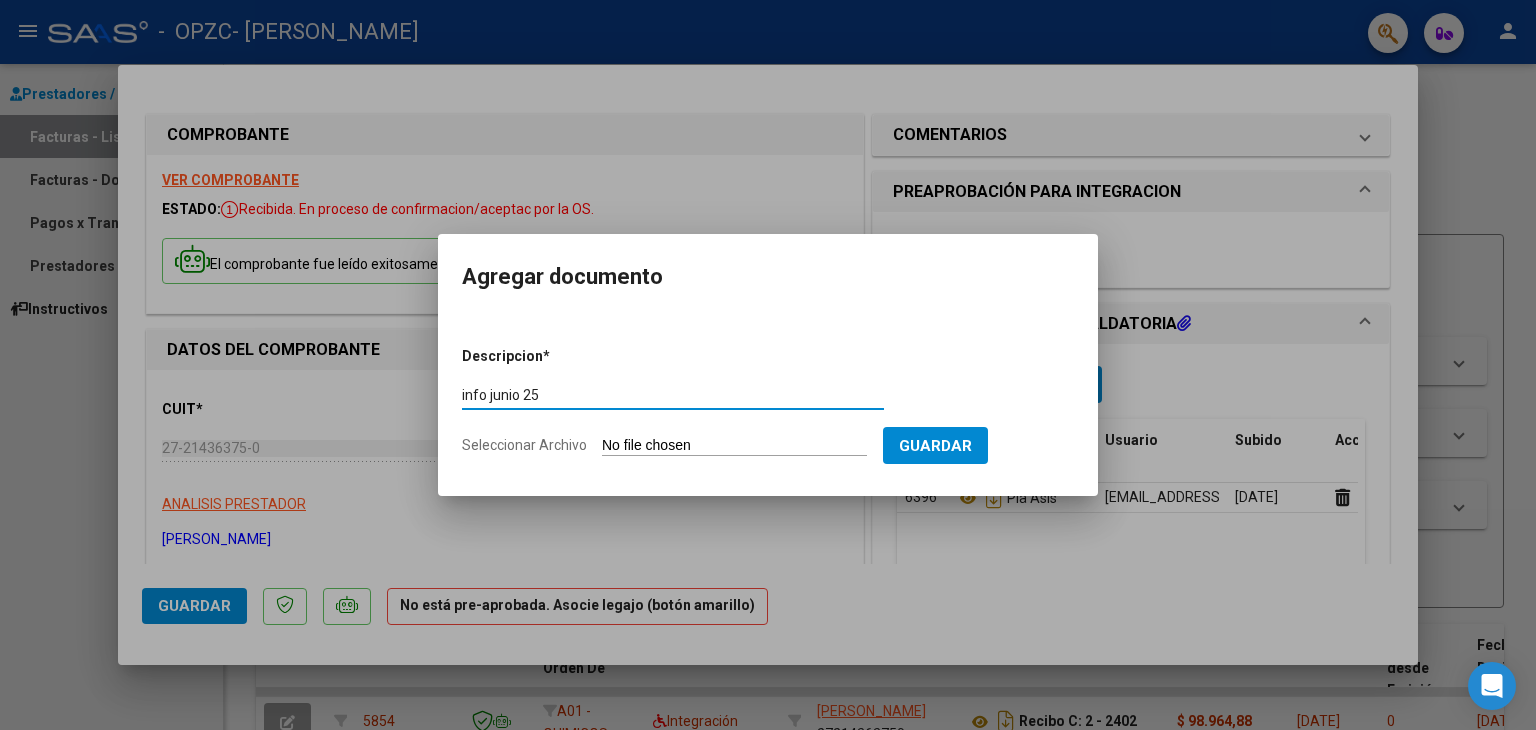 type on "info junio 25" 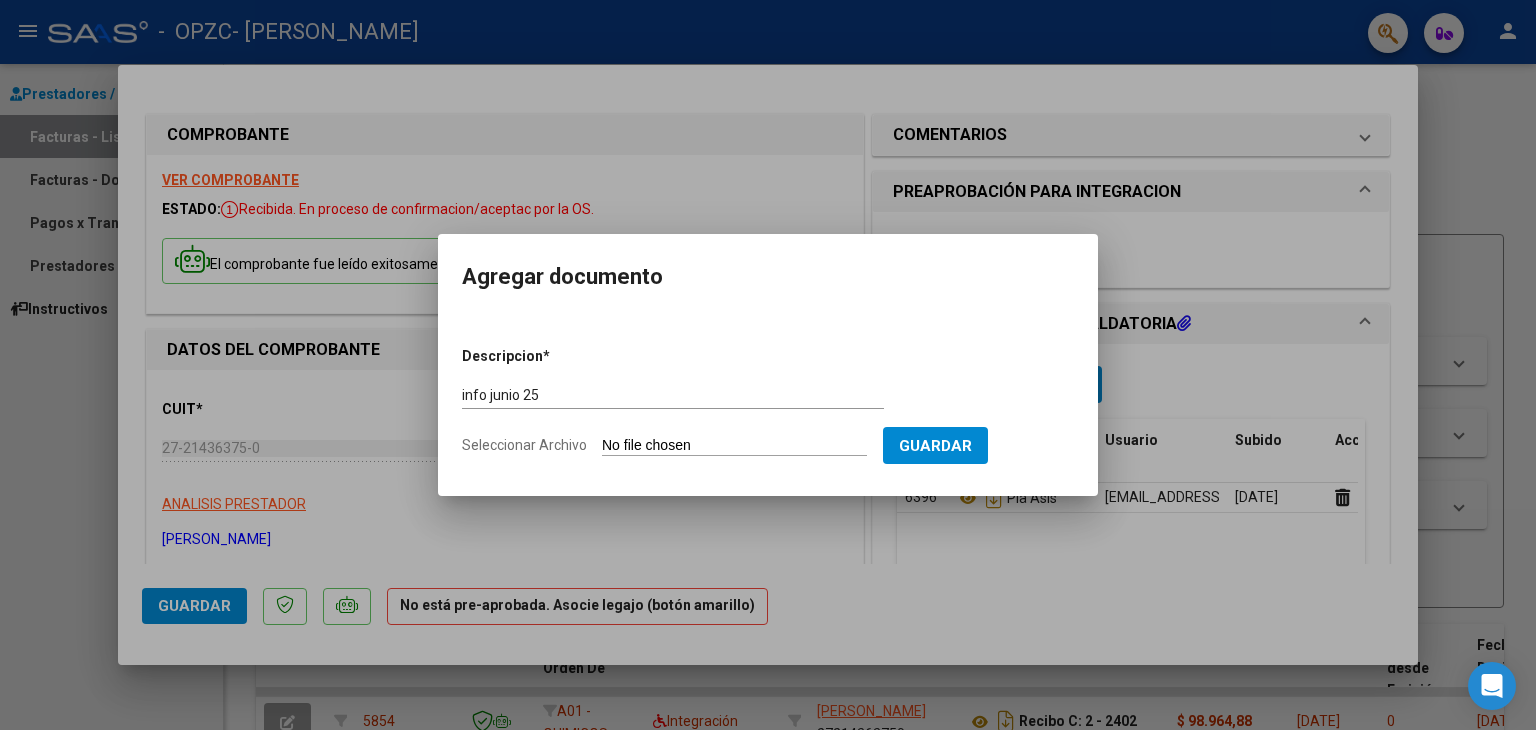 type on "C:\fakepath\[PERSON_NAME] junio 25.pdf" 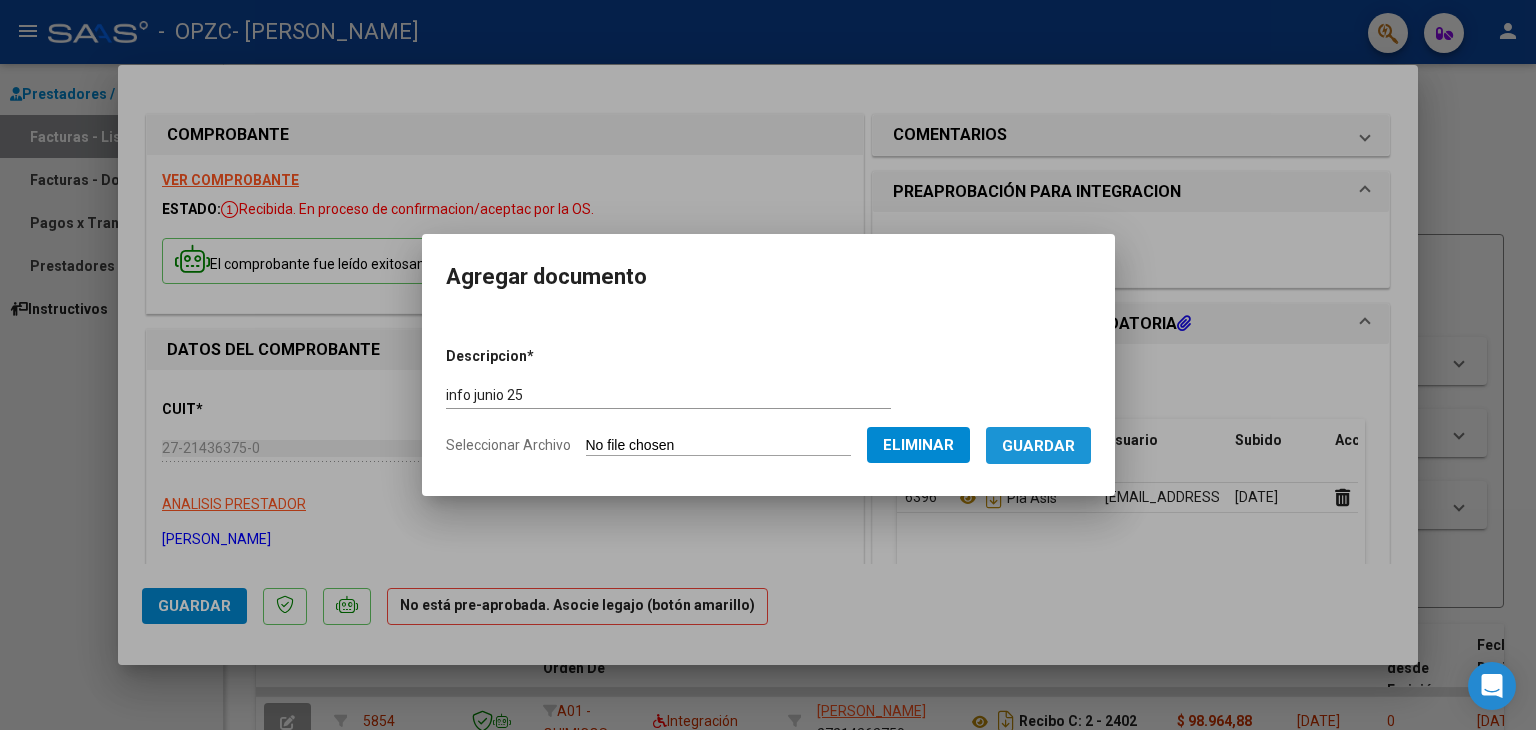 click on "Guardar" at bounding box center [1038, 446] 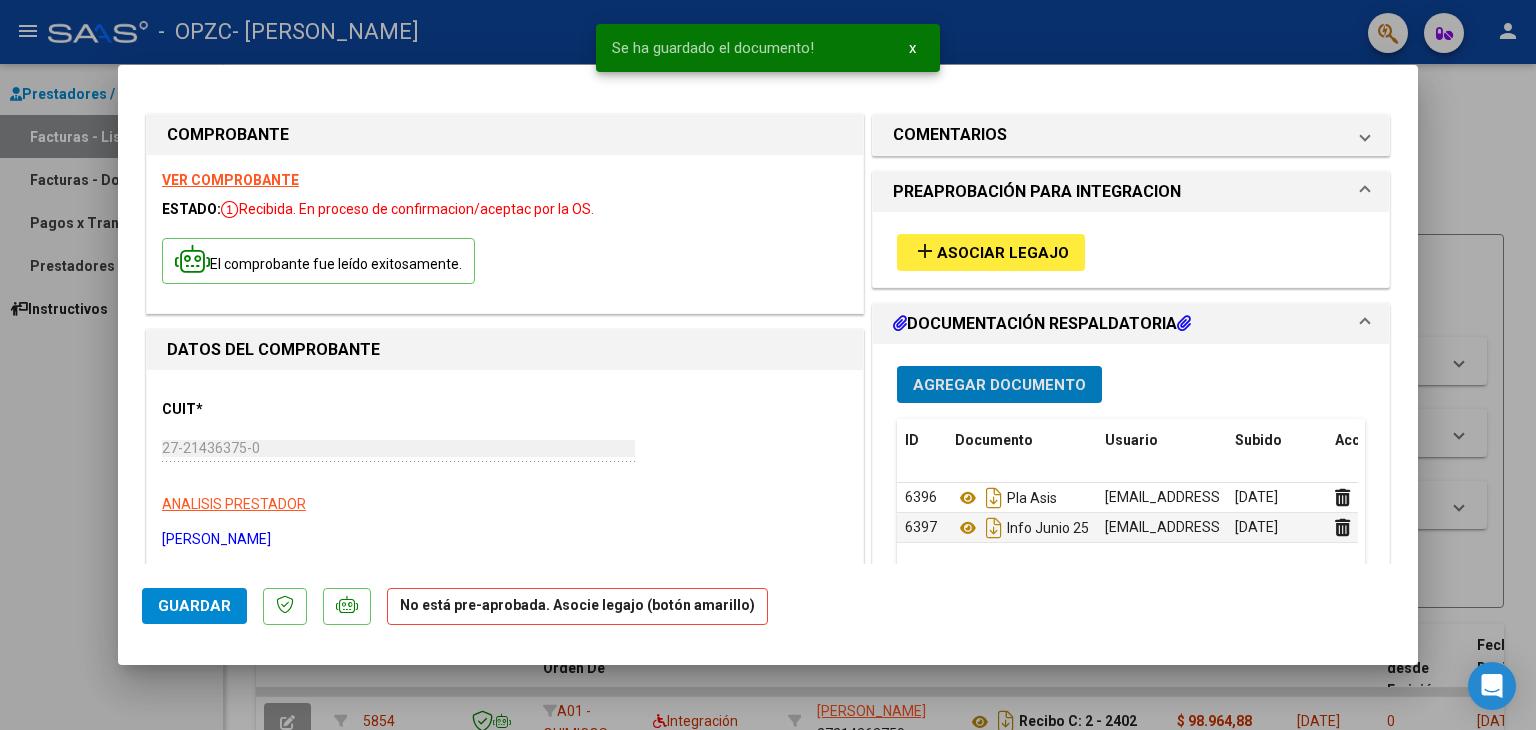click on "Asociar Legajo" at bounding box center (1003, 253) 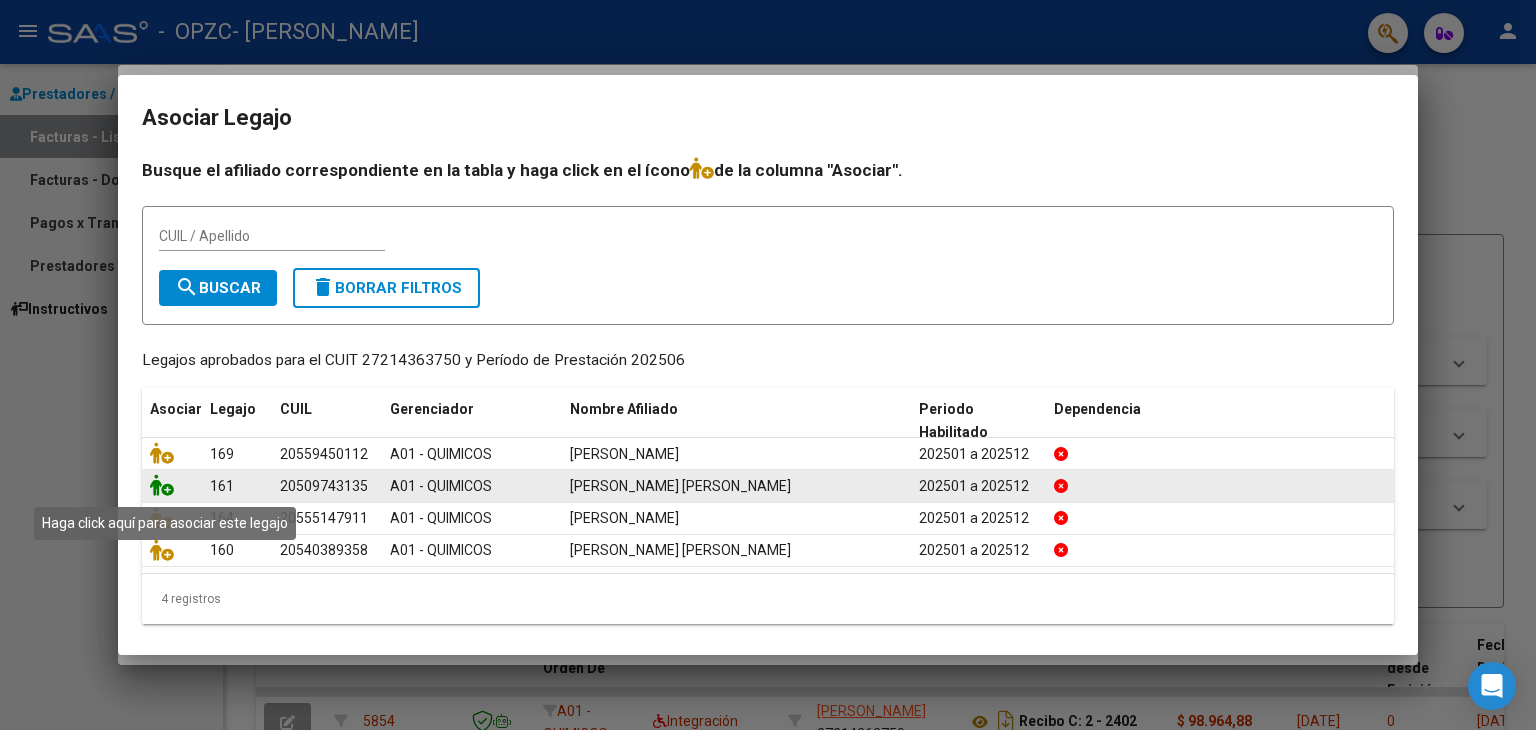 click 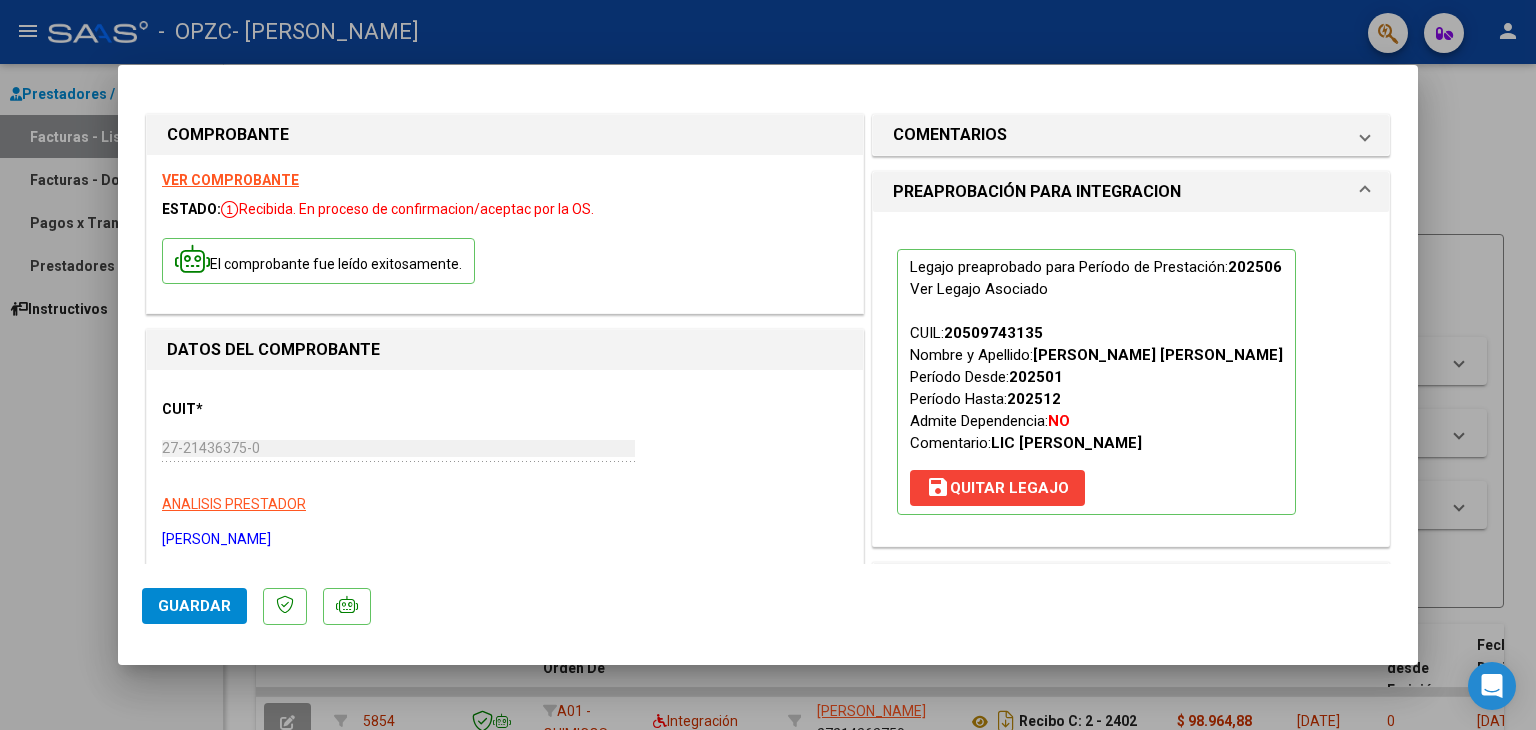 click at bounding box center (768, 365) 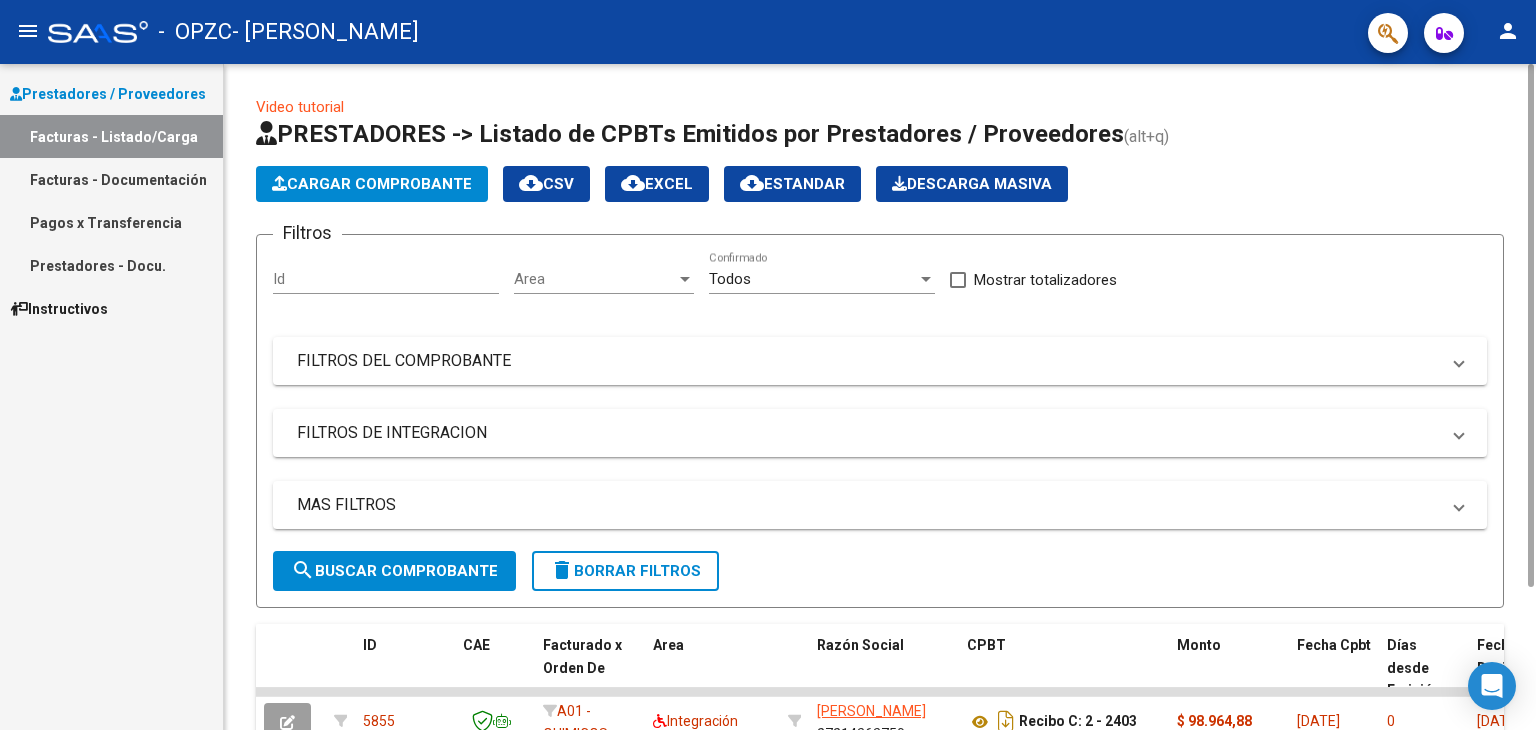 click on "Cargar Comprobante" 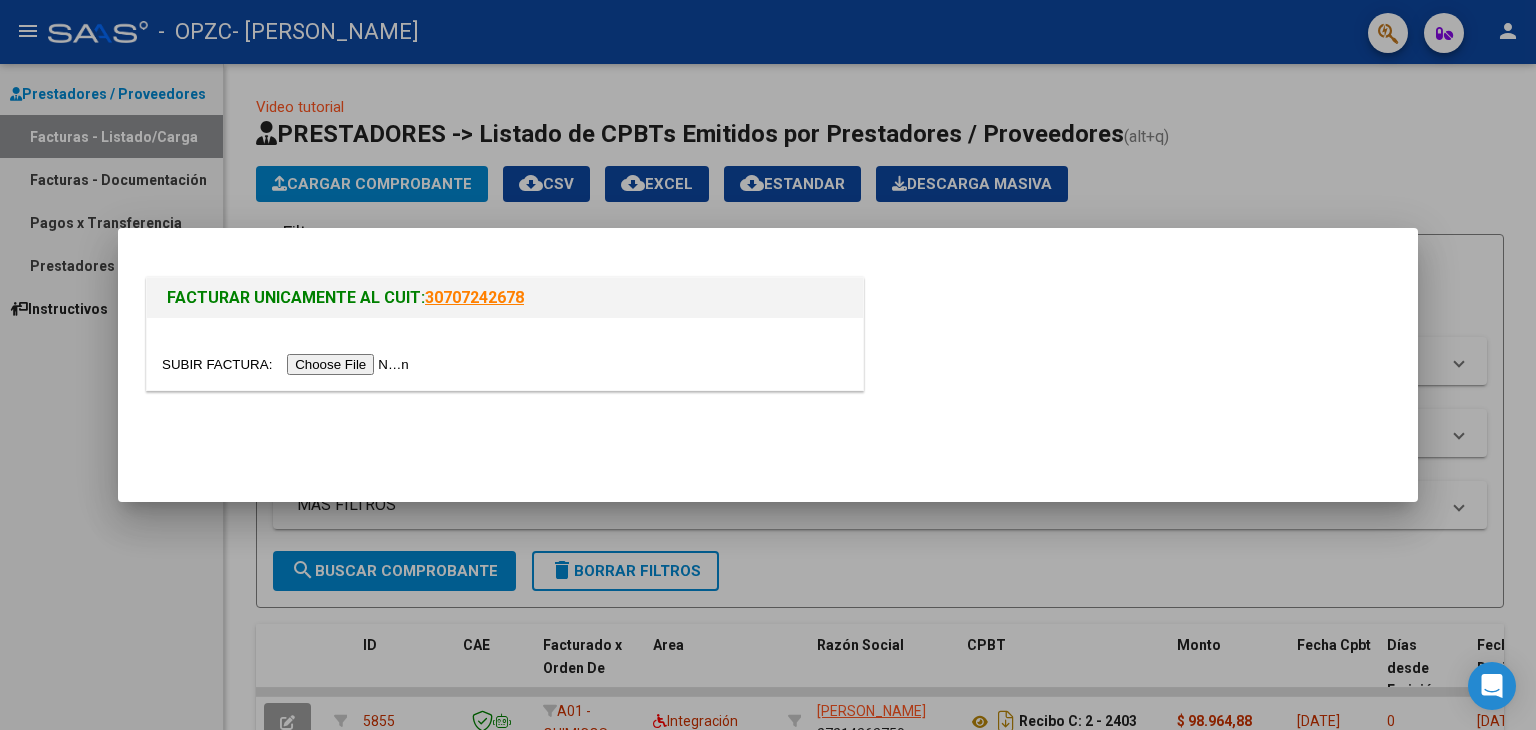 click at bounding box center (288, 364) 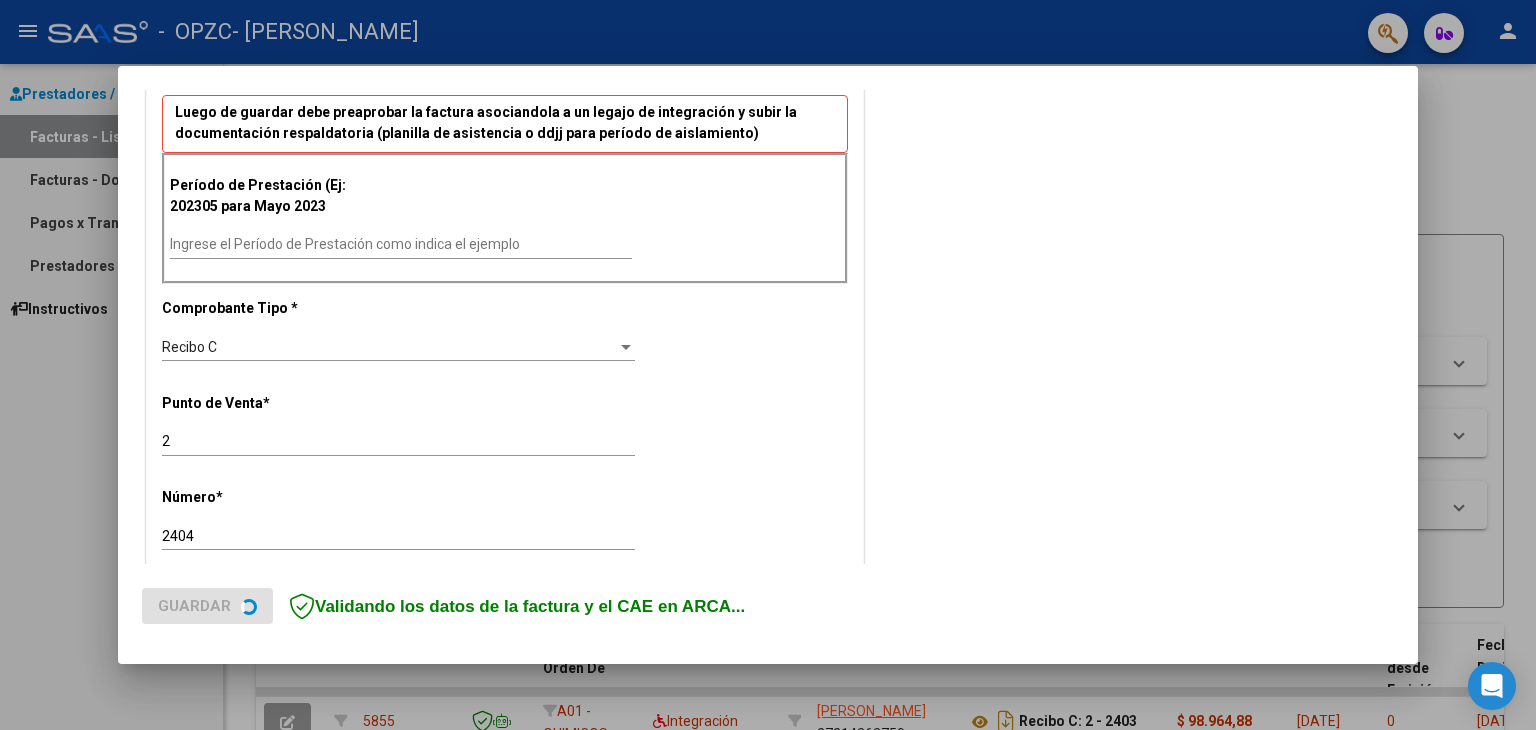 scroll, scrollTop: 500, scrollLeft: 0, axis: vertical 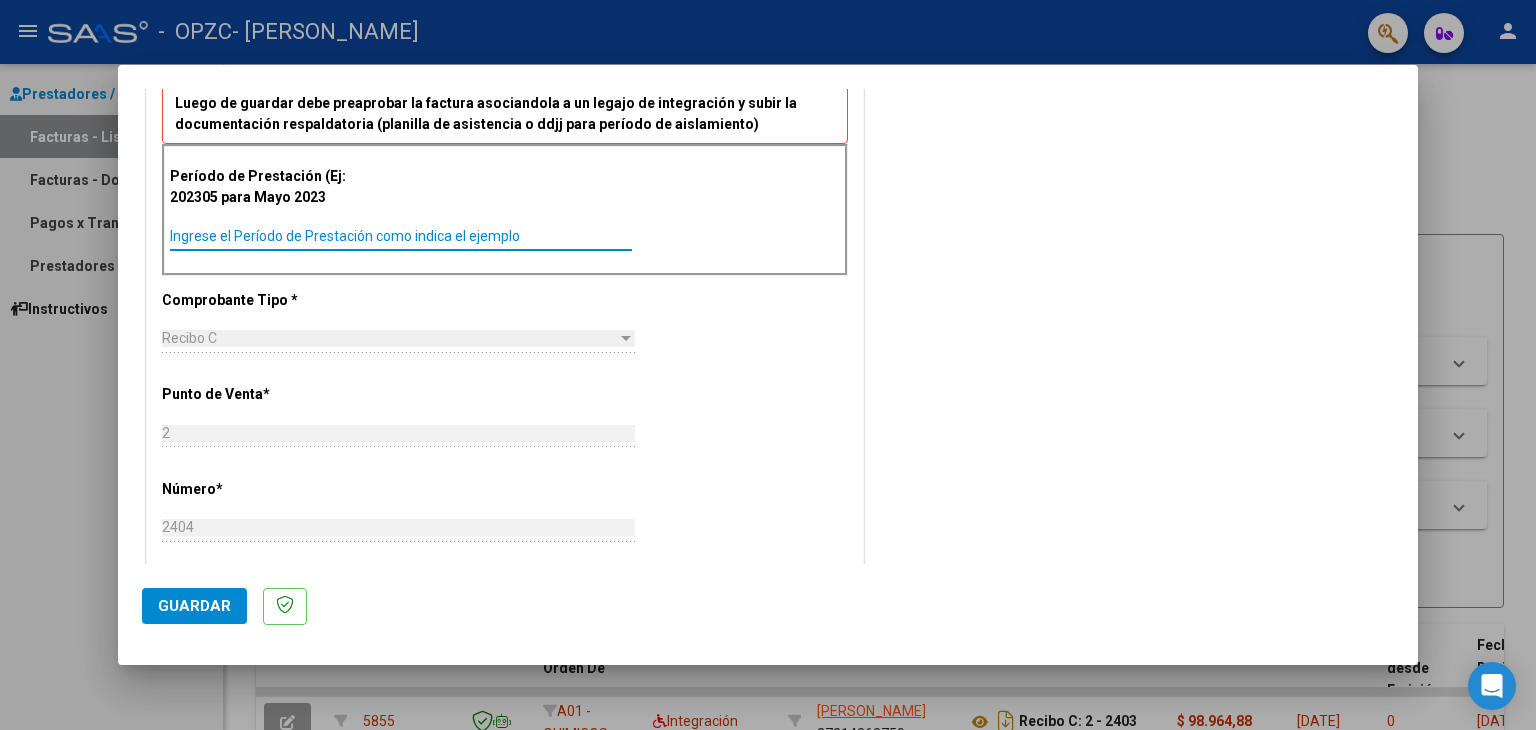 click on "Ingrese el Período de Prestación como indica el ejemplo" at bounding box center (401, 236) 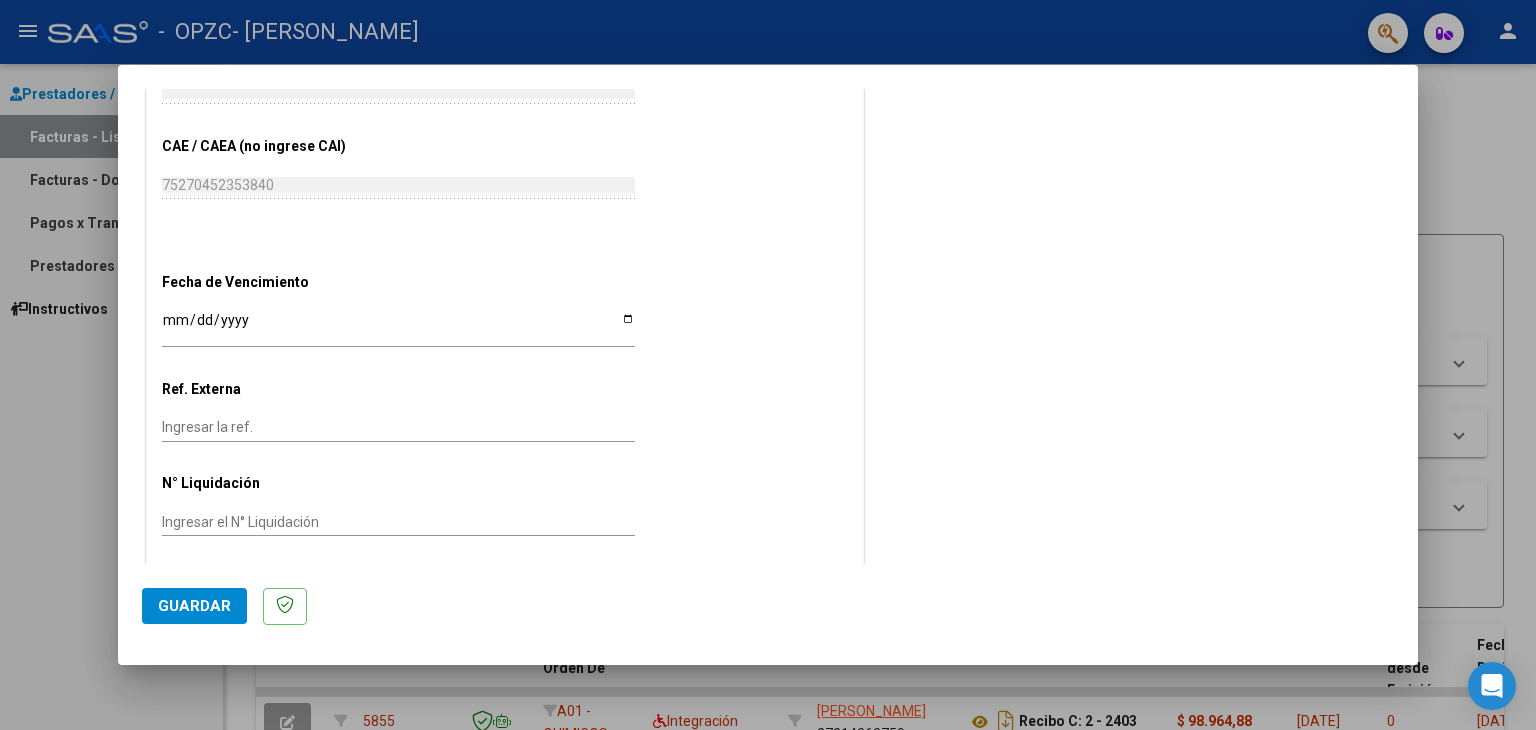 scroll, scrollTop: 1144, scrollLeft: 0, axis: vertical 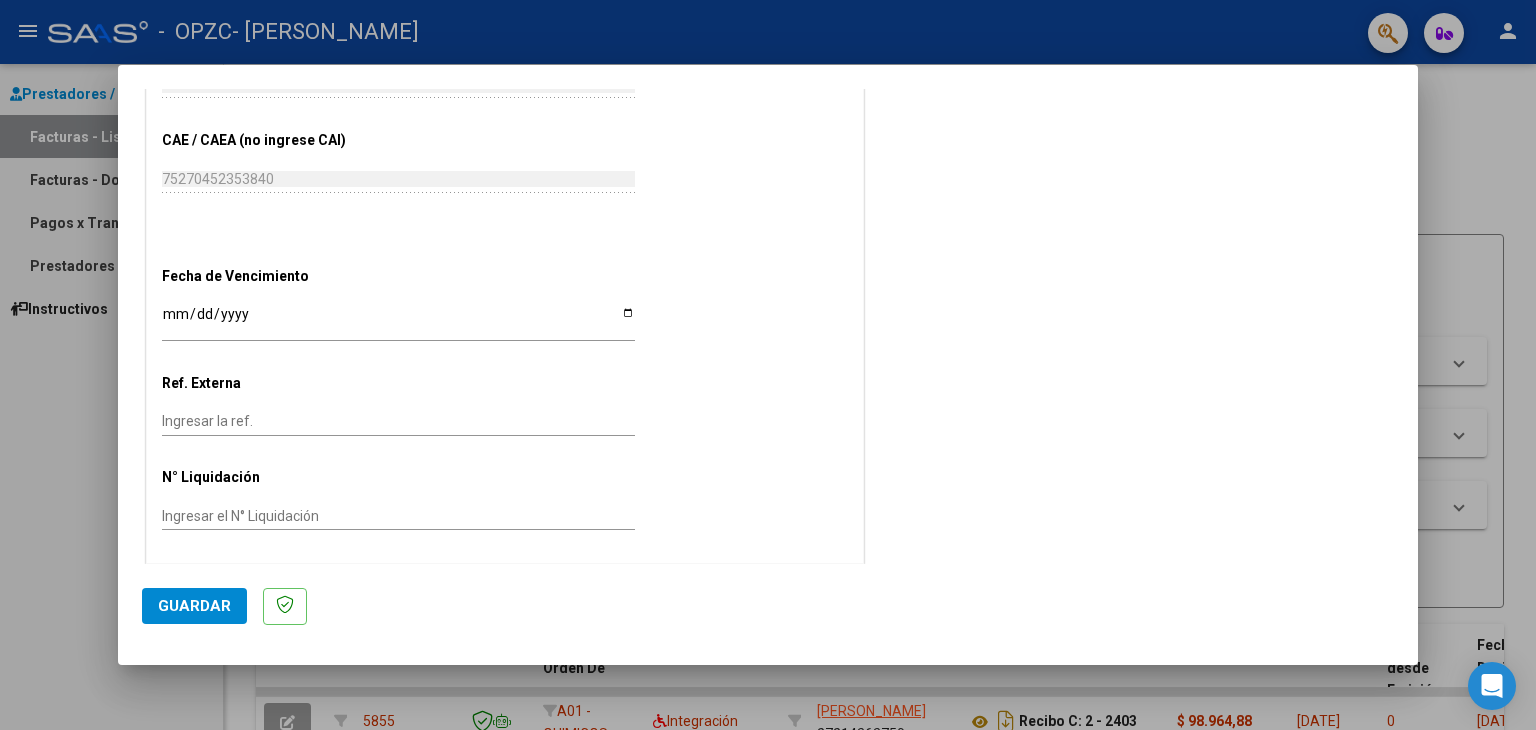 type on "202506" 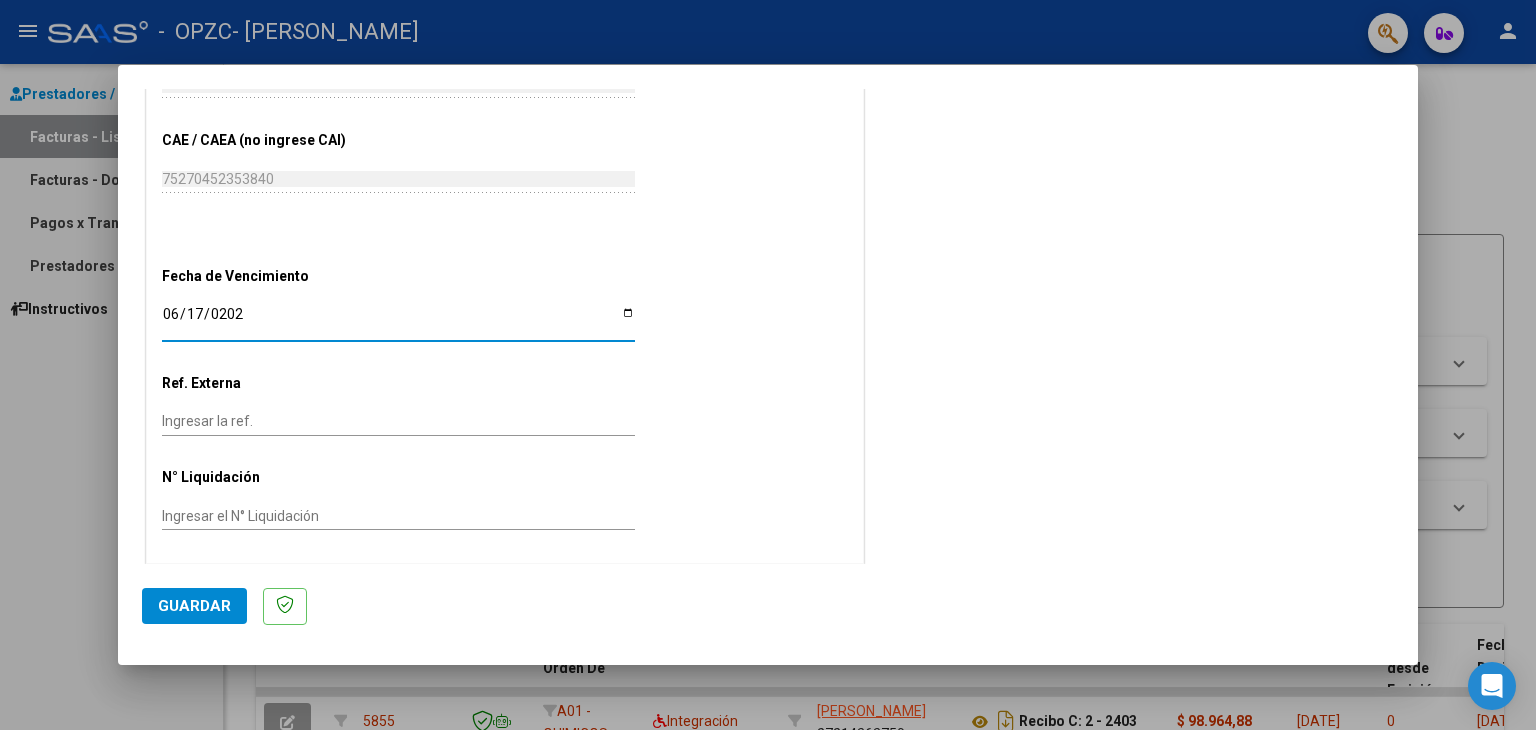 type on "[DATE]" 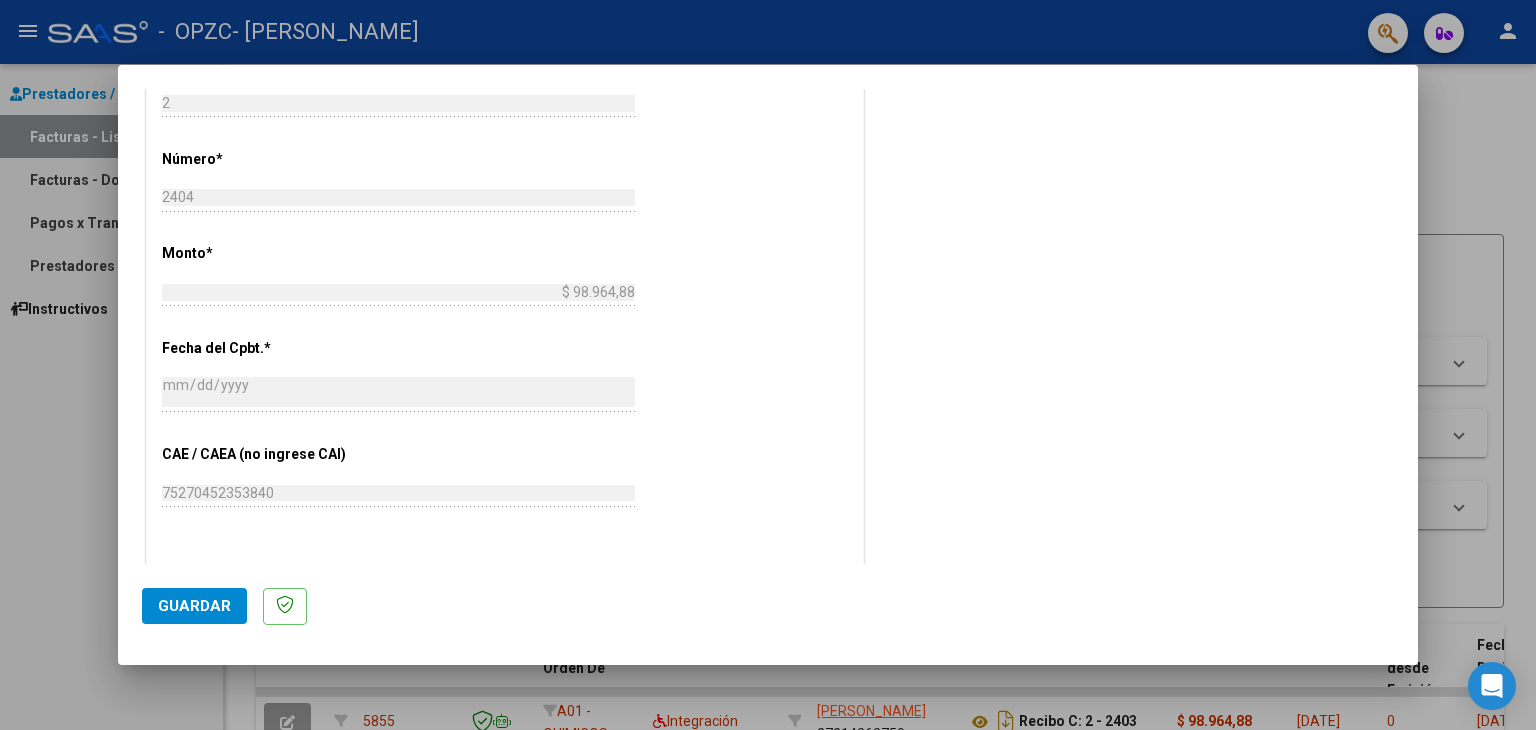 scroll, scrollTop: 1144, scrollLeft: 0, axis: vertical 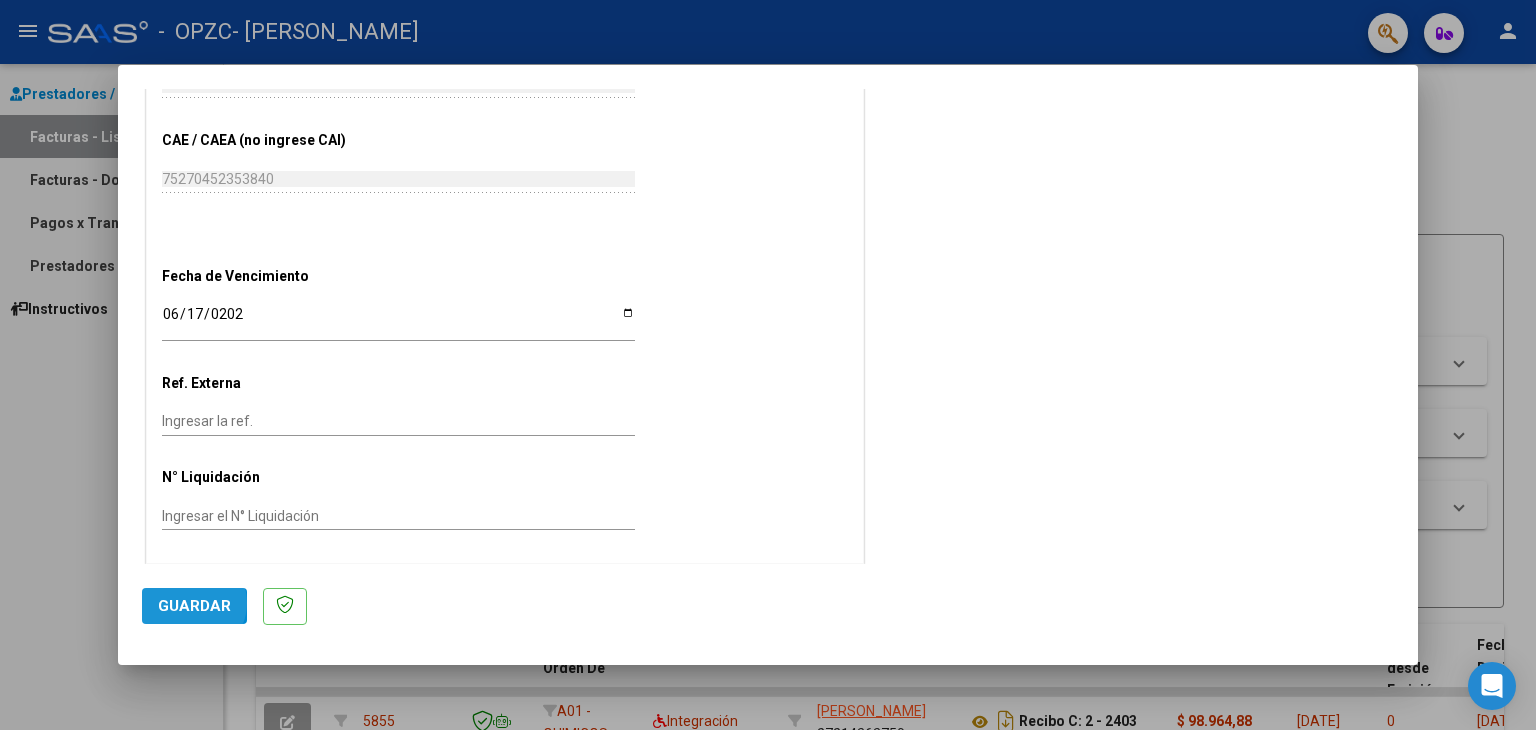 drag, startPoint x: 192, startPoint y: 603, endPoint x: 201, endPoint y: 583, distance: 21.931713 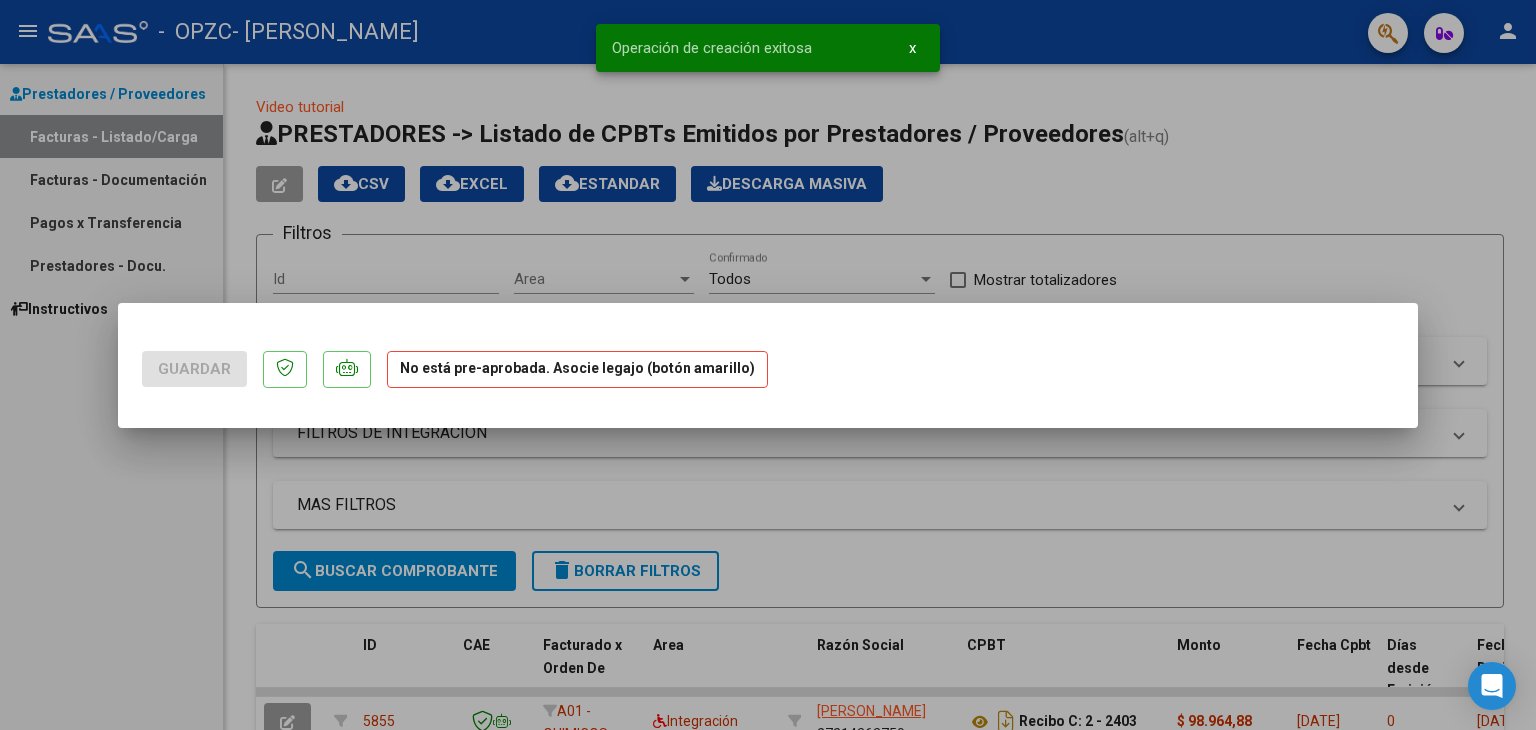 scroll, scrollTop: 0, scrollLeft: 0, axis: both 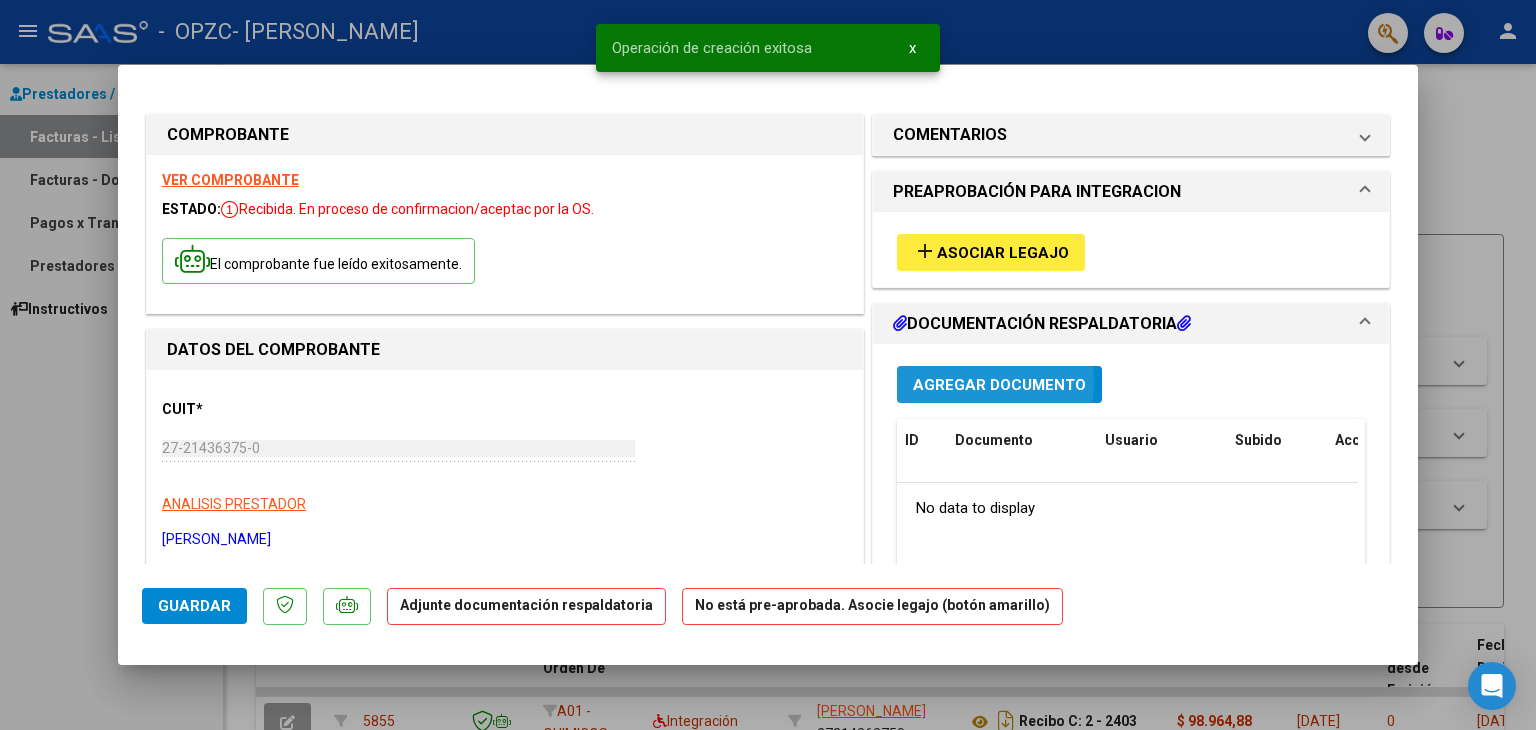 click on "Agregar Documento" at bounding box center [999, 385] 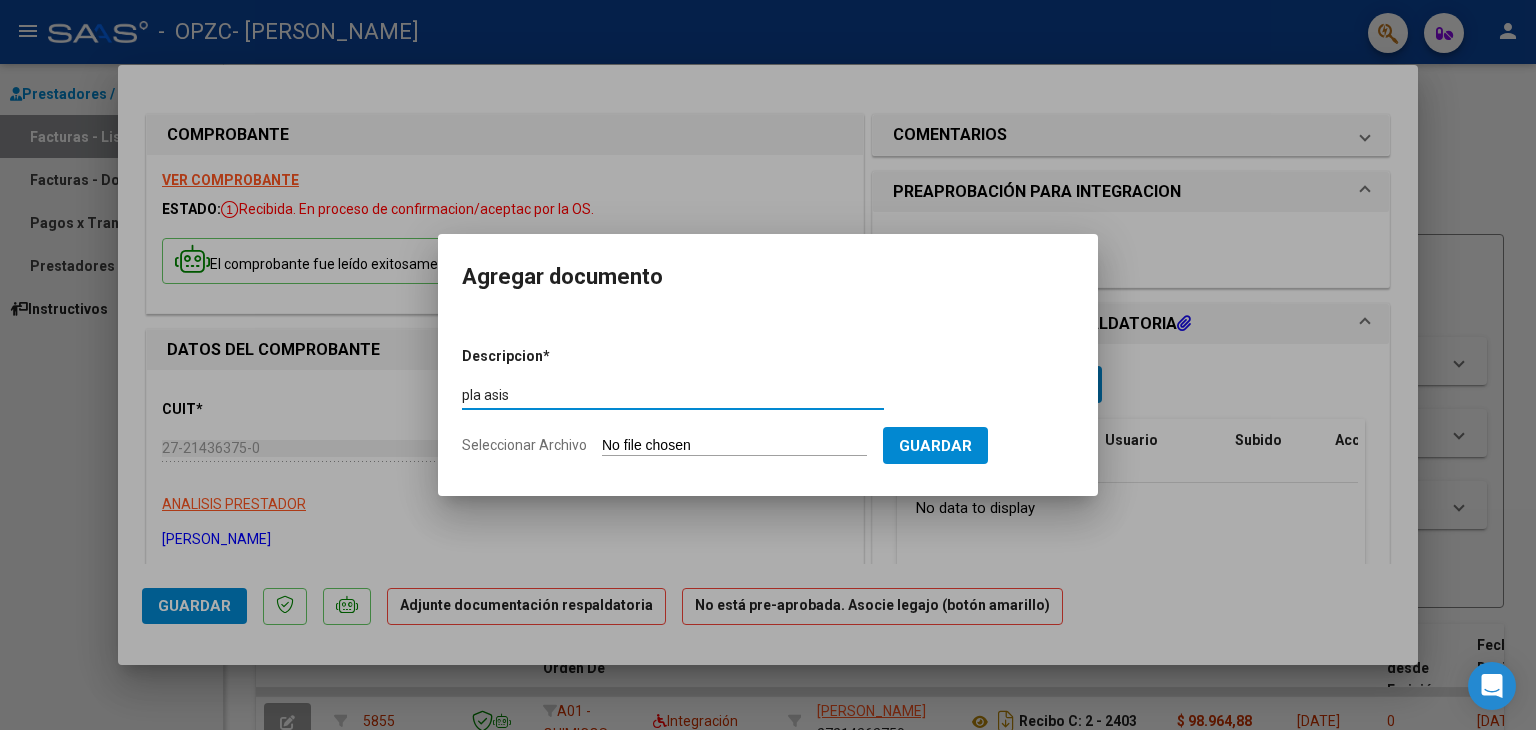 type on "pla asis" 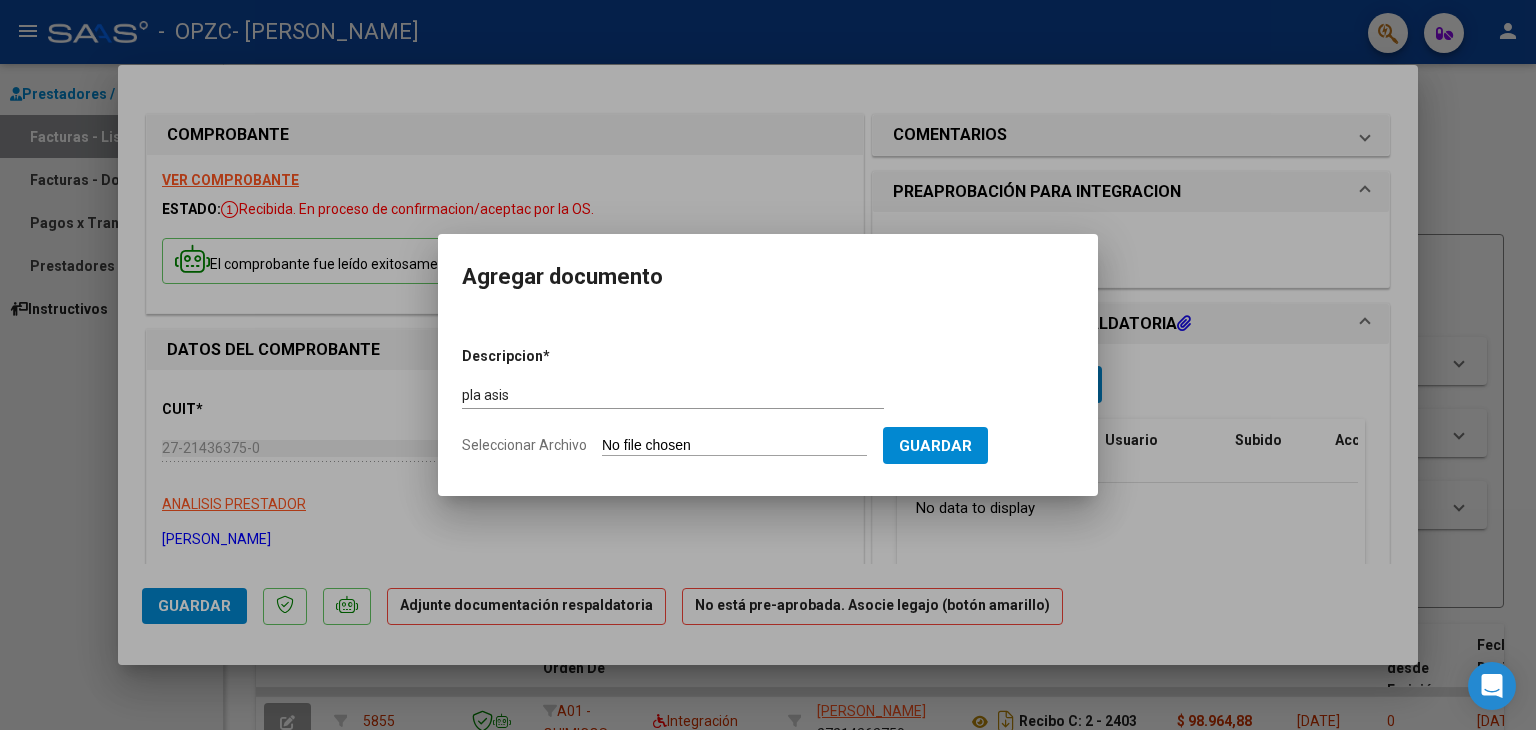 type on "C:\fakepath\[PERSON_NAME] pla [PERSON_NAME] 25.jpg" 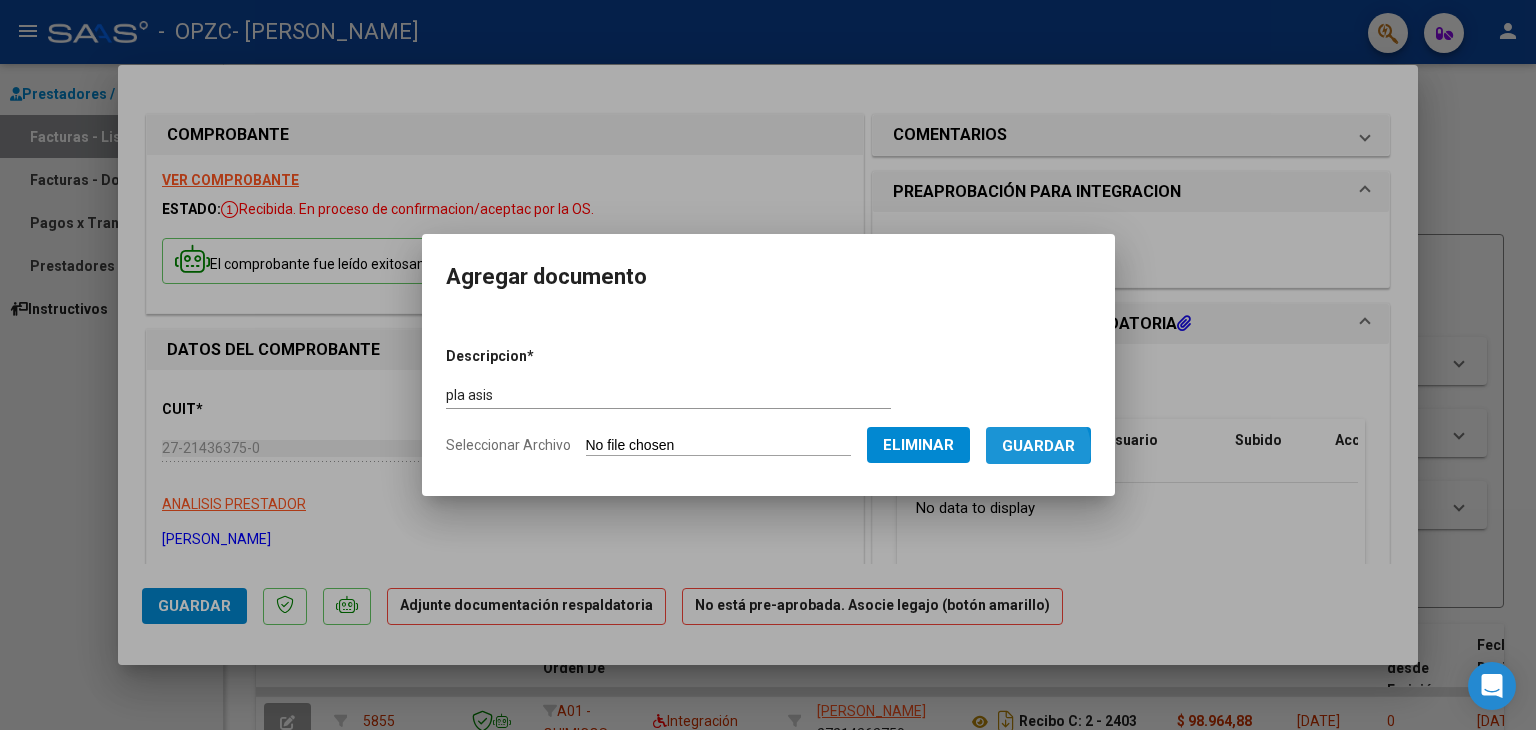 drag, startPoint x: 1049, startPoint y: 449, endPoint x: 1012, endPoint y: 405, distance: 57.48913 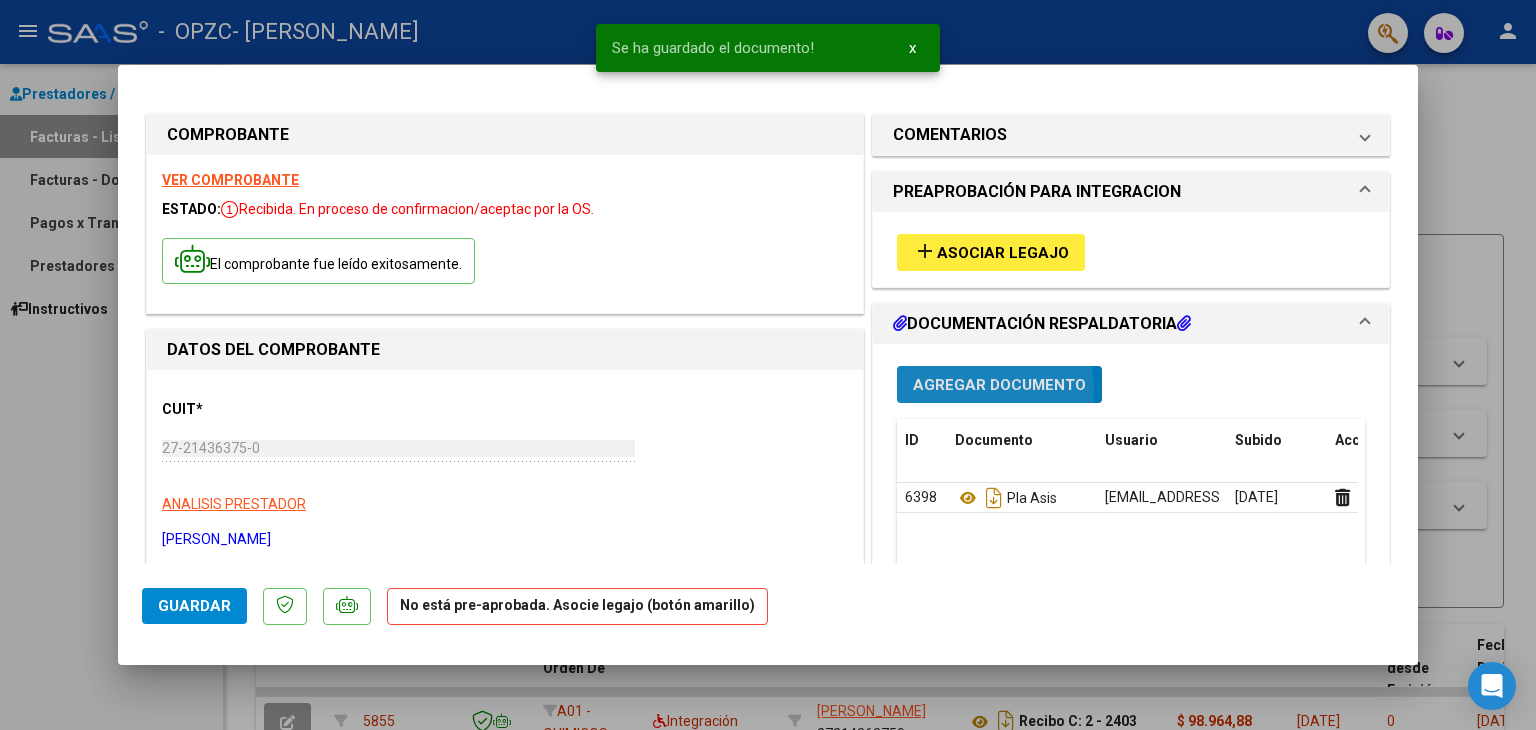 click on "Agregar Documento" at bounding box center (999, 385) 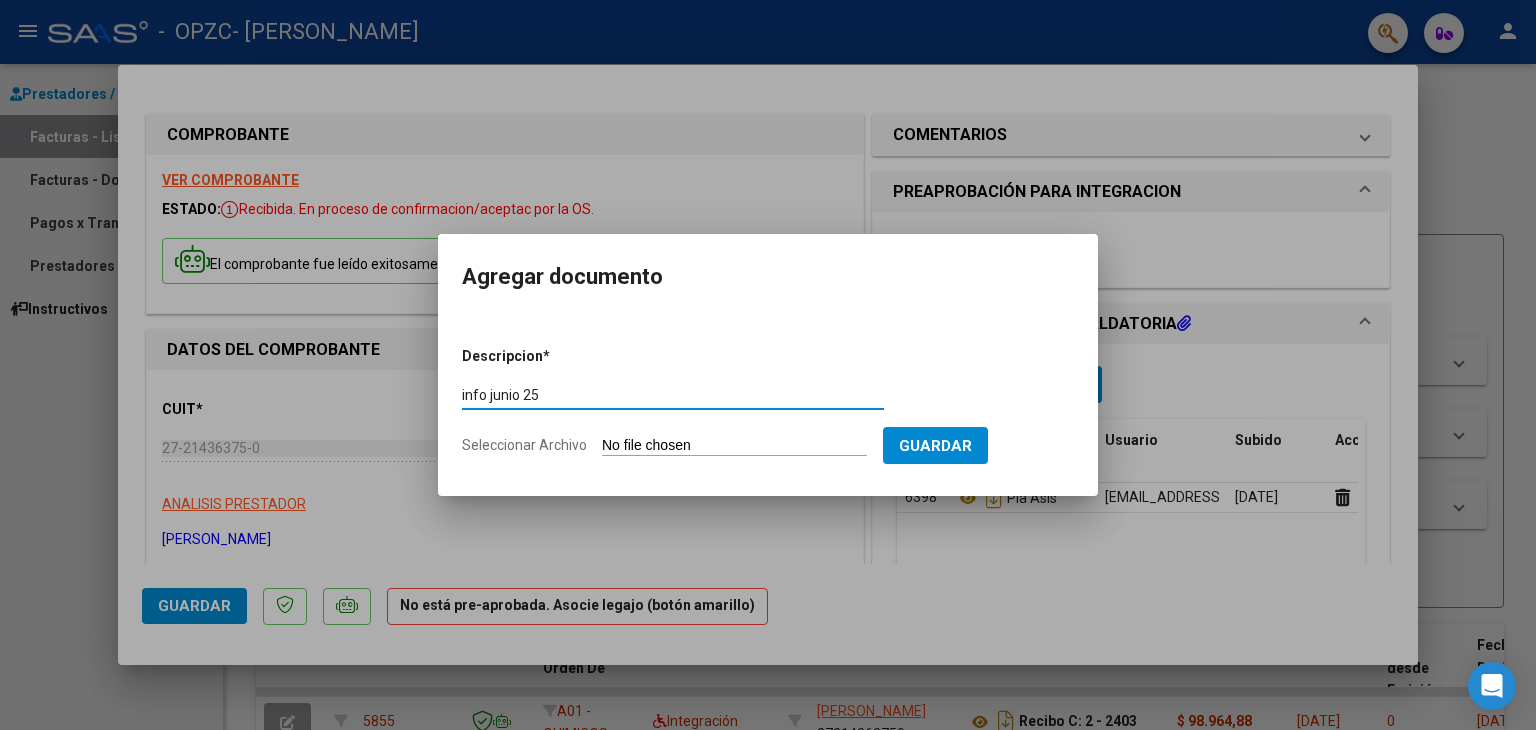 type on "info junio 25" 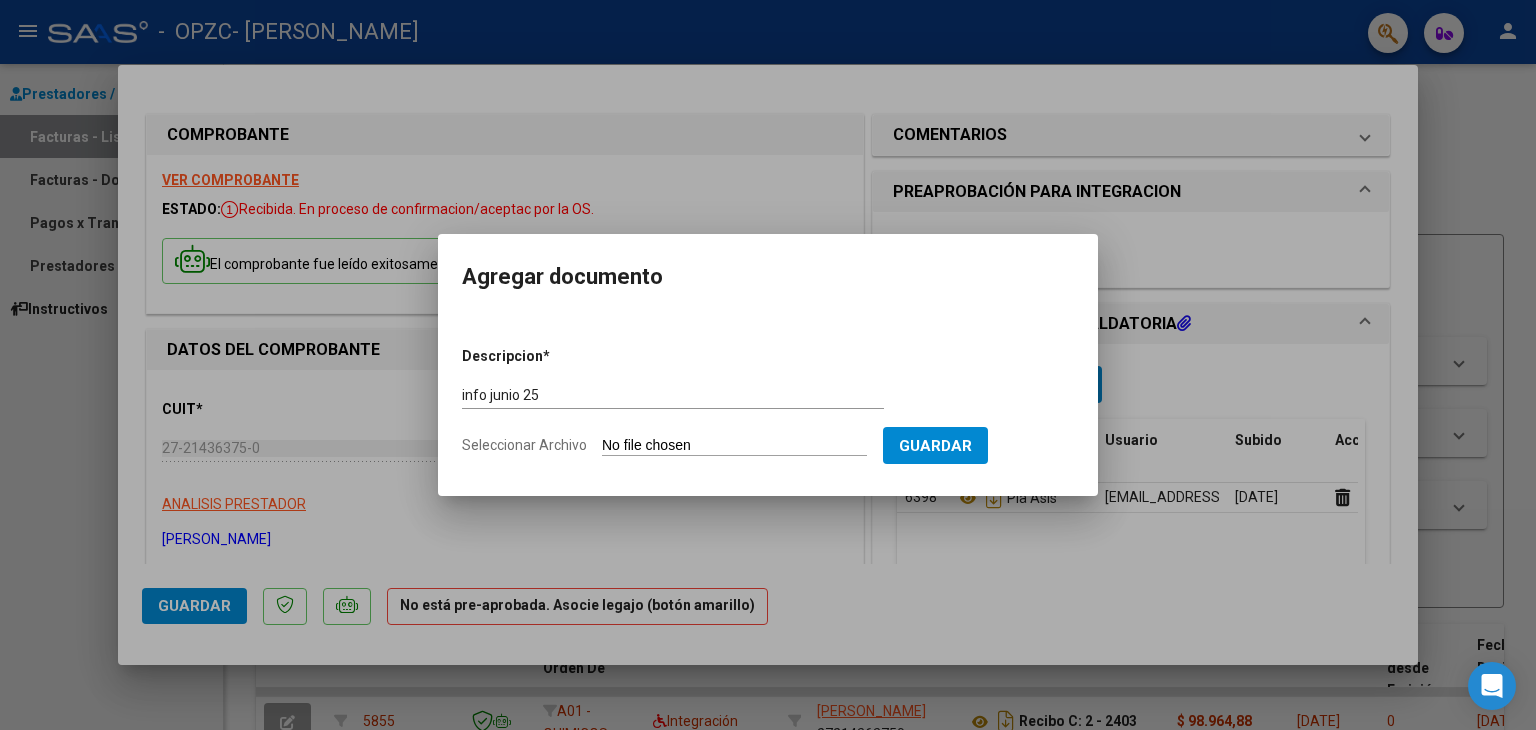 click on "Seleccionar Archivo" at bounding box center [734, 446] 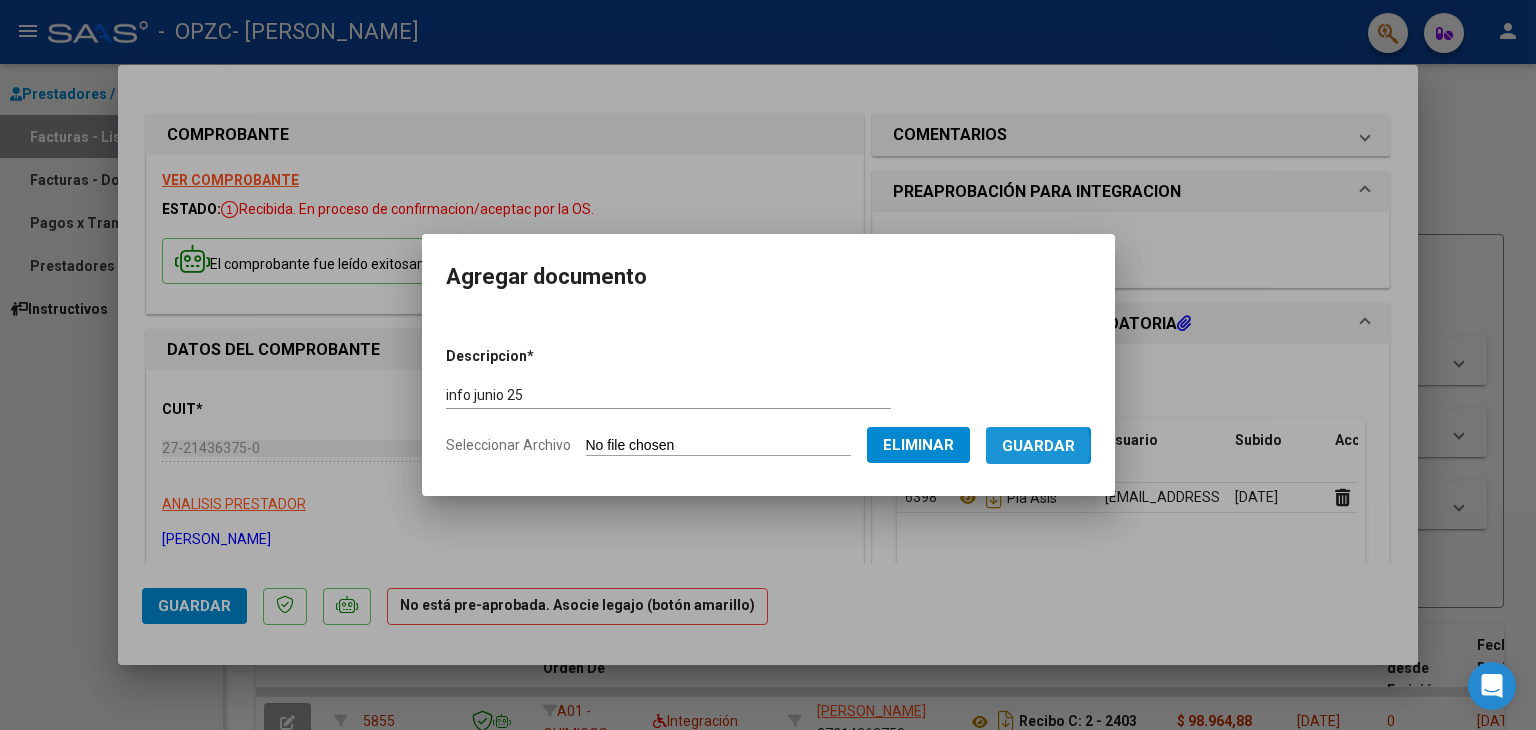 click on "Guardar" at bounding box center [1038, 446] 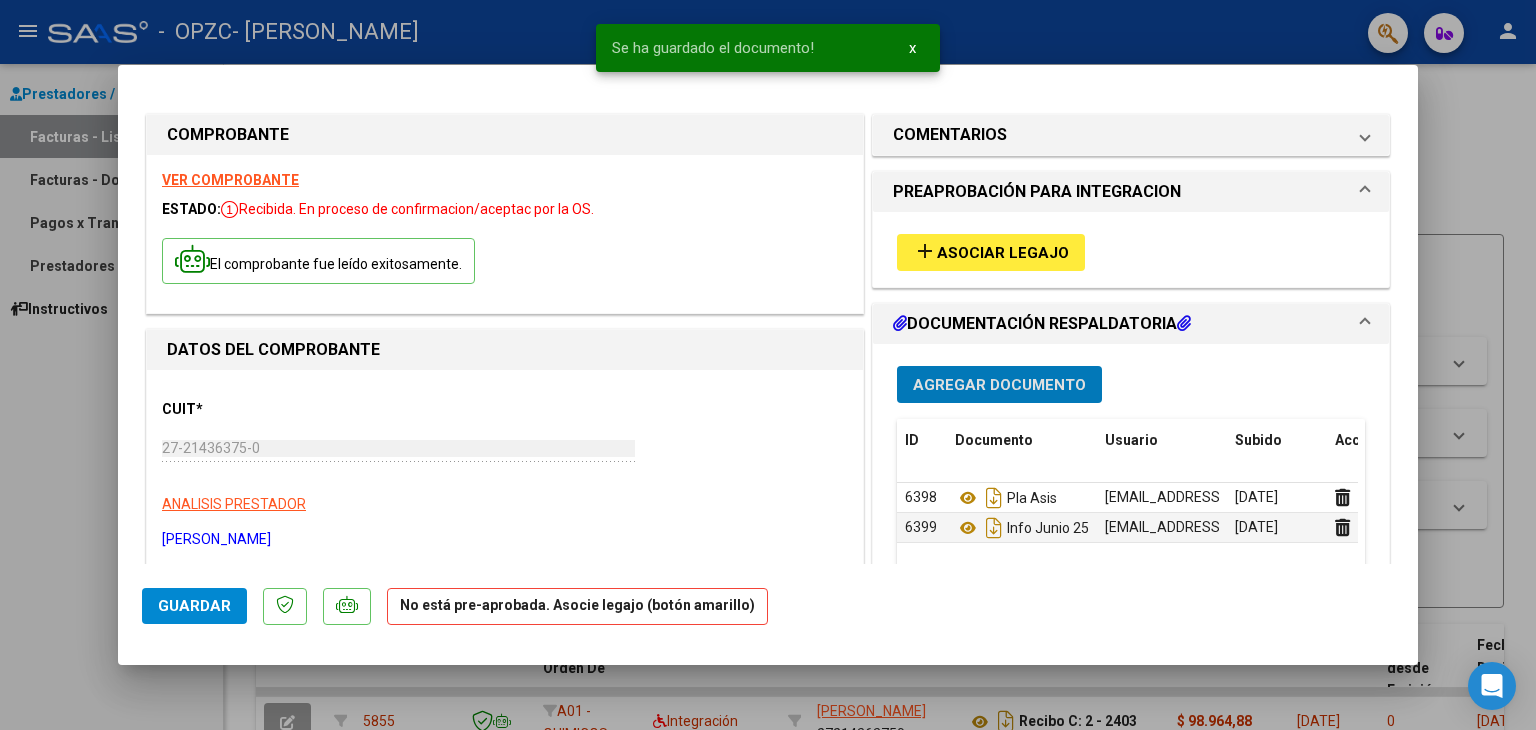 click on "Asociar Legajo" at bounding box center (1003, 253) 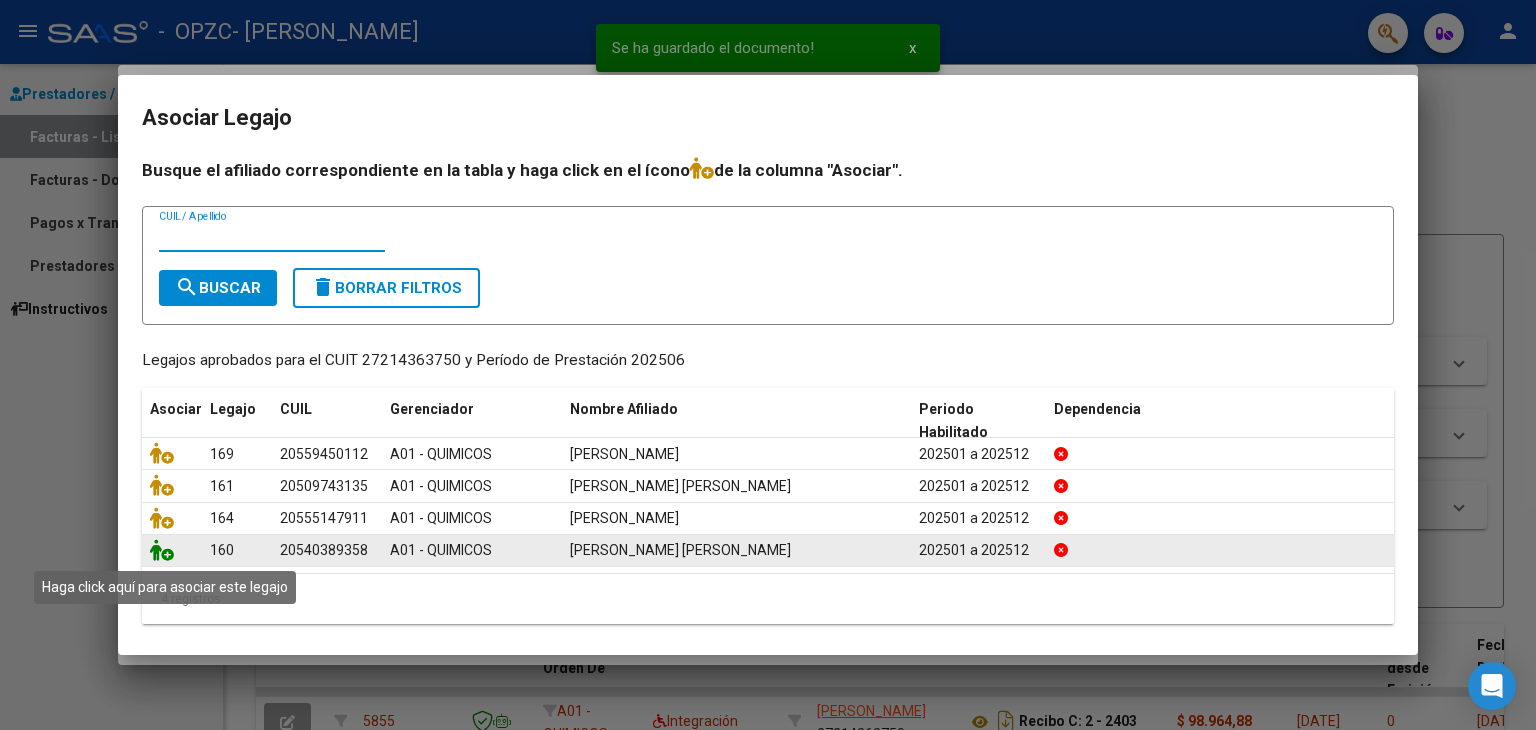 click 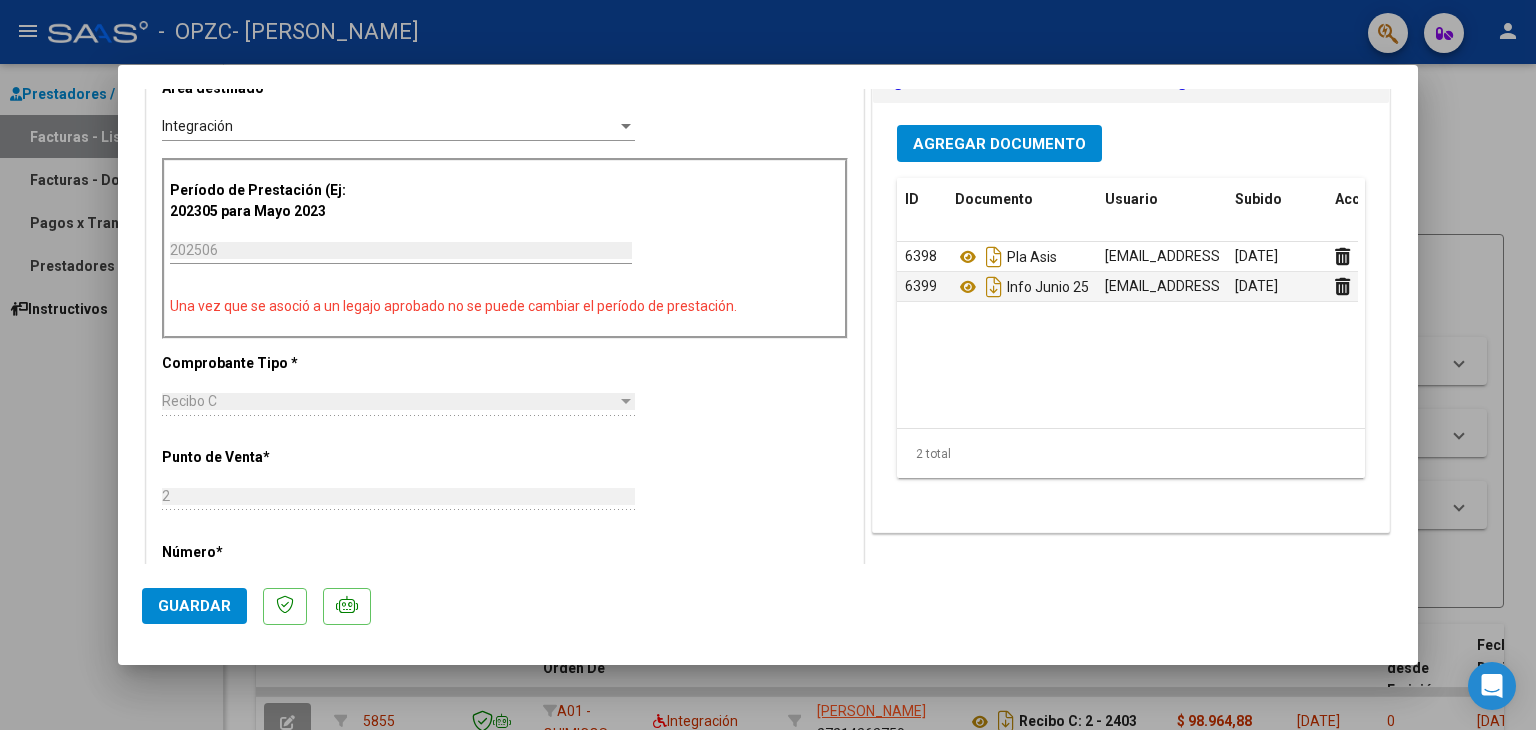 drag, startPoint x: 37, startPoint y: 356, endPoint x: 136, endPoint y: 324, distance: 104.04326 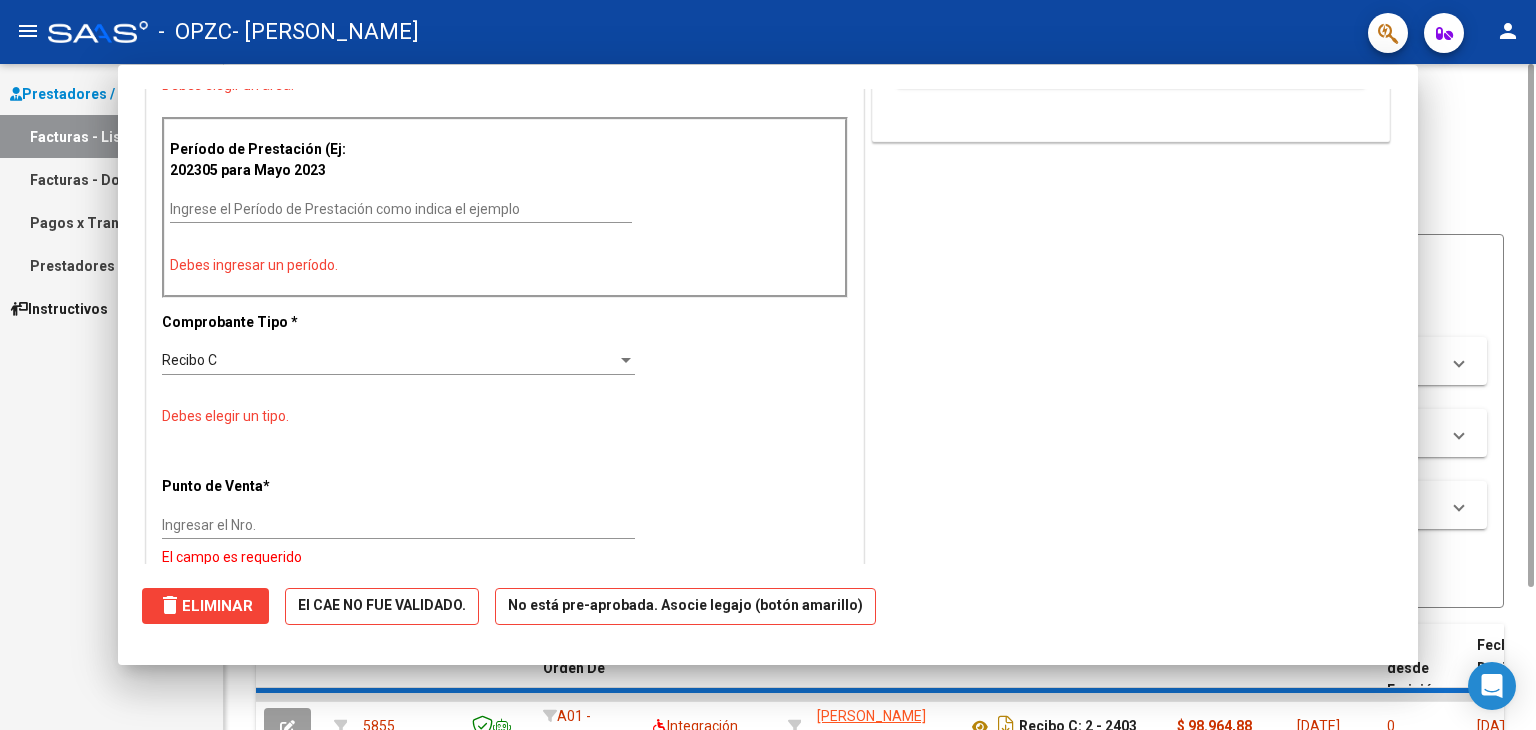 scroll, scrollTop: 459, scrollLeft: 0, axis: vertical 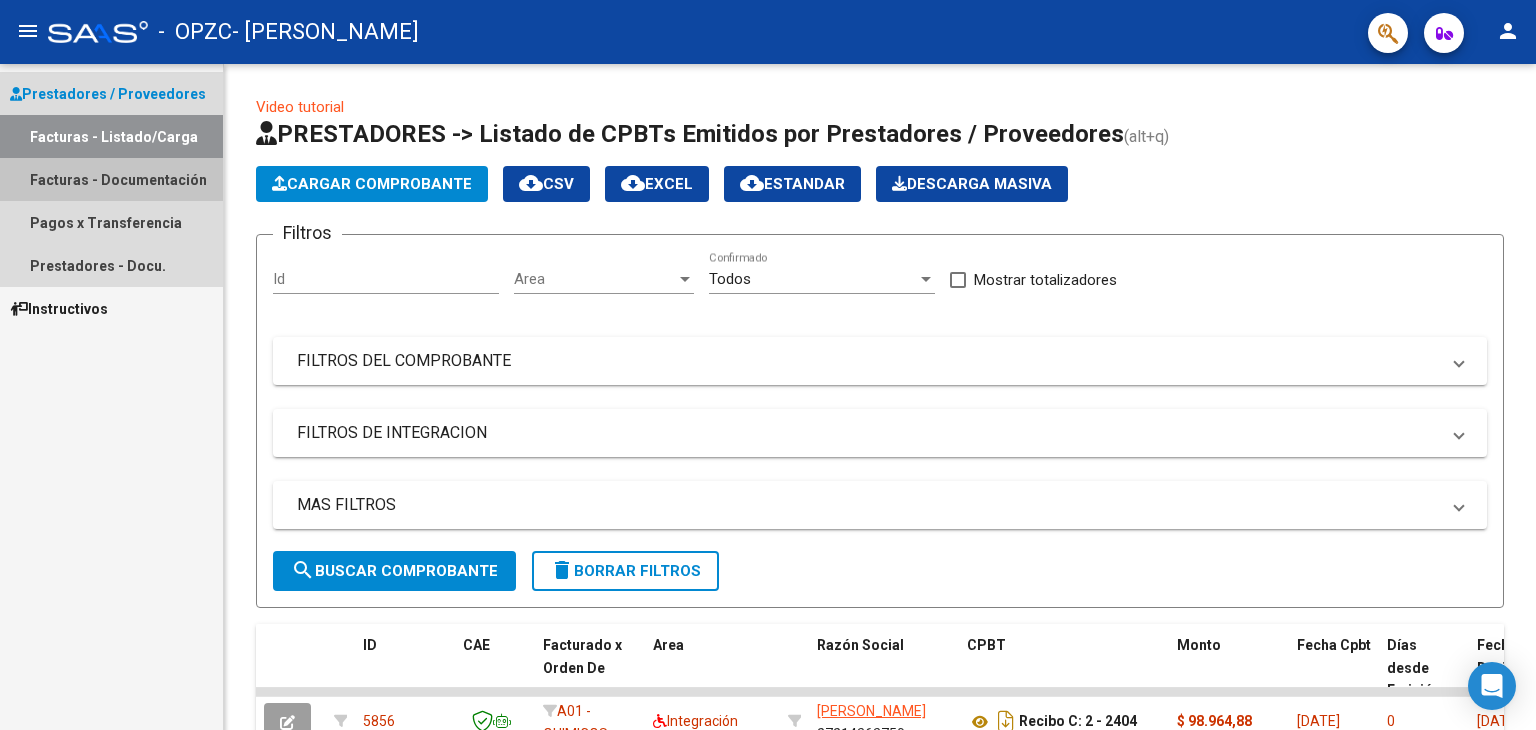 drag, startPoint x: 105, startPoint y: 171, endPoint x: 176, endPoint y: 164, distance: 71.34424 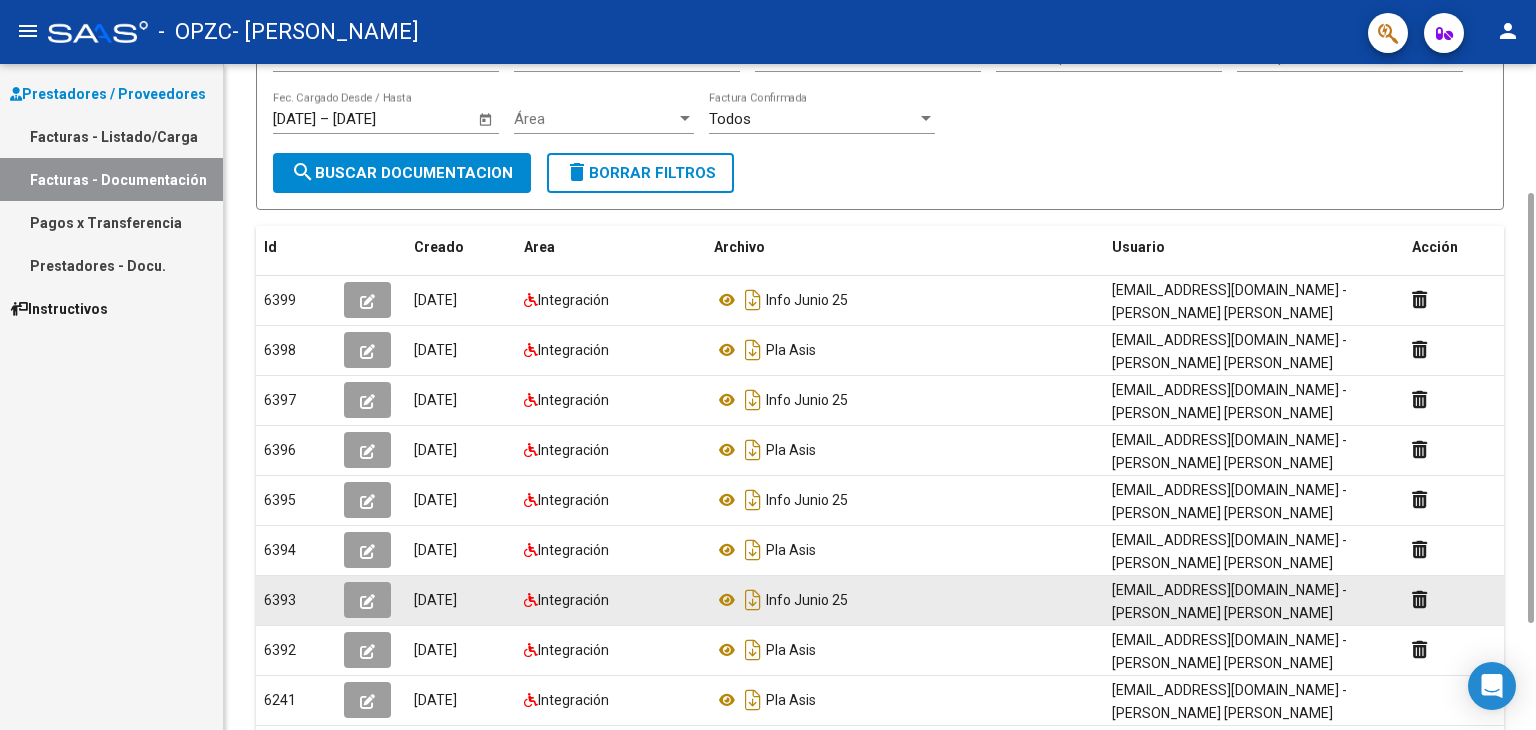 scroll, scrollTop: 364, scrollLeft: 0, axis: vertical 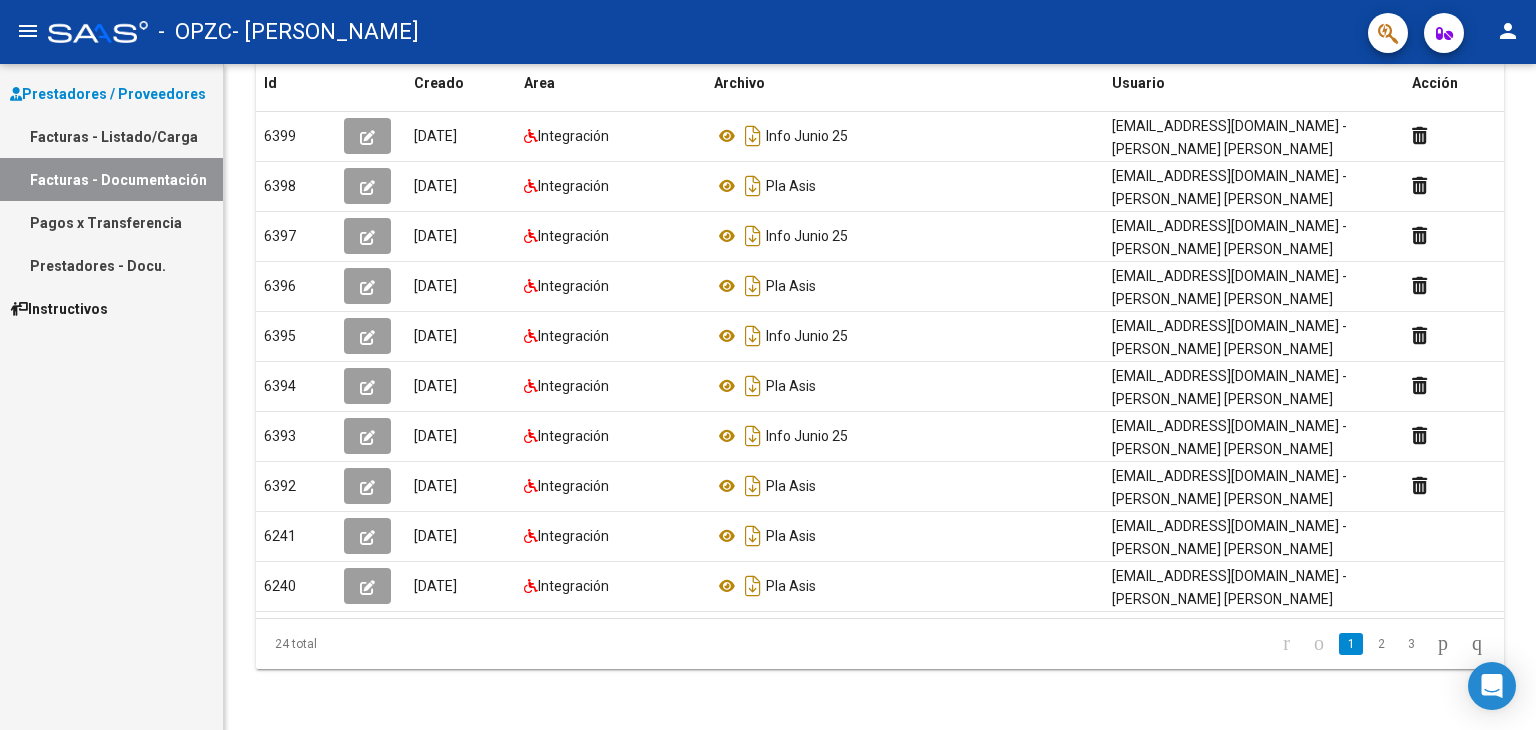 click on "Prestadores / Proveedores Facturas - Listado/Carga Facturas - Documentación Pagos x Transferencia Prestadores - Docu.    Instructivos" at bounding box center (111, 397) 